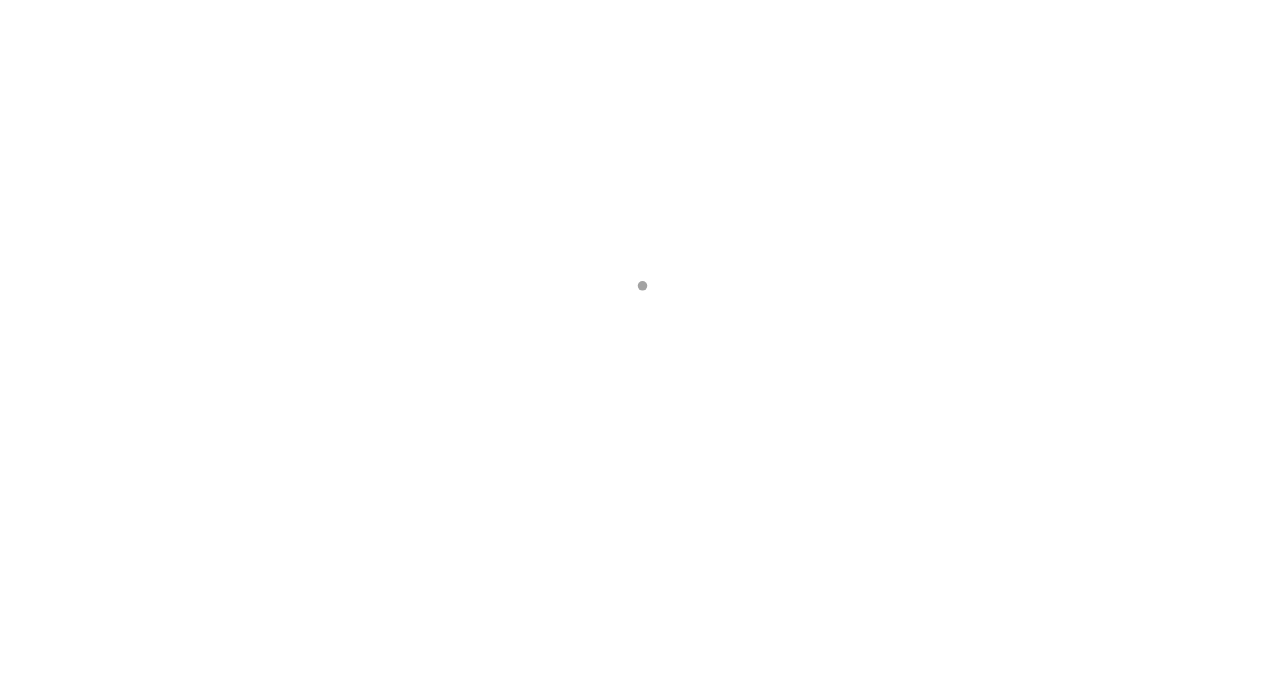 scroll, scrollTop: 0, scrollLeft: 0, axis: both 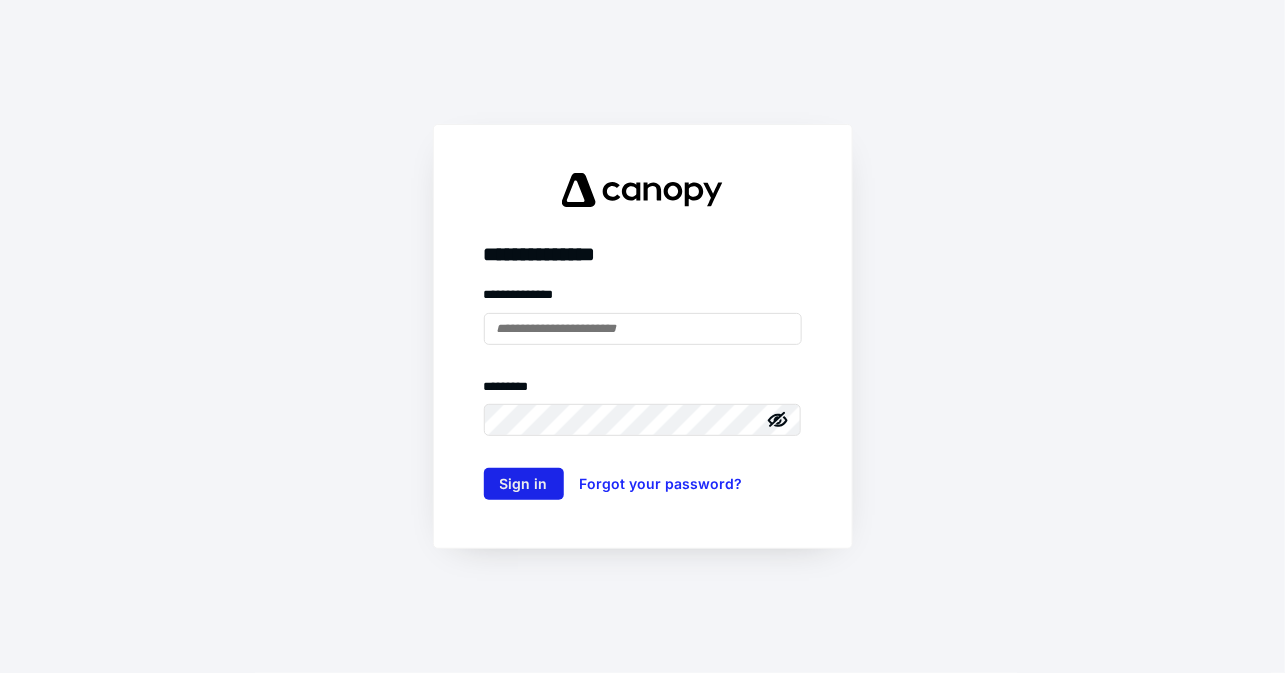 type on "**********" 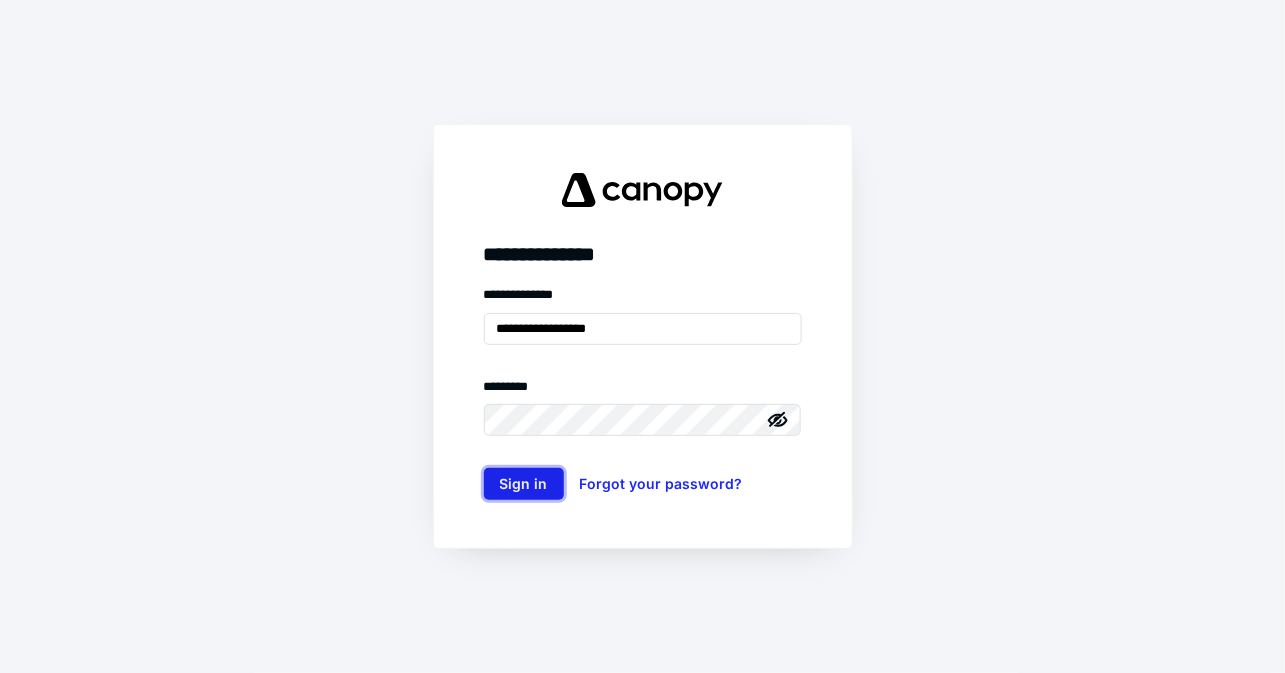 click on "Sign in" at bounding box center [524, 484] 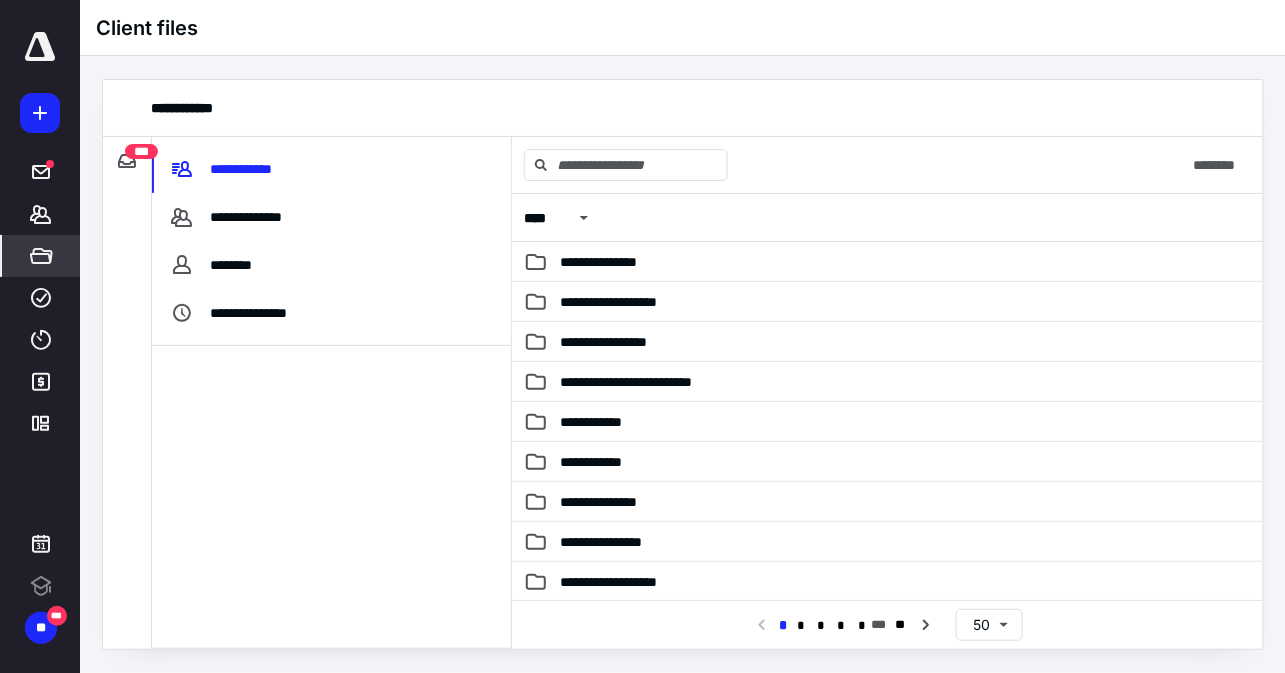 scroll, scrollTop: 0, scrollLeft: 0, axis: both 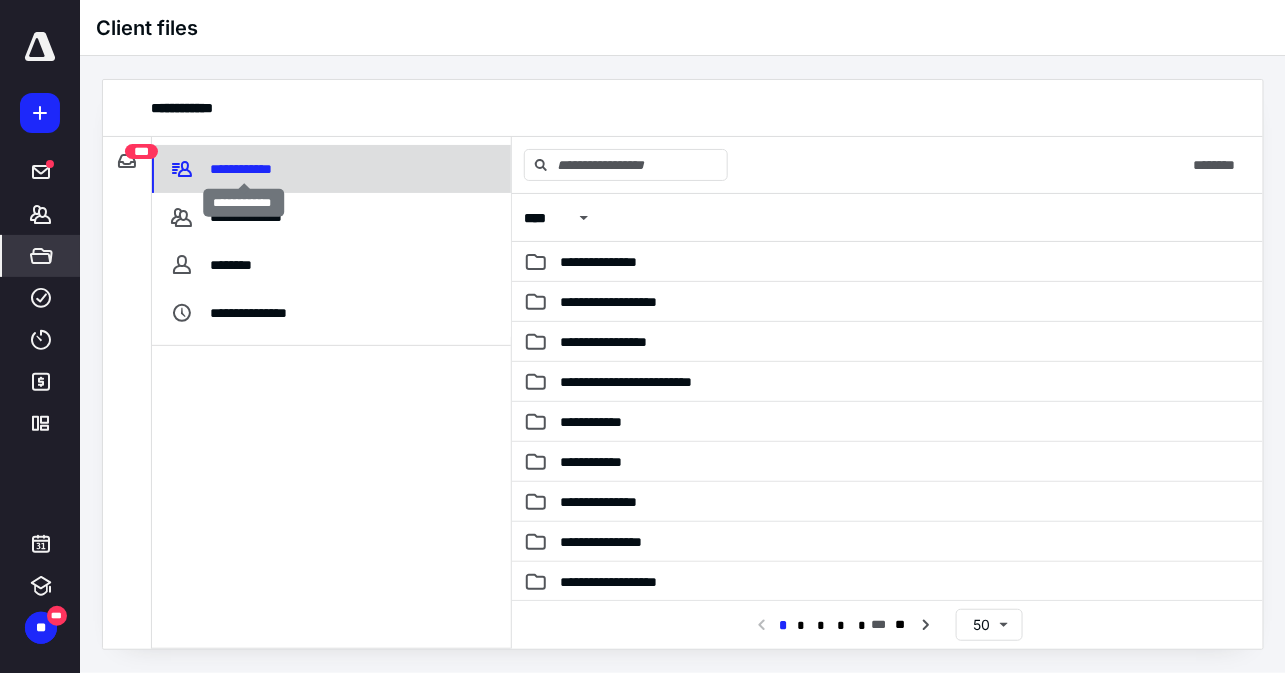 click on "**********" at bounding box center [244, 169] 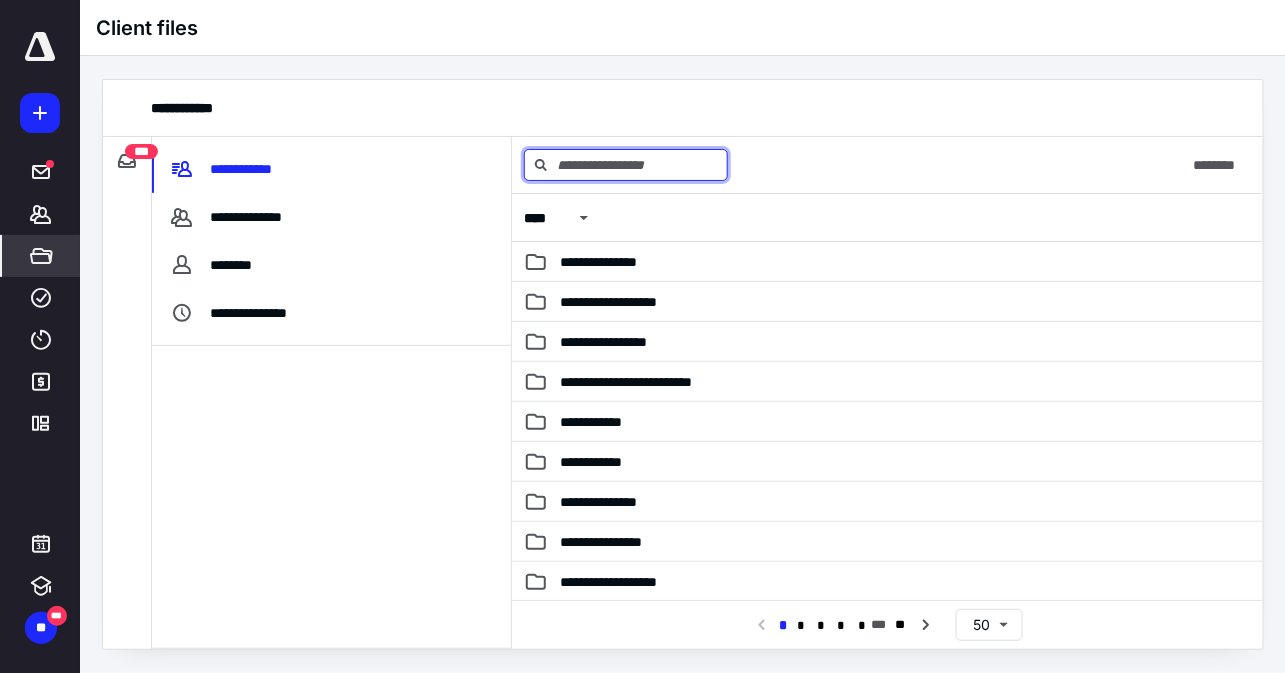 click at bounding box center (626, 165) 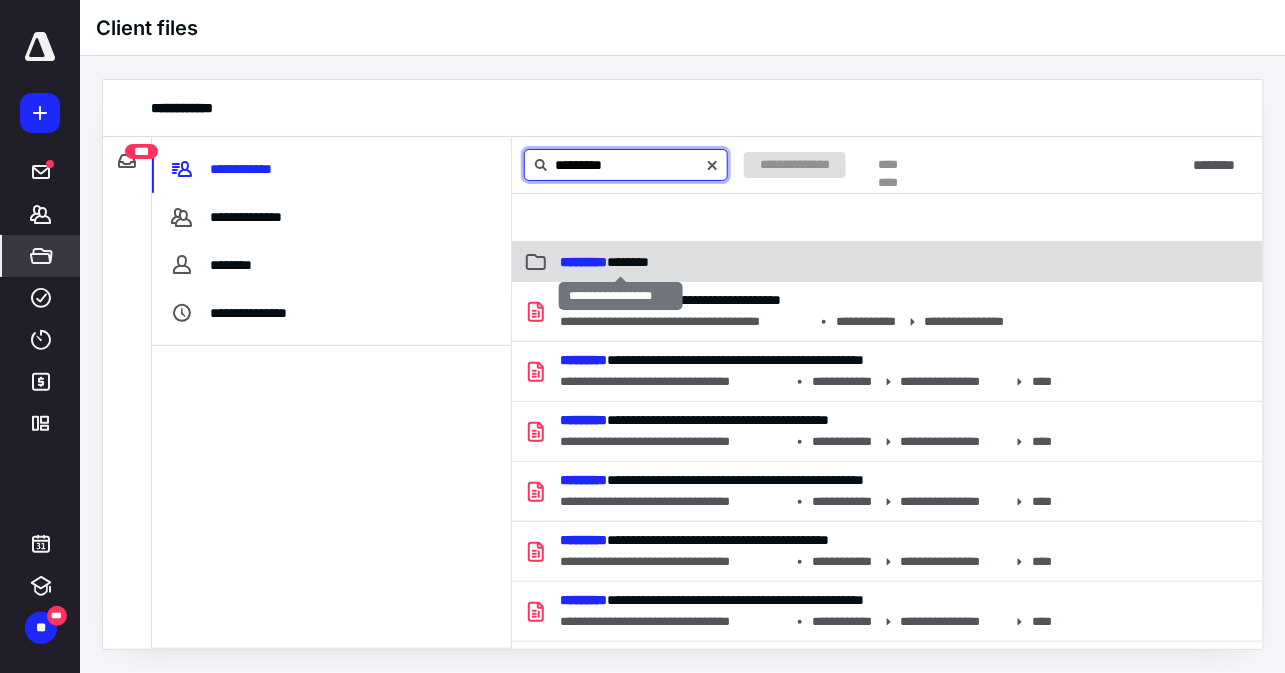 type on "*********" 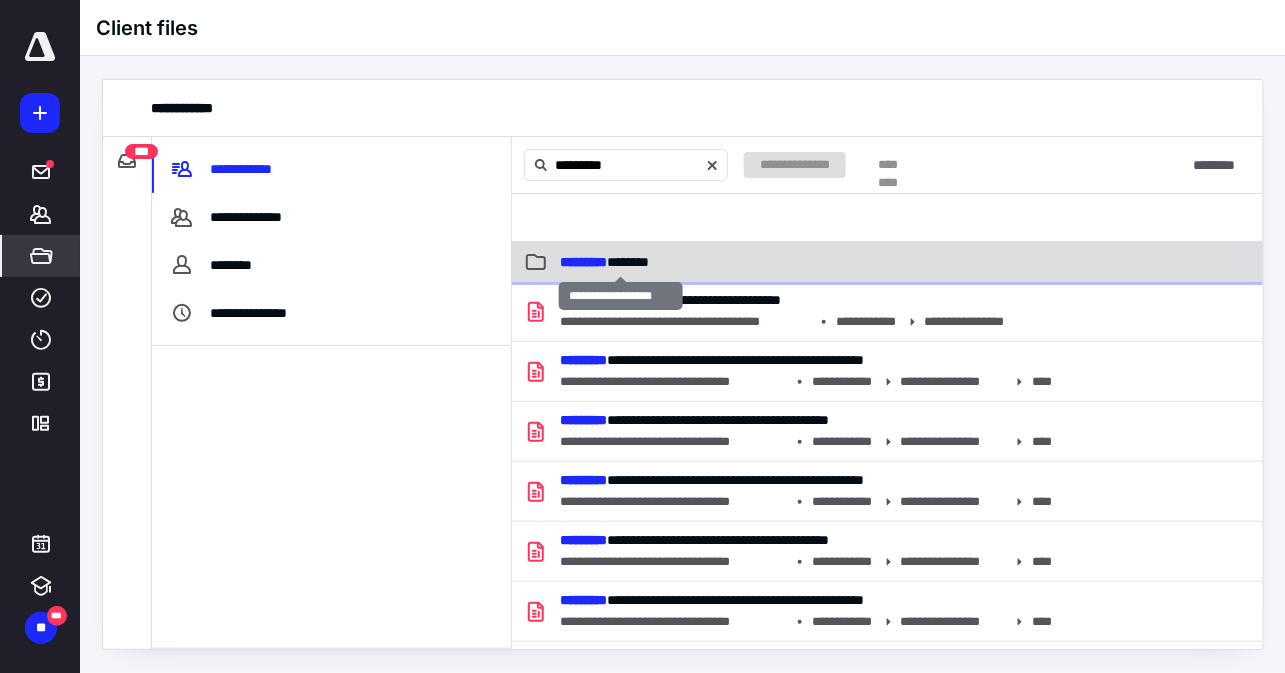 click on "********* ********" at bounding box center [604, 262] 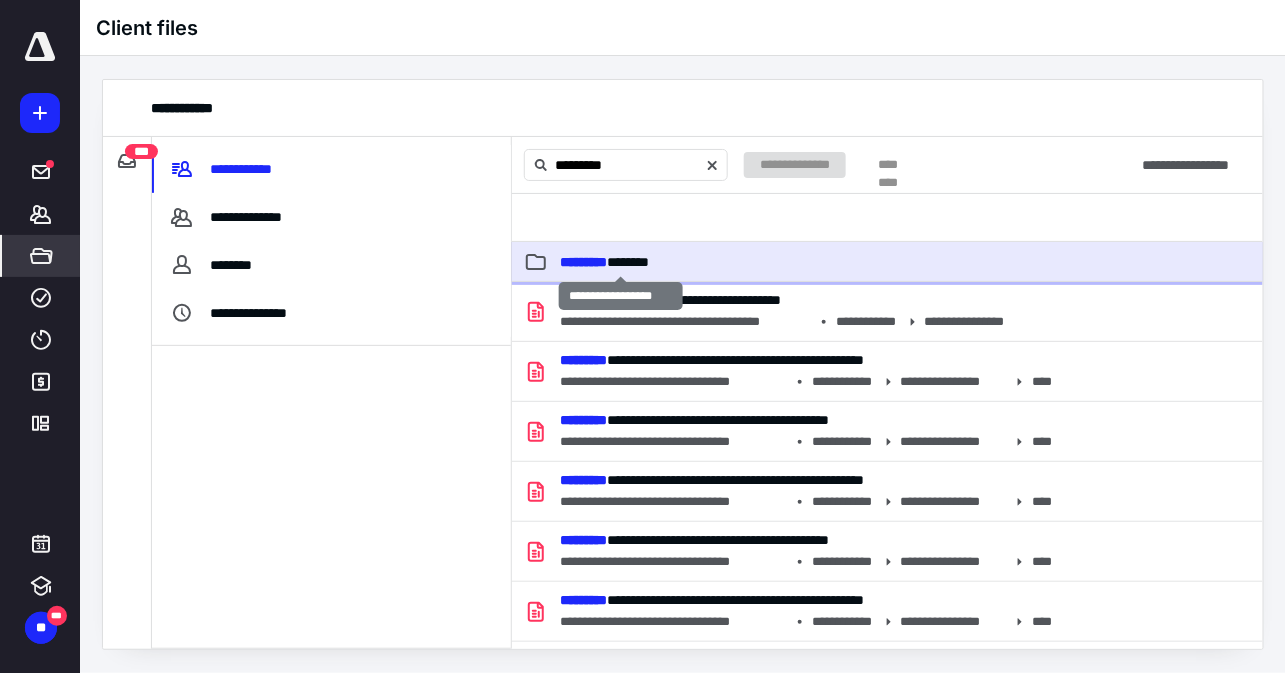 click on "********* ********" at bounding box center (604, 262) 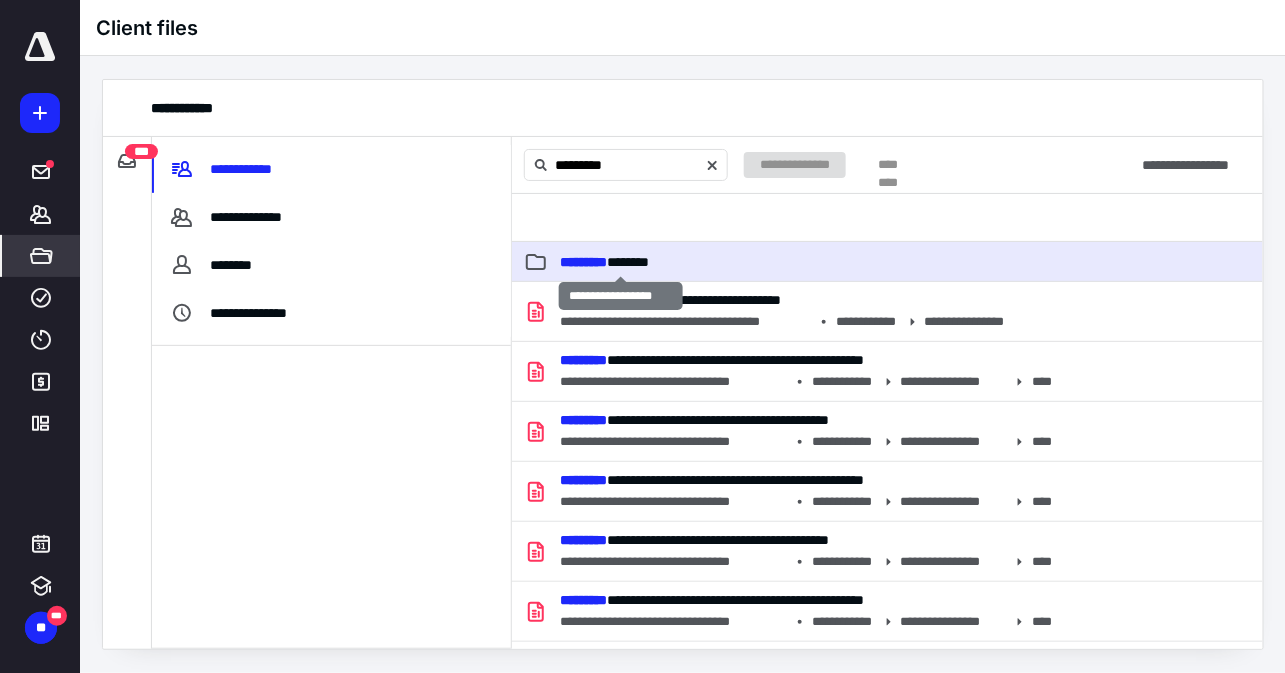 type 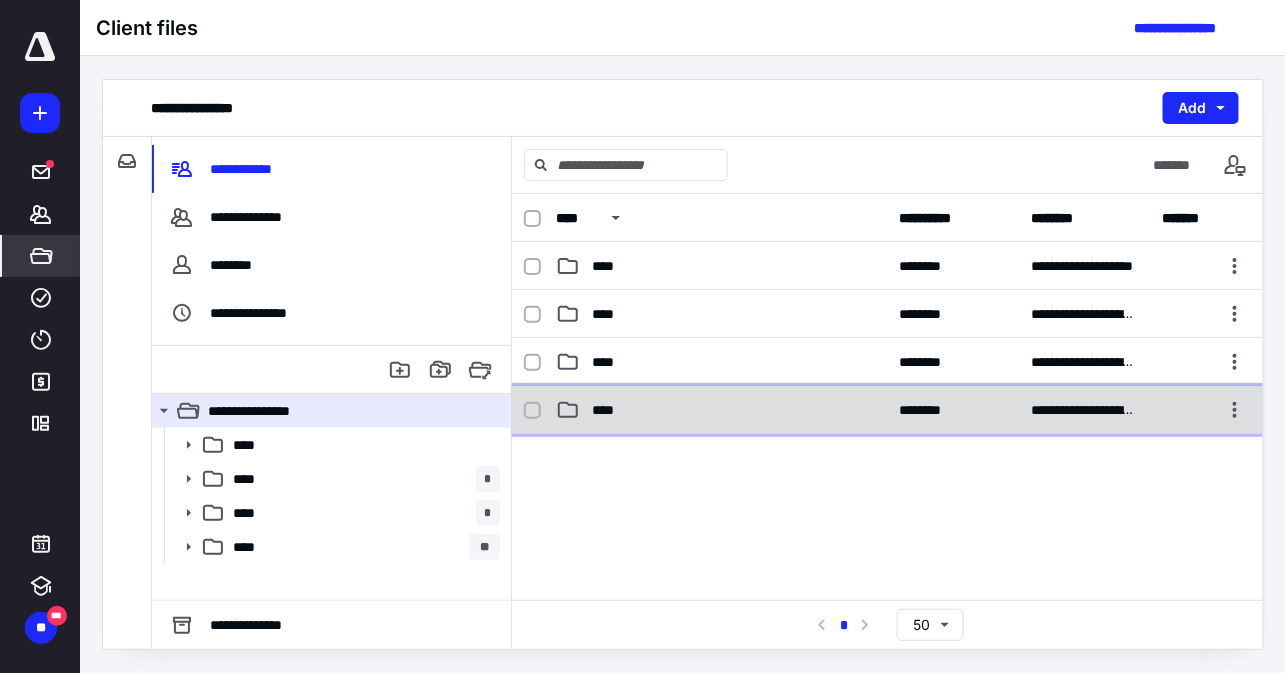click on "****" at bounding box center [609, 410] 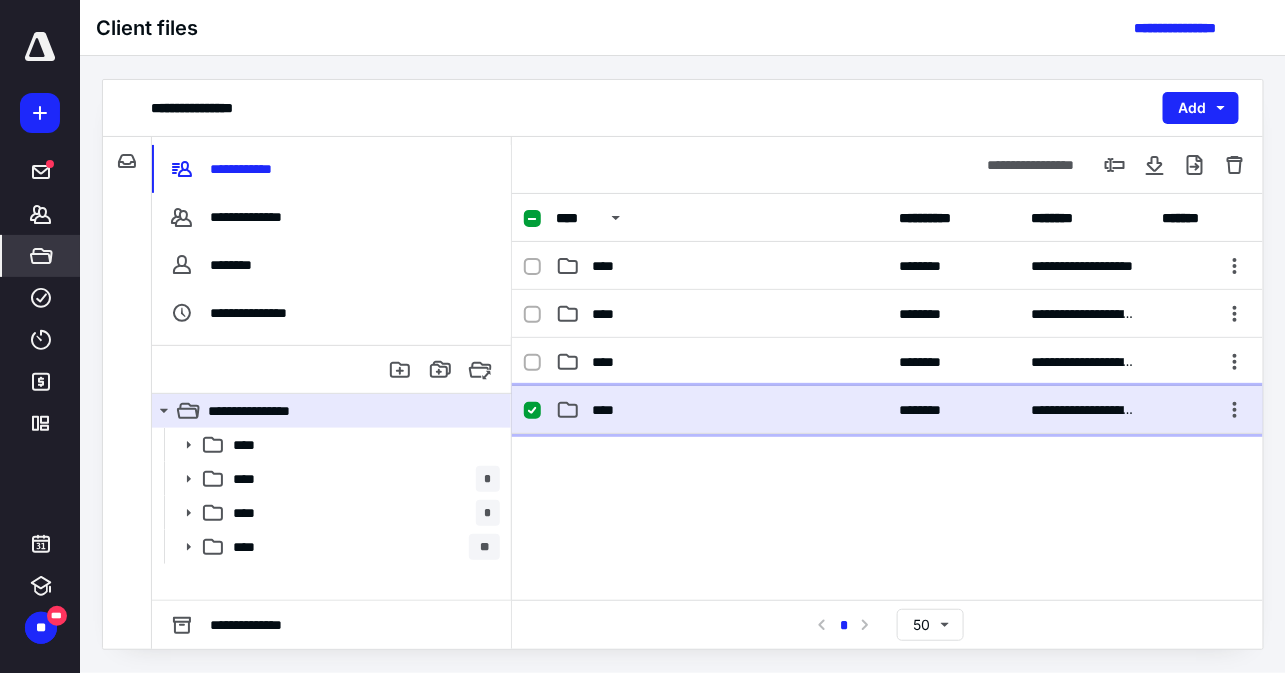 checkbox on "true" 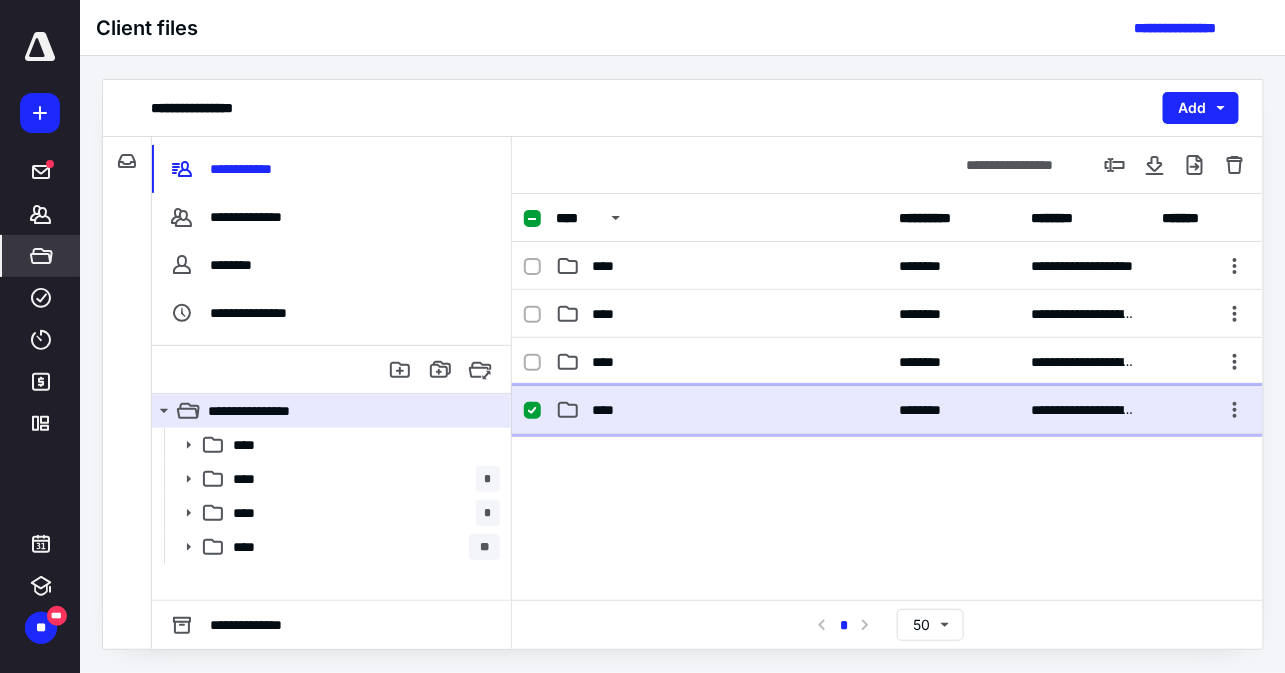 click on "****" at bounding box center [609, 410] 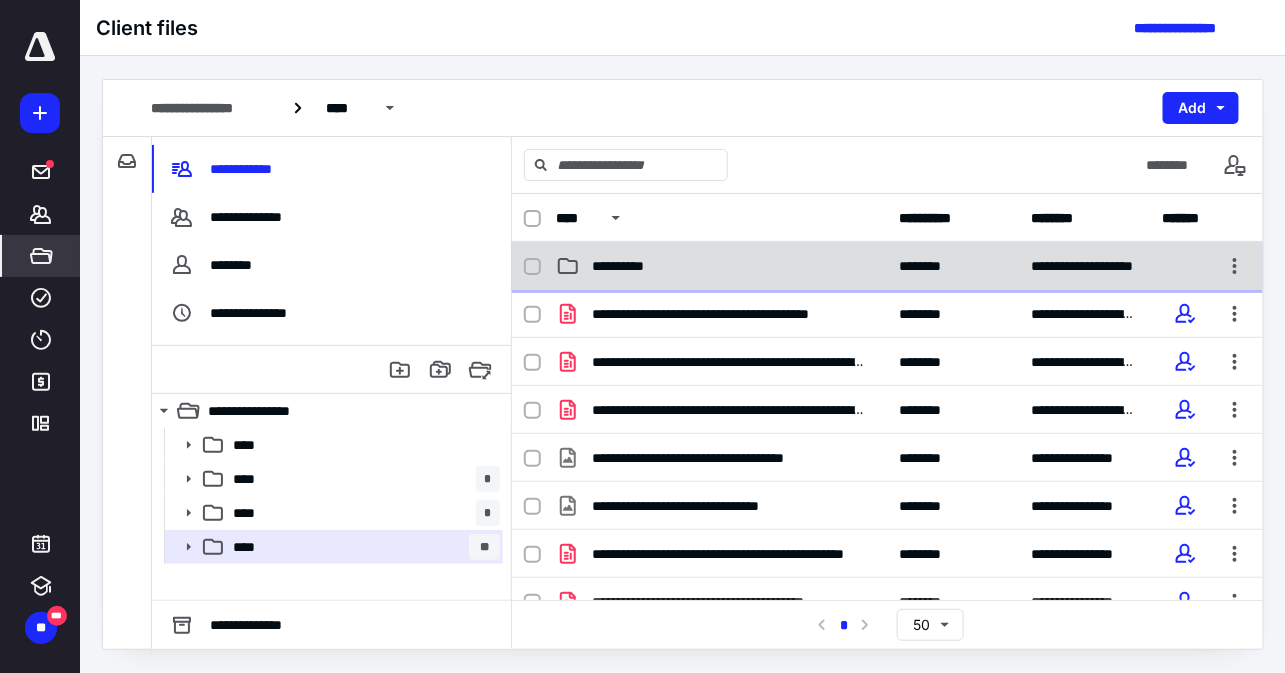 click on "**********" at bounding box center (721, 266) 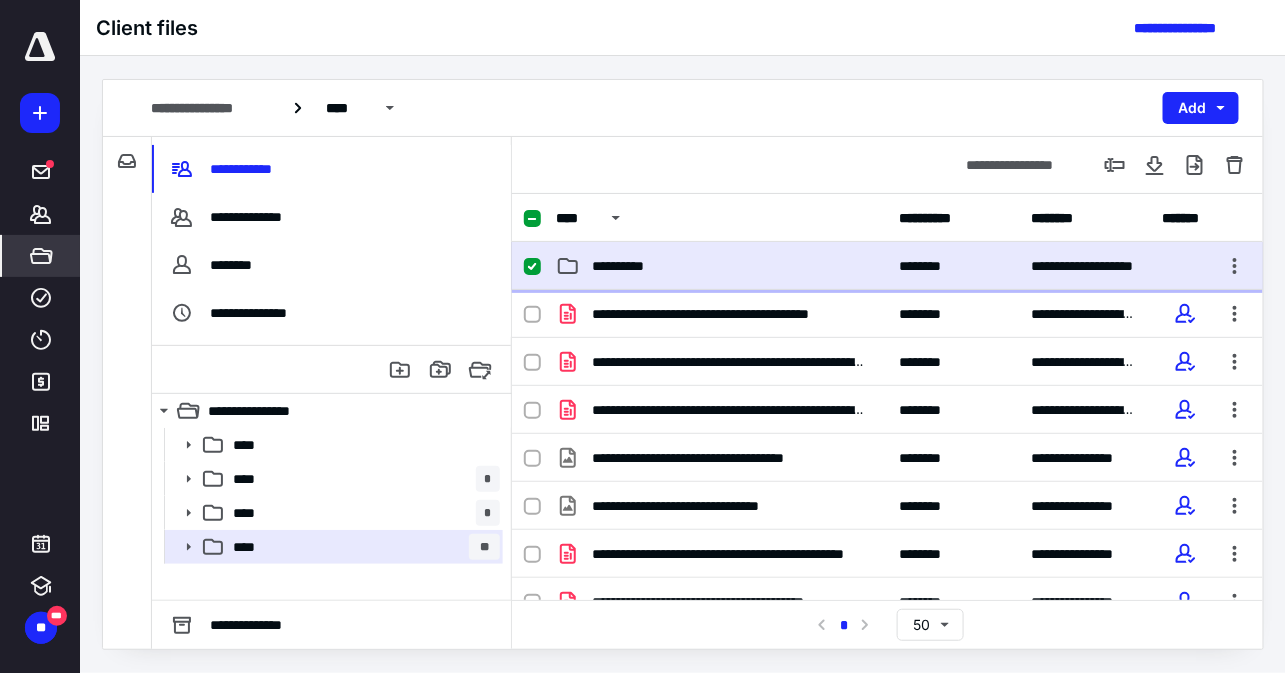 click on "**********" at bounding box center [721, 266] 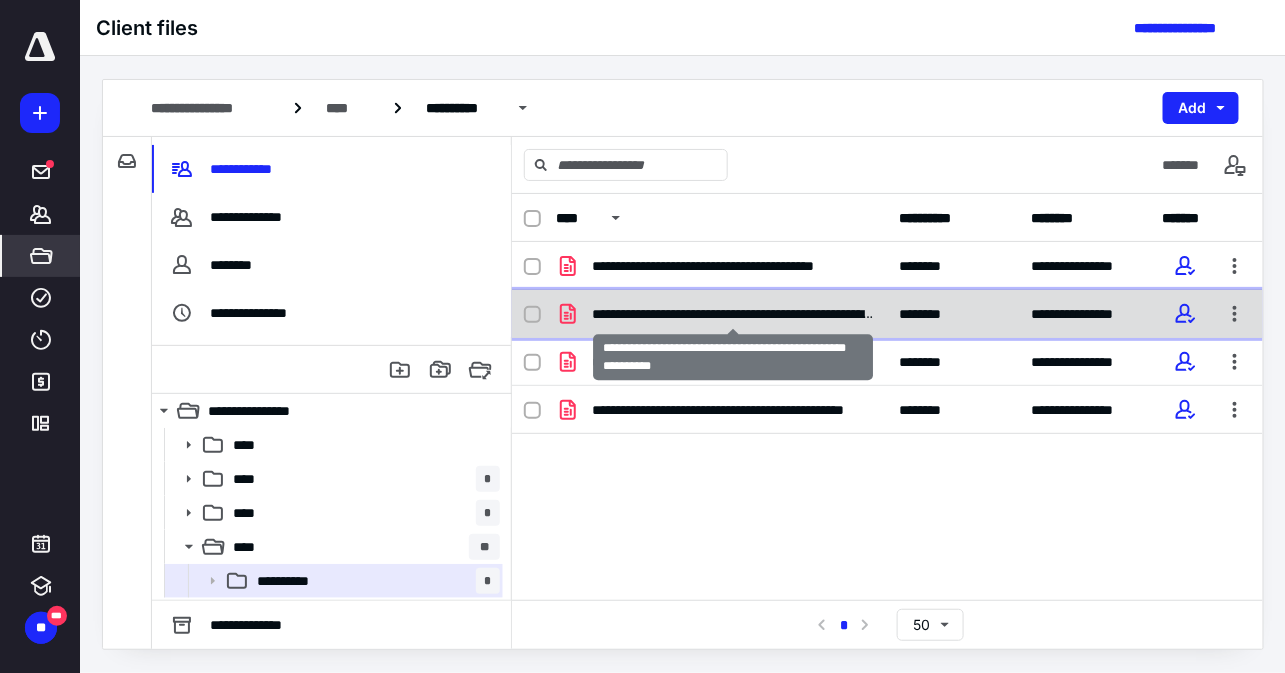 click on "**********" at bounding box center [733, 314] 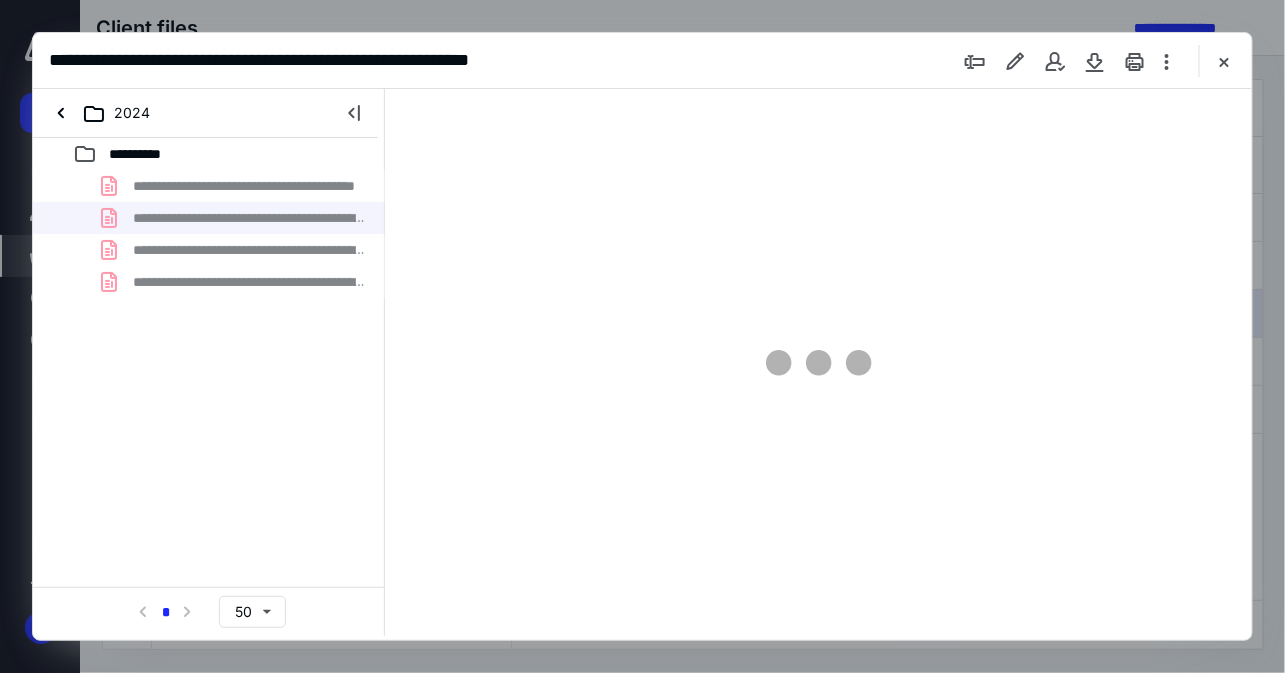 scroll, scrollTop: 0, scrollLeft: 0, axis: both 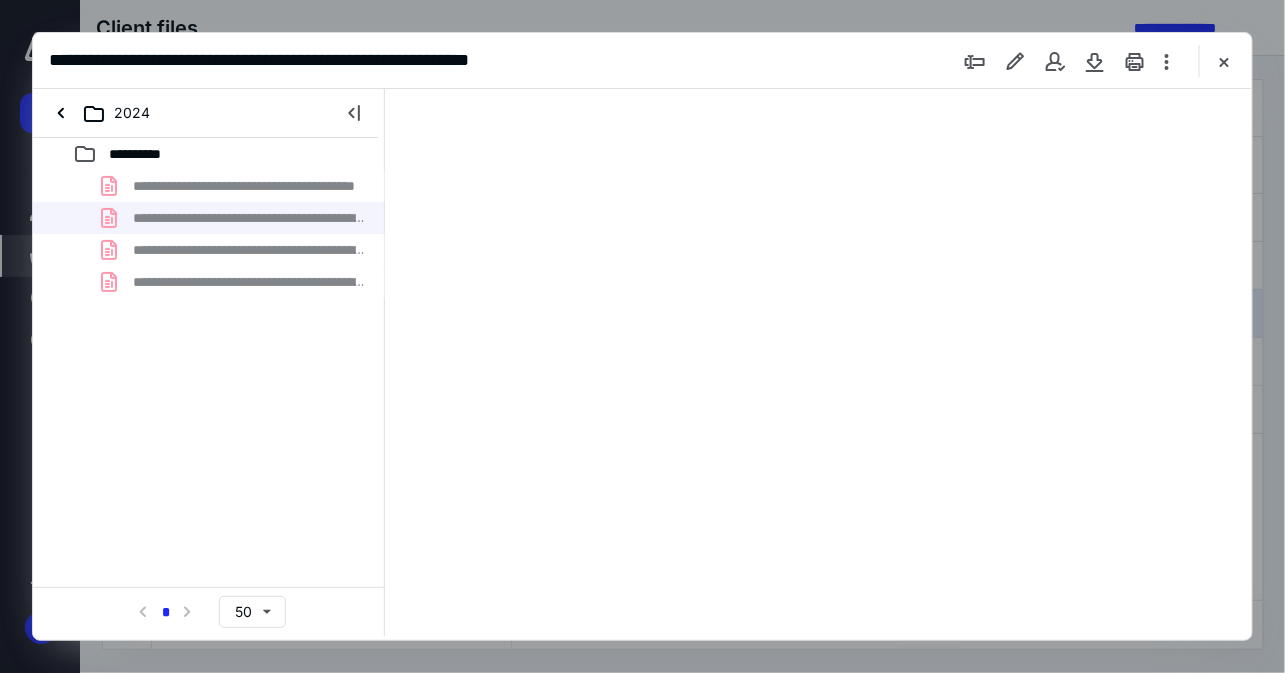 type on "56" 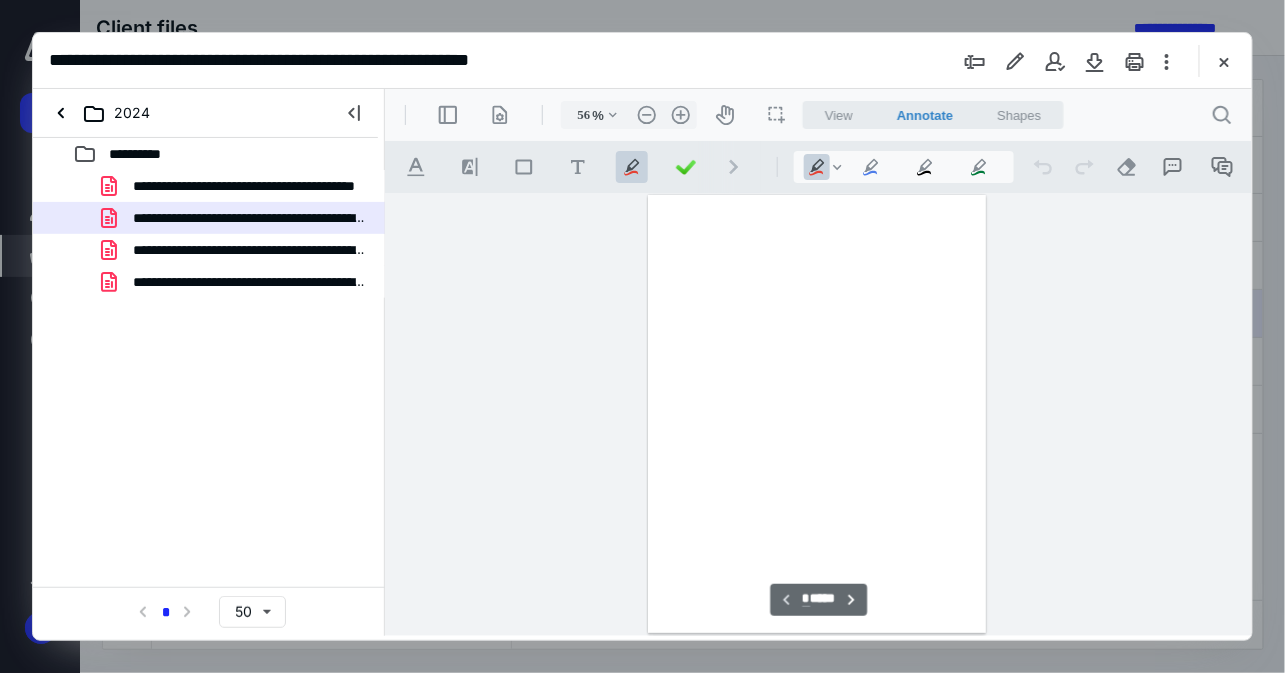 scroll, scrollTop: 105, scrollLeft: 0, axis: vertical 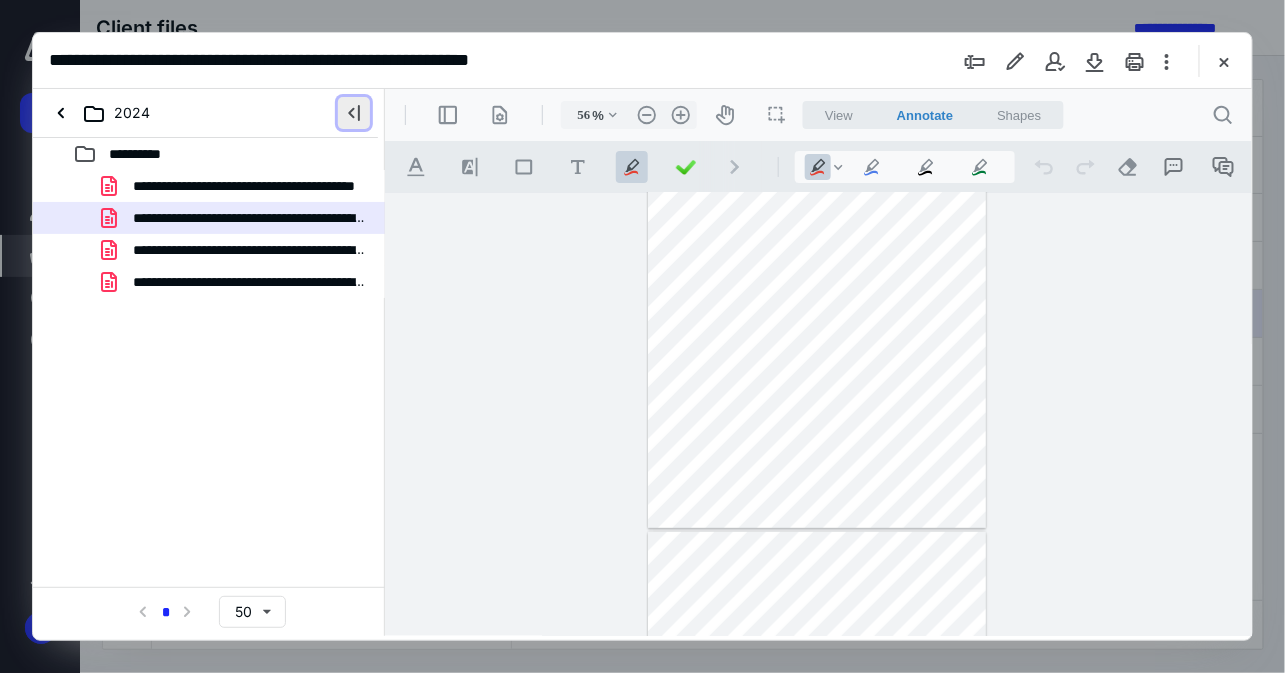 click at bounding box center (354, 113) 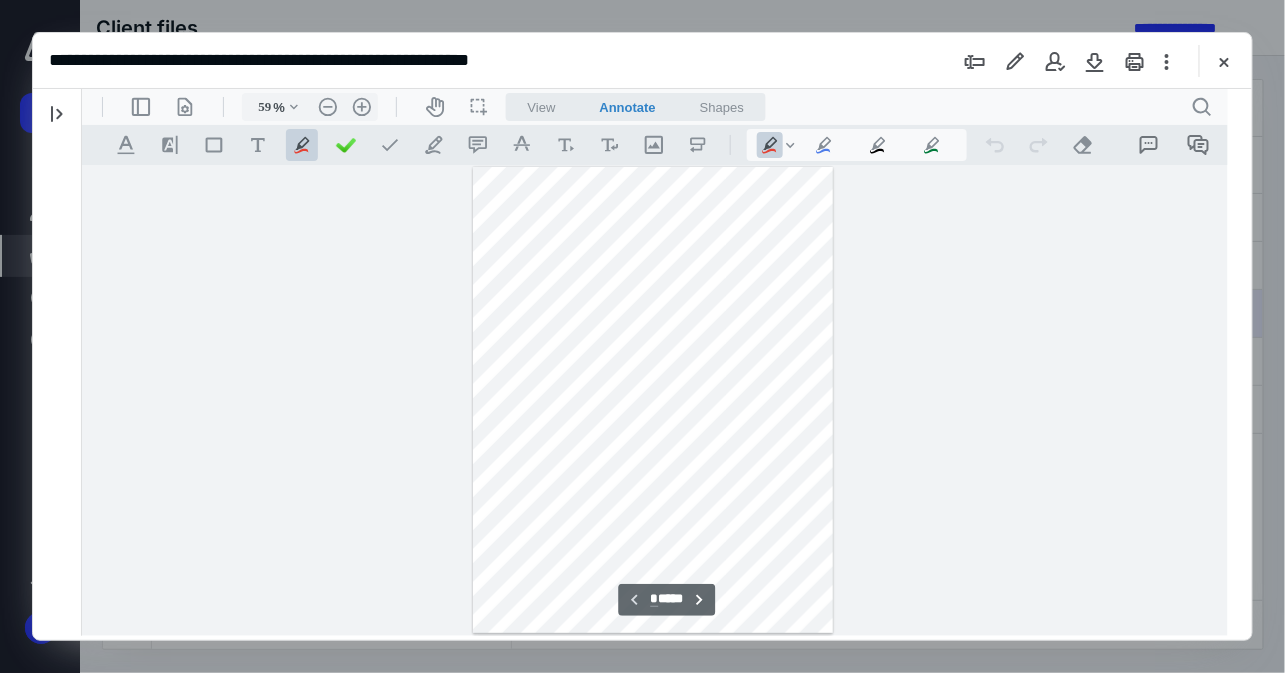 scroll, scrollTop: 0, scrollLeft: 0, axis: both 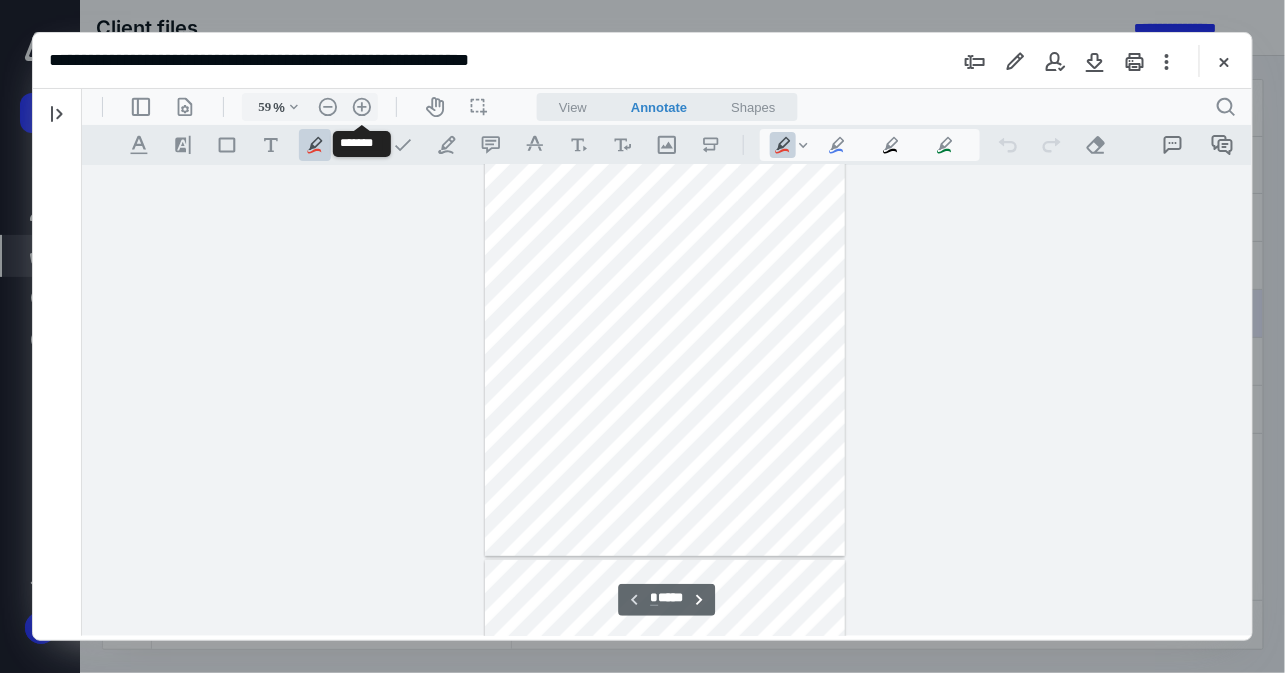 click on ".cls-1{fill:#abb0c4;} icon - header - zoom - in - line" at bounding box center (361, 106) 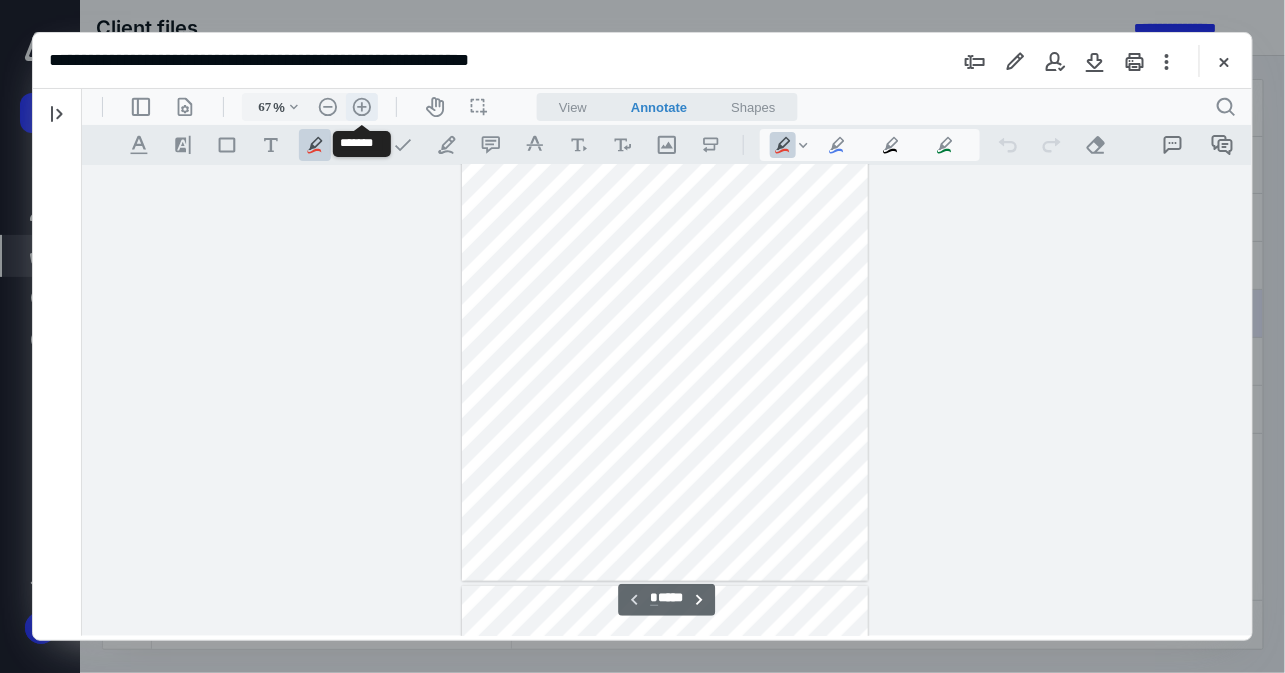 drag, startPoint x: 438, startPoint y: 208, endPoint x: 356, endPoint y: 118, distance: 121.75385 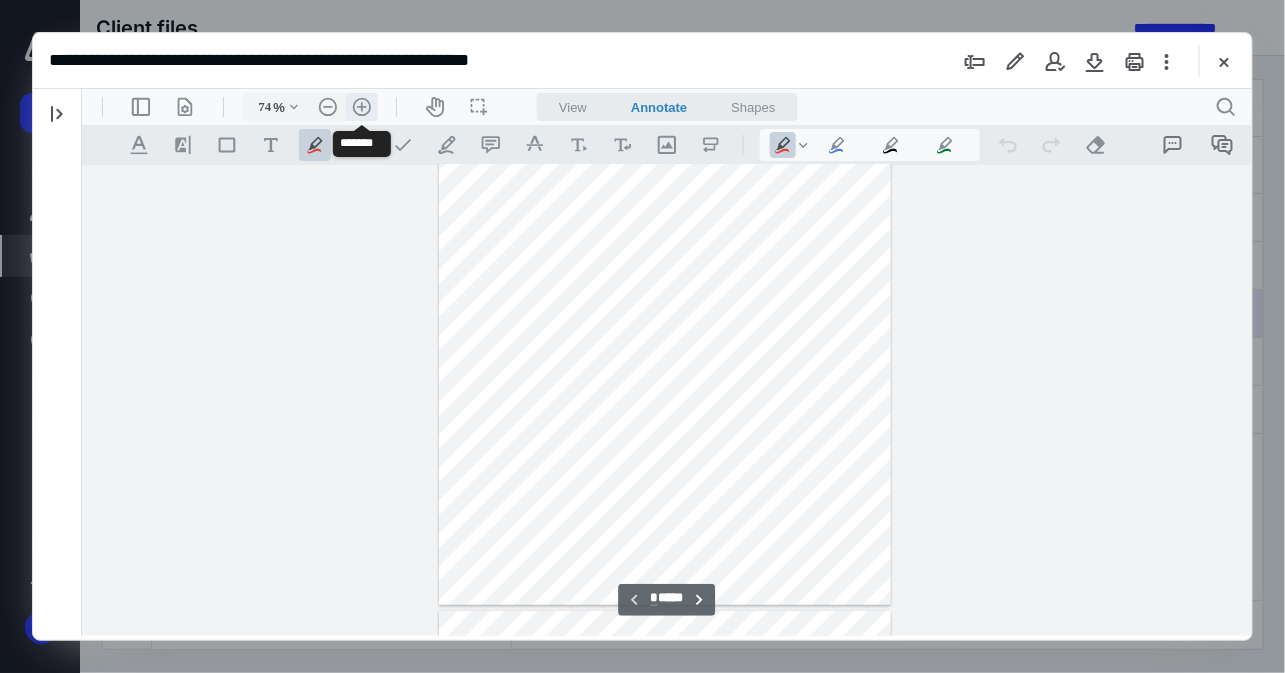 click on ".cls-1{fill:#abb0c4;} icon - header - zoom - in - line" at bounding box center (361, 106) 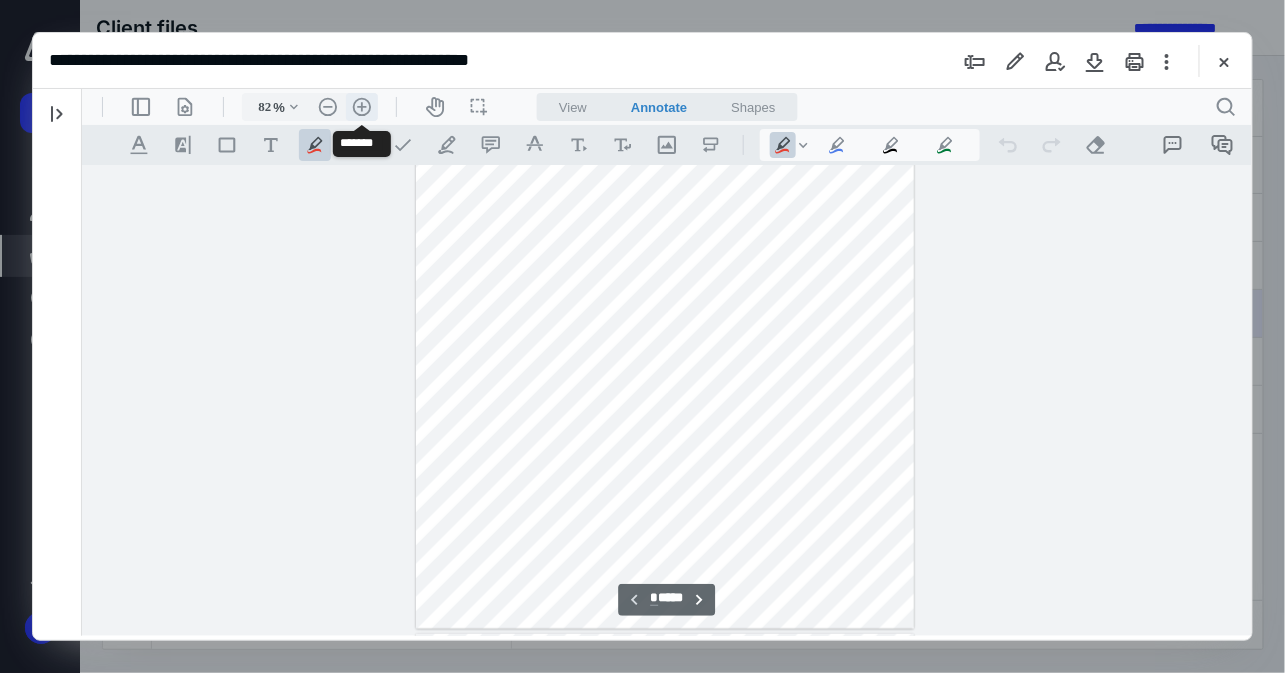 click on ".cls-1{fill:#abb0c4;} icon - header - zoom - in - line" at bounding box center (361, 106) 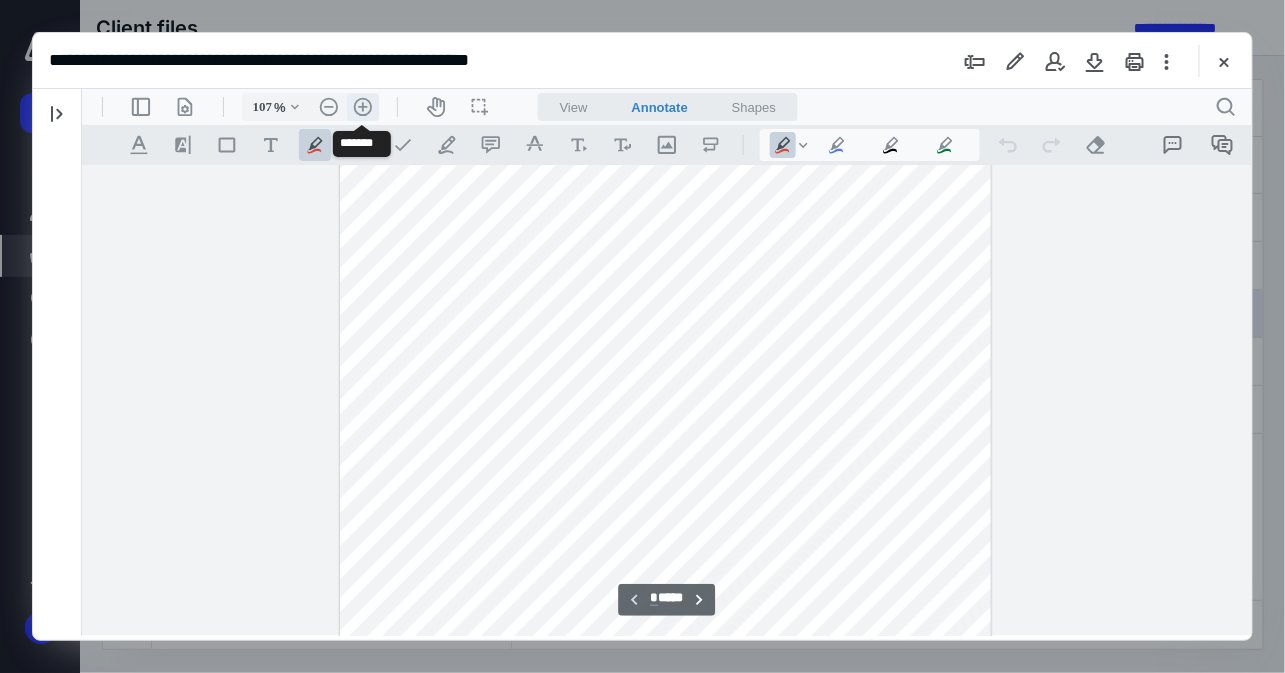 scroll, scrollTop: 301, scrollLeft: 0, axis: vertical 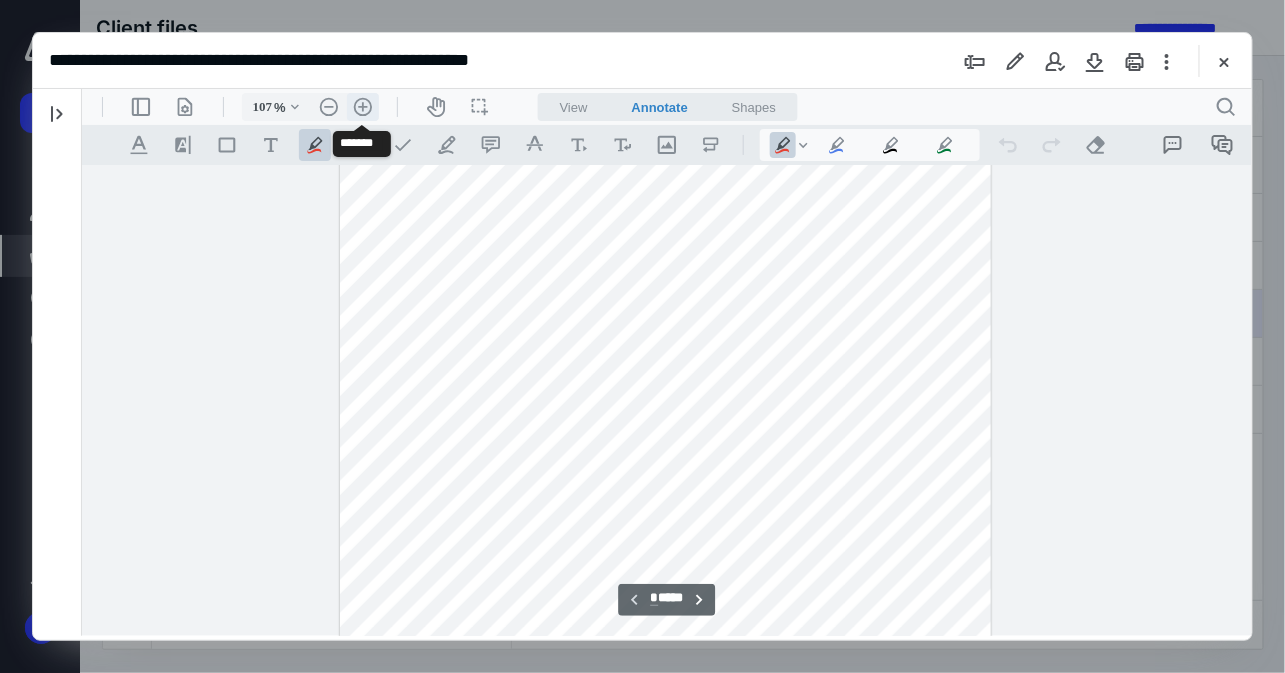 click on ".cls-1{fill:#abb0c4;} icon - header - zoom - in - line" at bounding box center [362, 106] 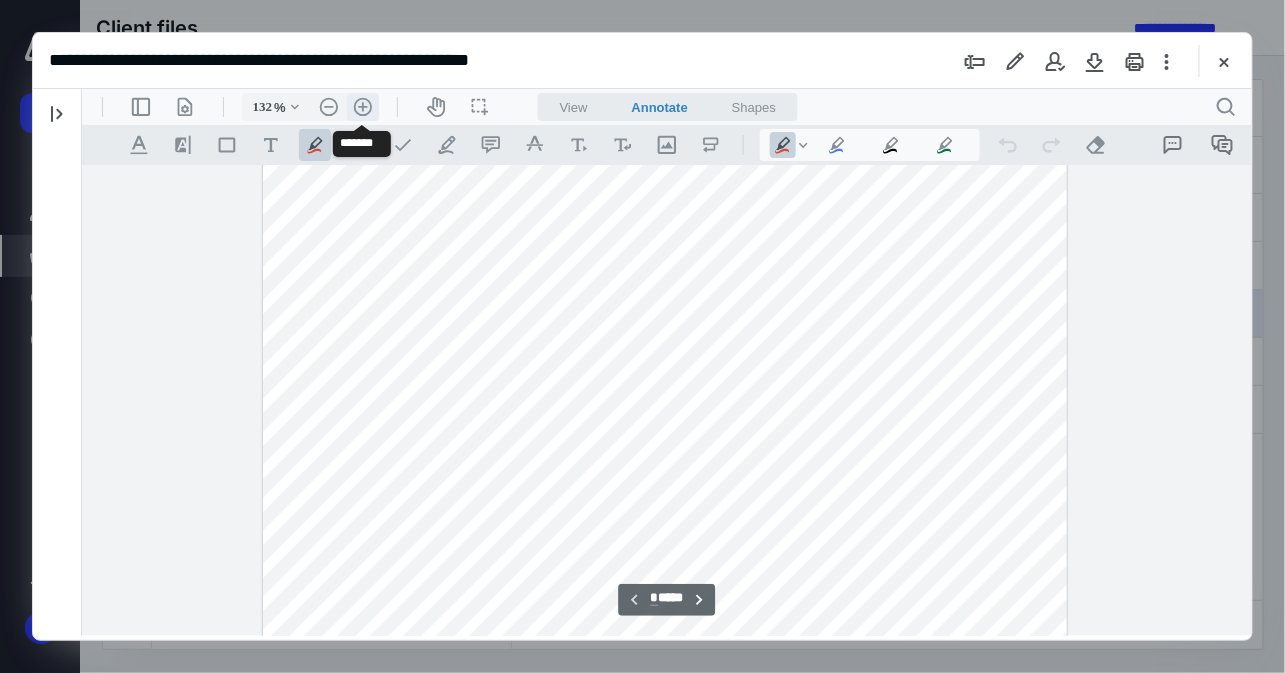 click on ".cls-1{fill:#abb0c4;} icon - header - zoom - in - line" at bounding box center [362, 106] 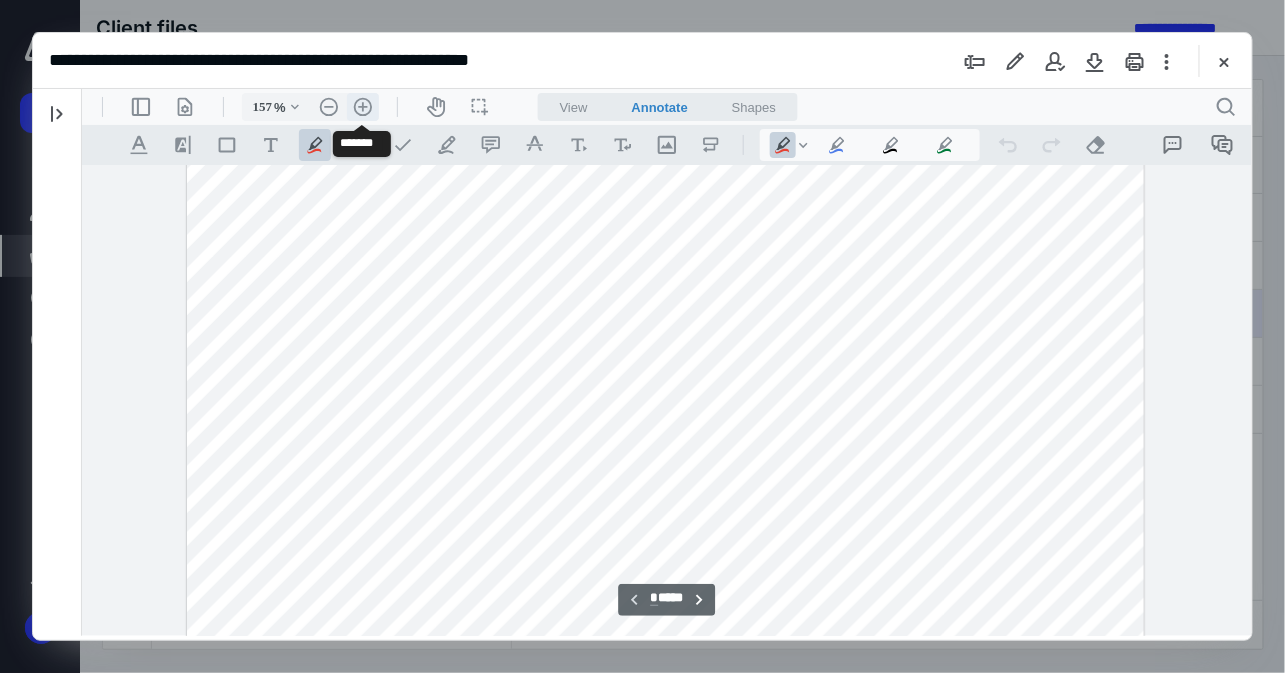 scroll, scrollTop: 534, scrollLeft: 0, axis: vertical 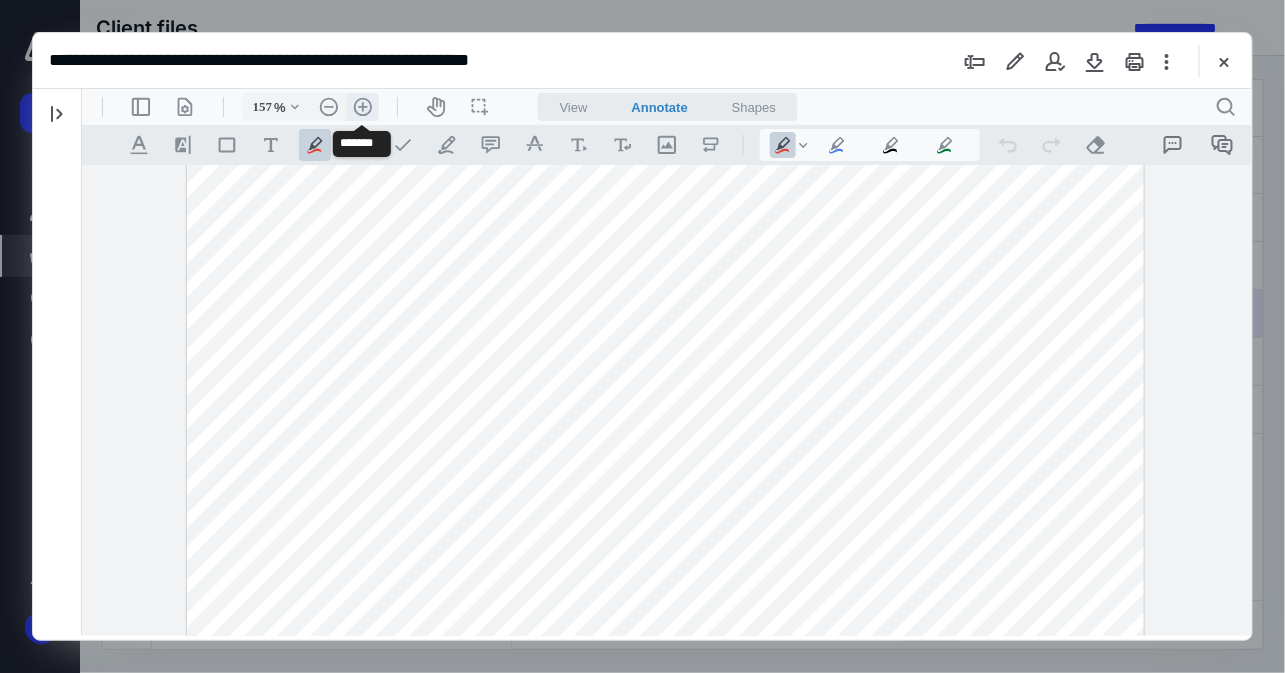 click on ".cls-1{fill:#abb0c4;} icon - header - zoom - in - line" at bounding box center (362, 106) 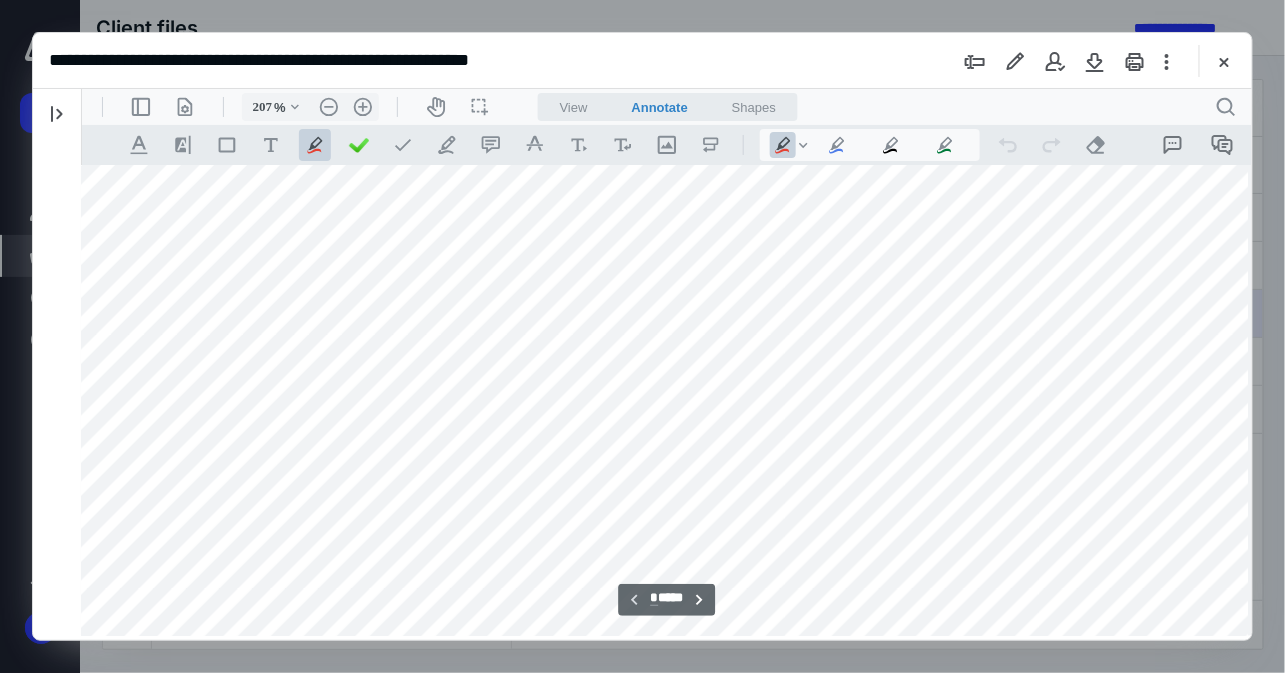 scroll, scrollTop: 848, scrollLeft: 60, axis: both 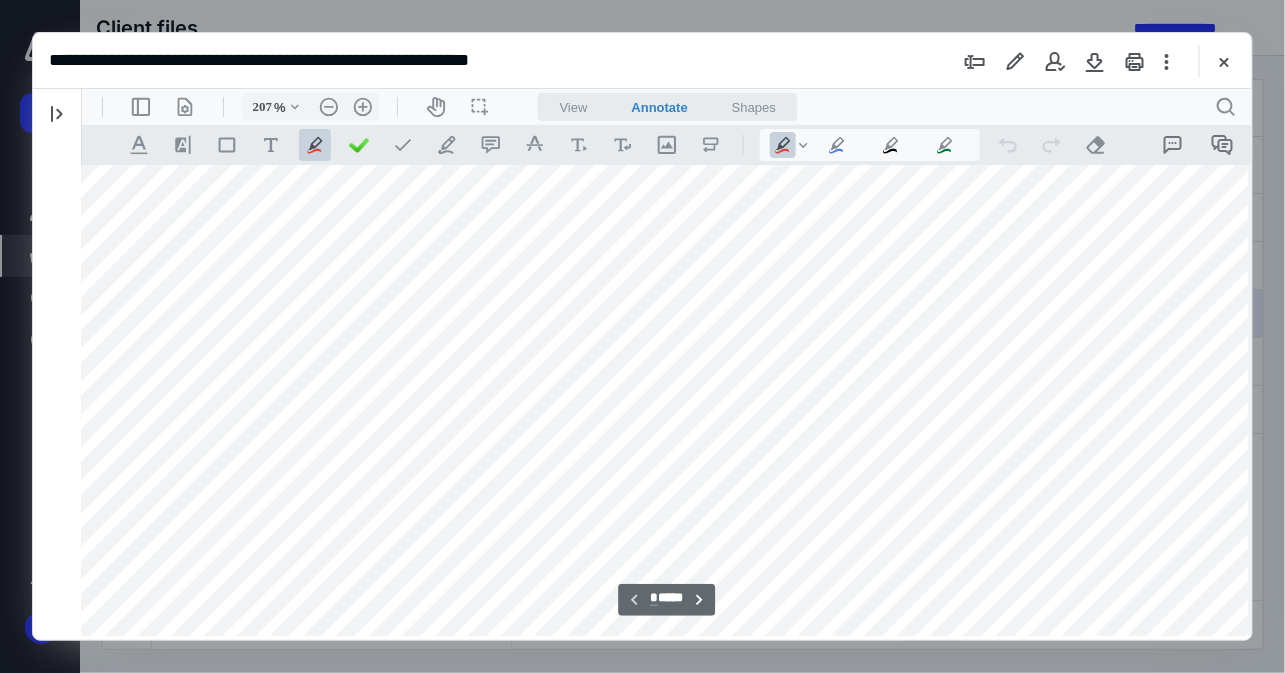 type 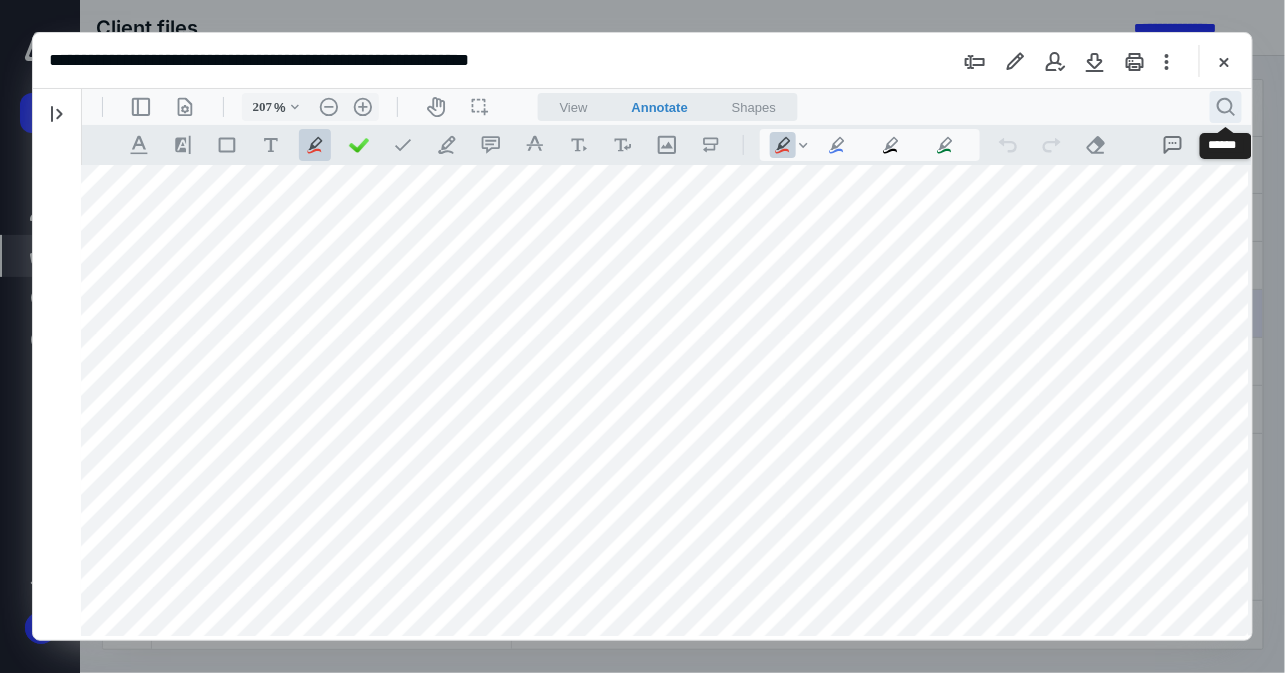 click on ".cls-1{fill:#abb0c4;} icon - header - search" at bounding box center (1225, 106) 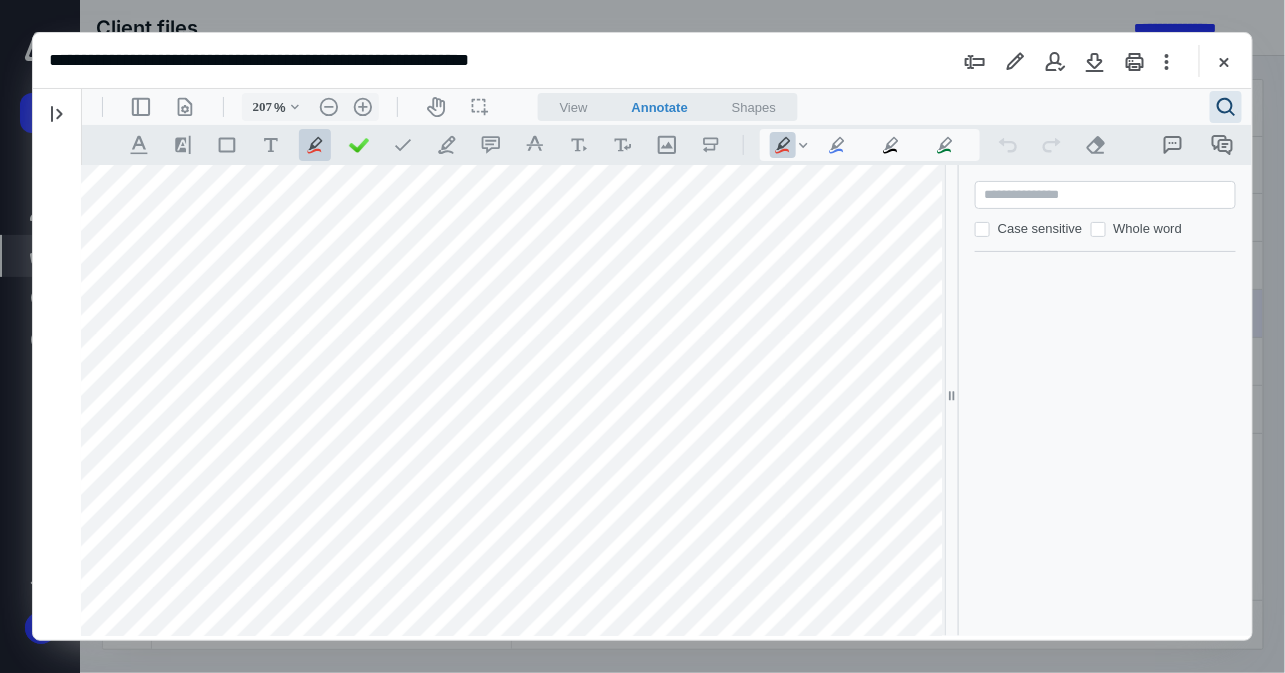 click at bounding box center [1106, 194] 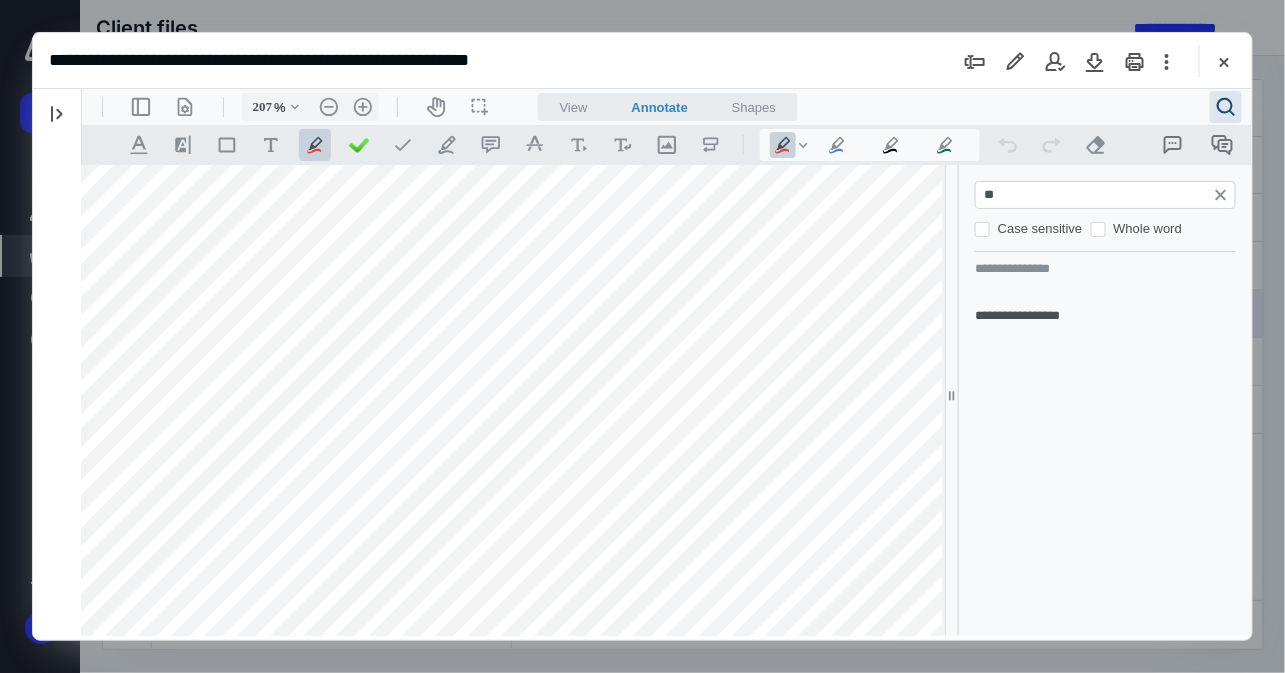 type on "*" 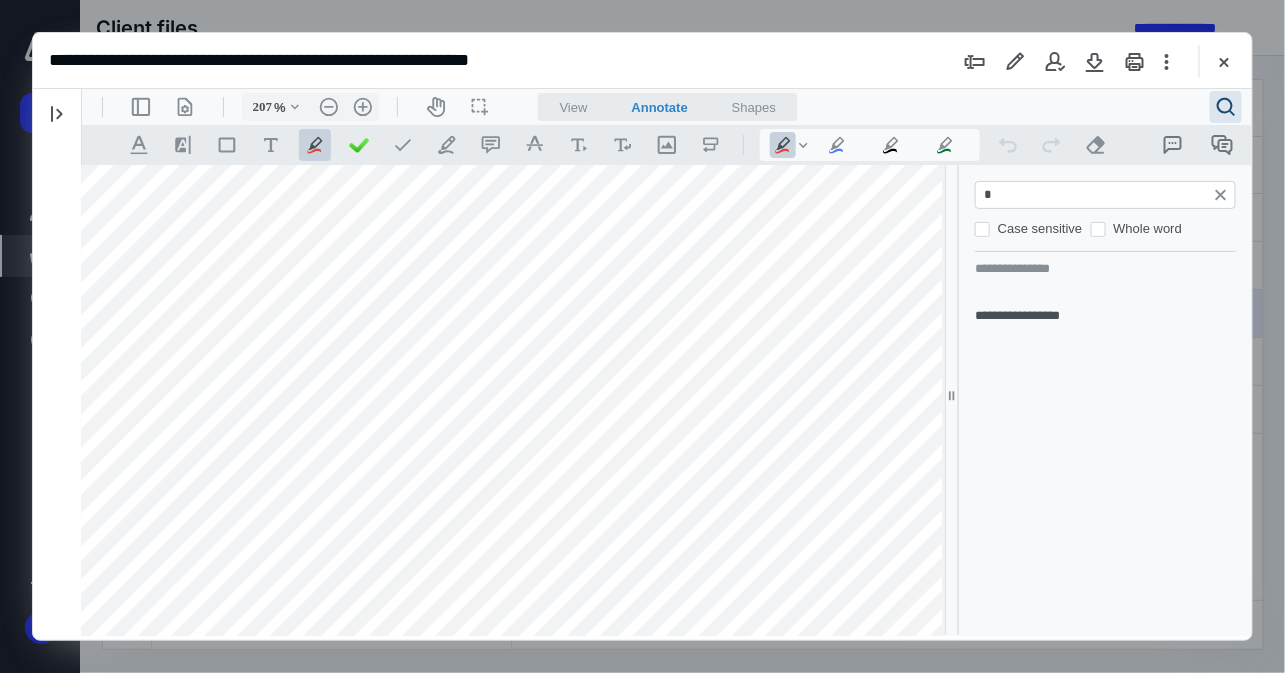 type 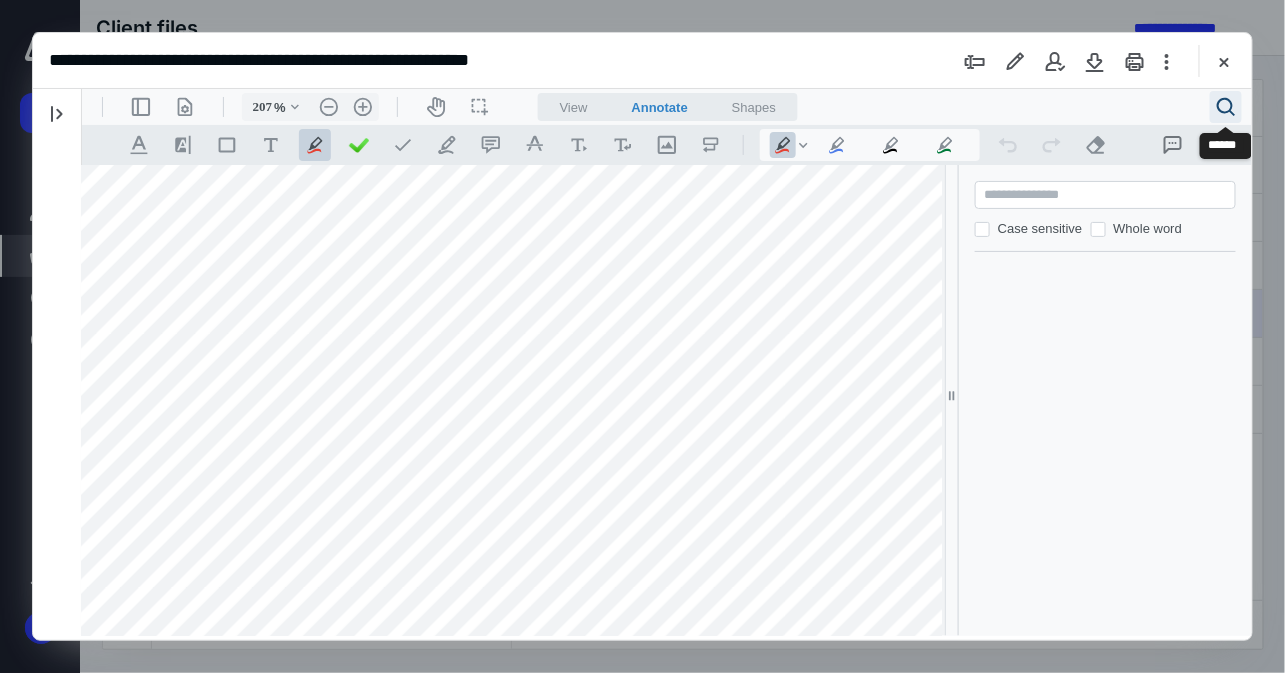 click on ".cls-1{fill:#abb0c4;} icon - header - search" at bounding box center (1225, 106) 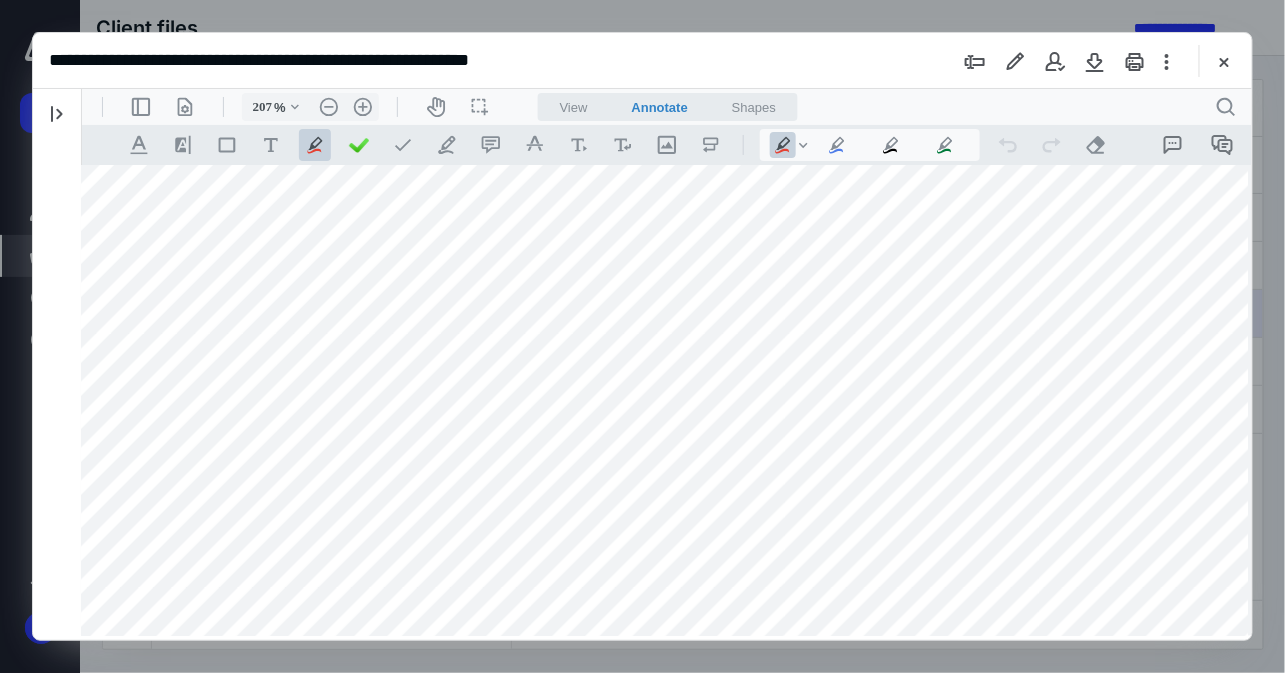 type 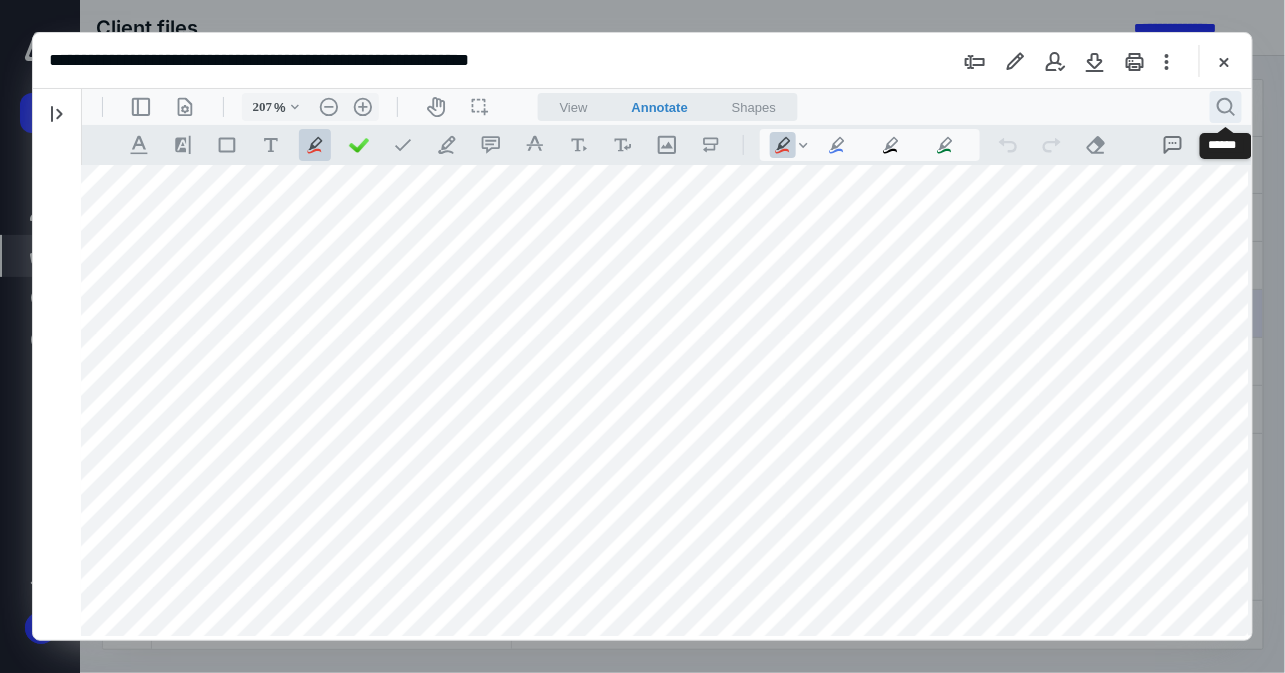 click on ".cls-1{fill:#abb0c4;} icon - header - search" at bounding box center (1225, 106) 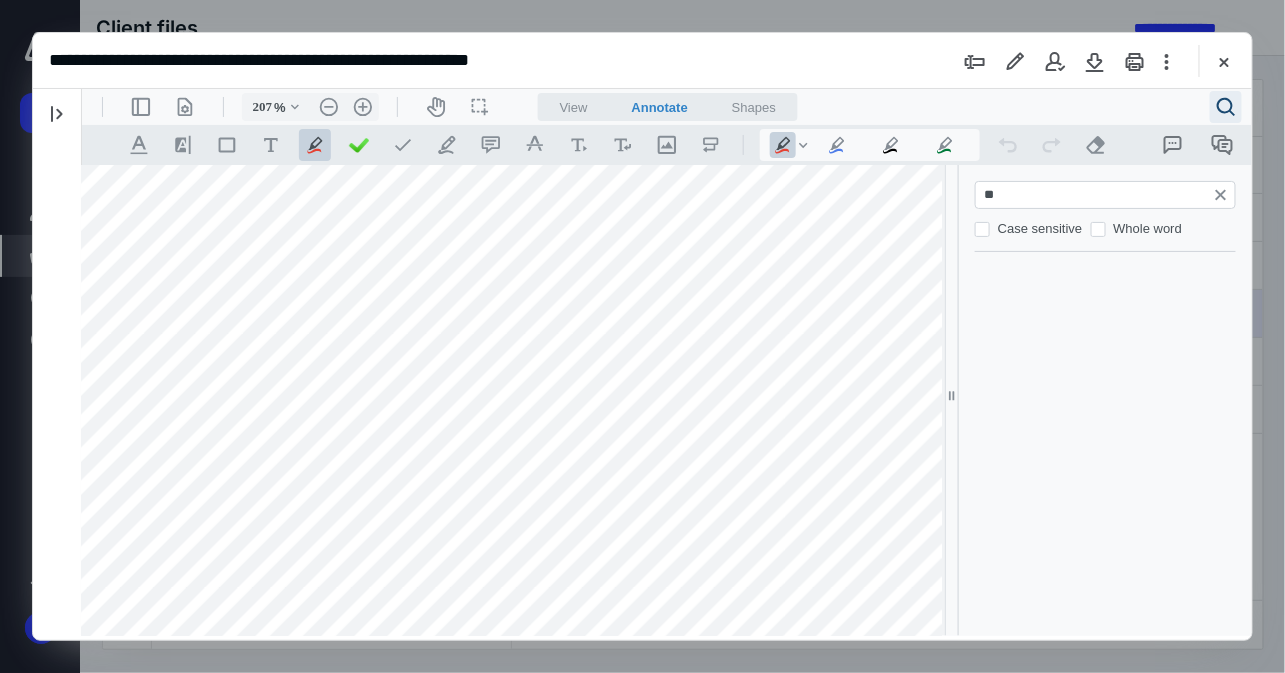 type on "*" 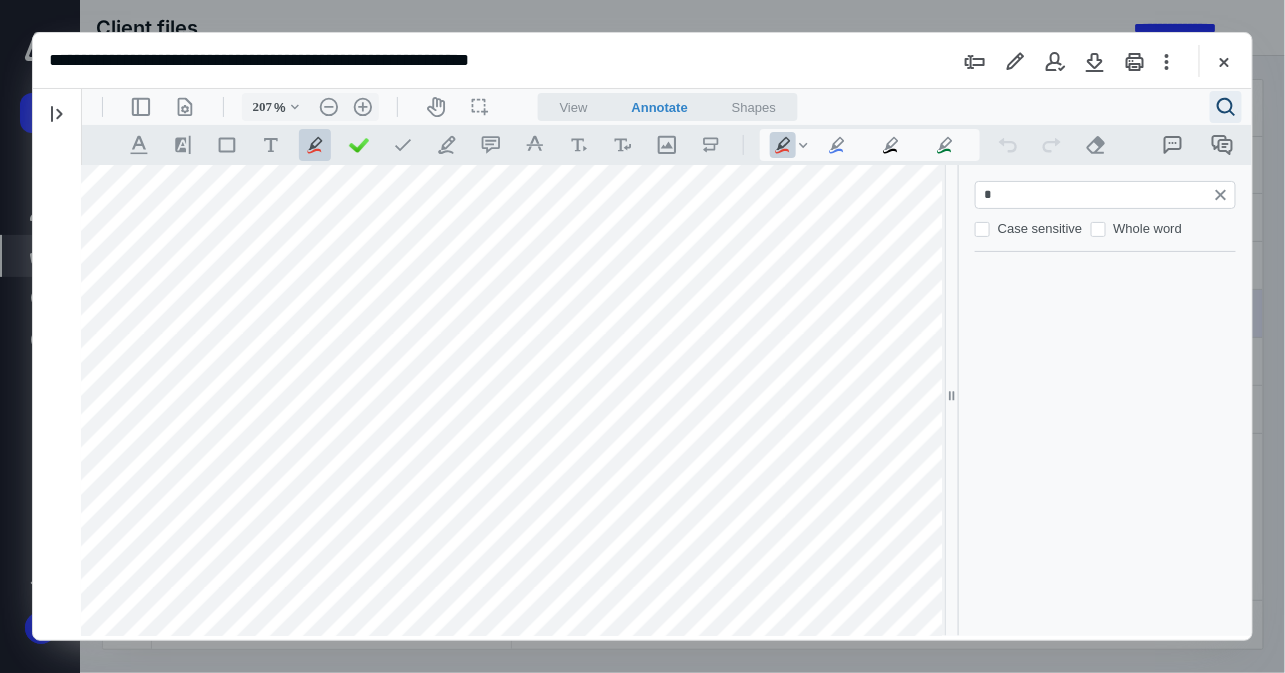 type 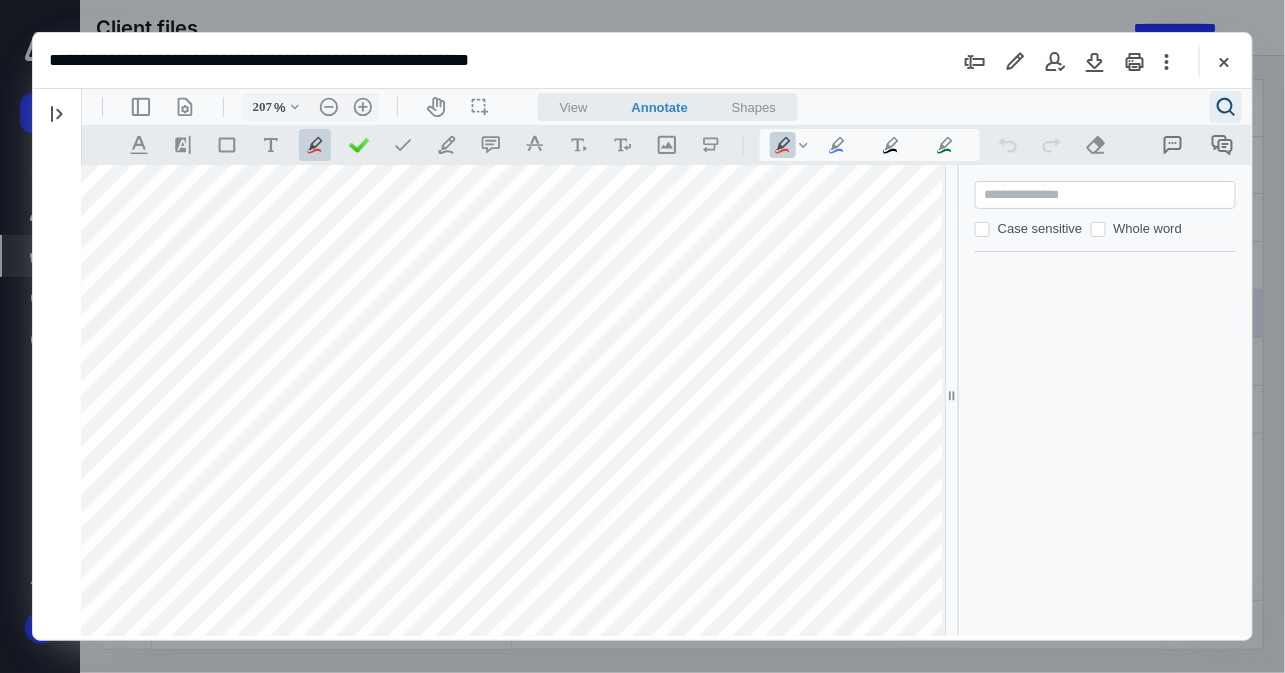 click on ".cls-1{fill:#abb0c4;} icon - header - search" at bounding box center [1225, 106] 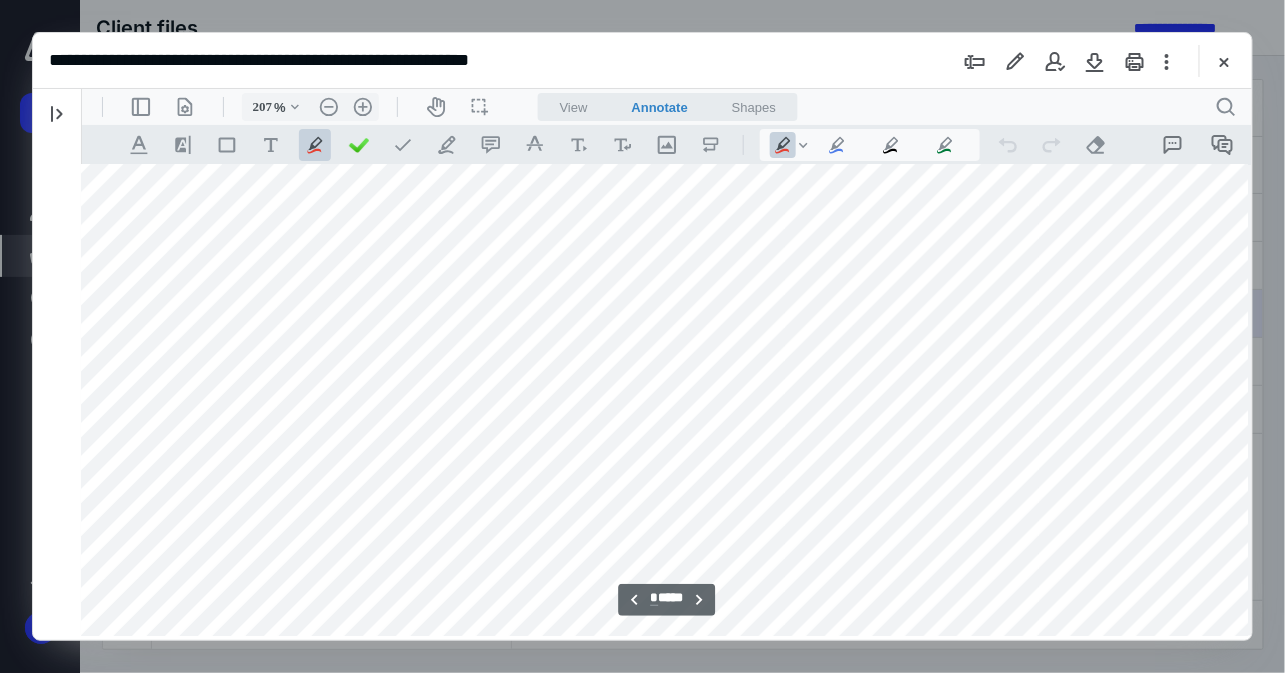 scroll, scrollTop: 2128, scrollLeft: 60, axis: both 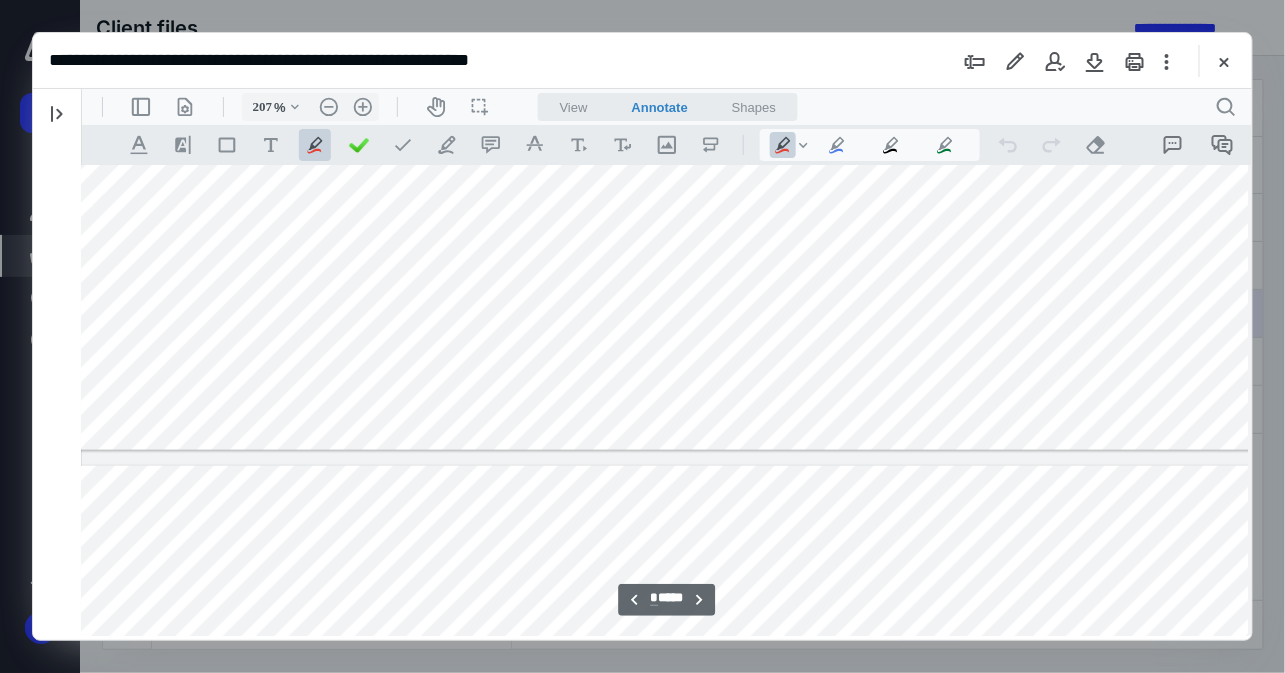 type on "*" 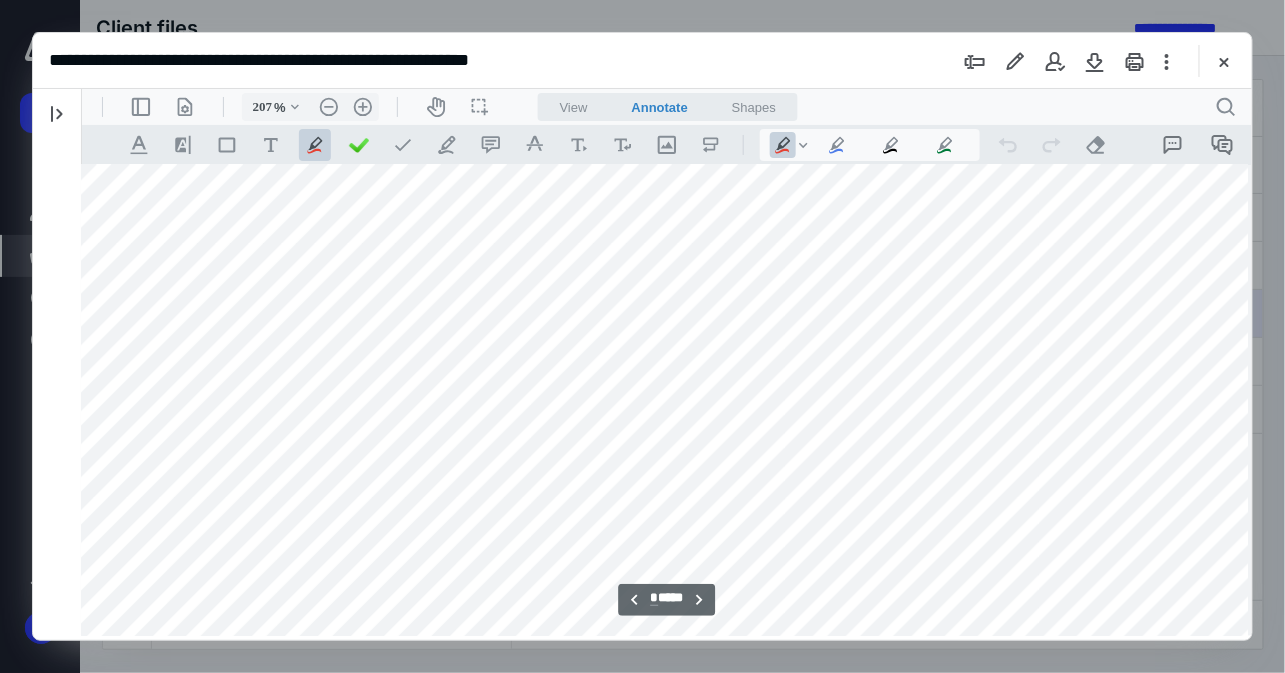 scroll, scrollTop: 4194, scrollLeft: 60, axis: both 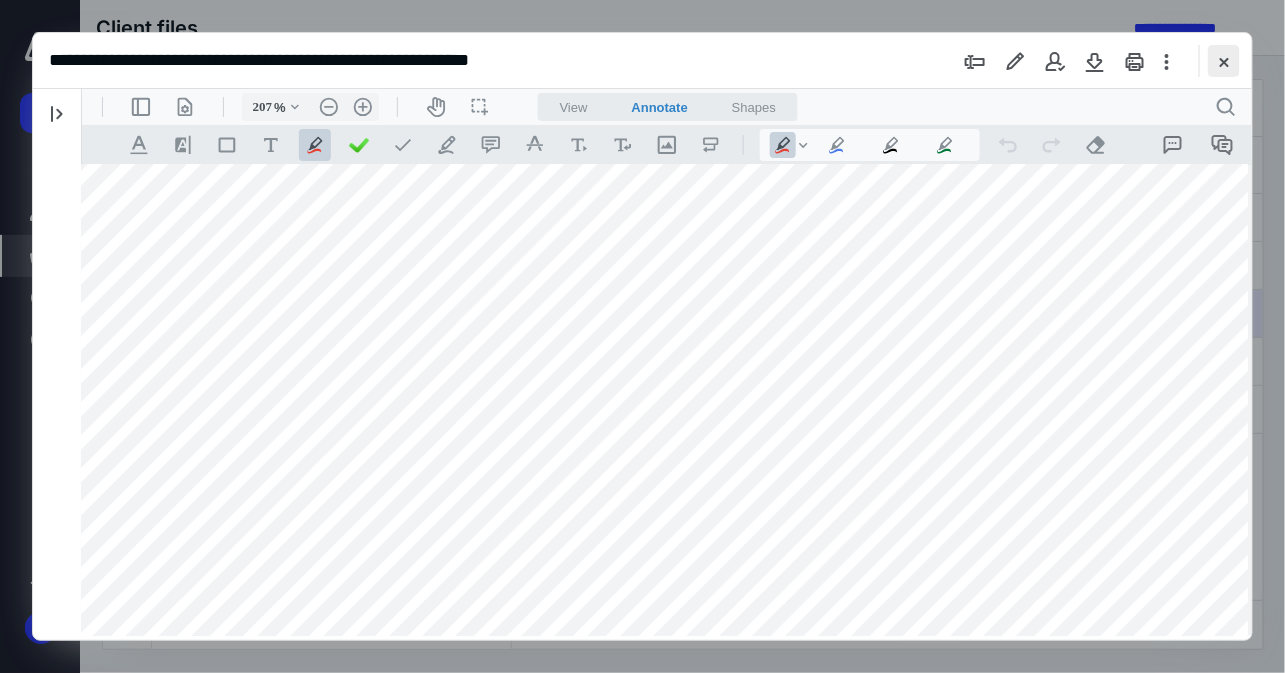 click at bounding box center (1224, 61) 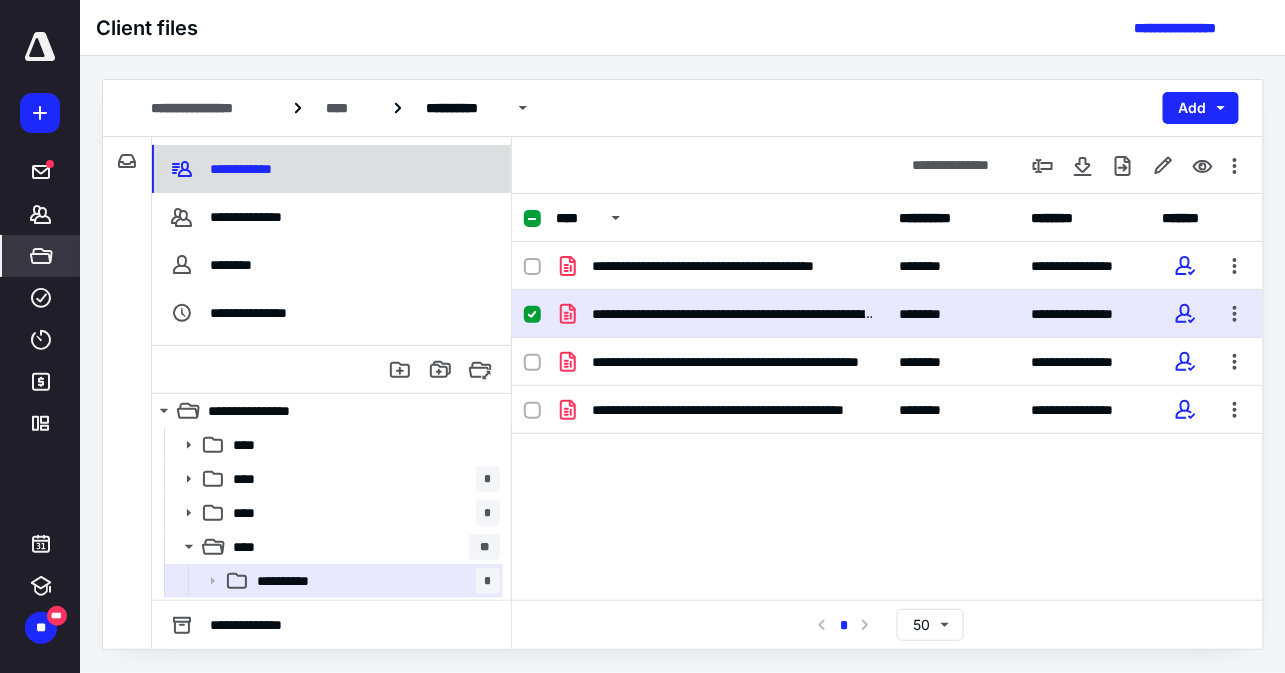 click on "**********" at bounding box center [331, 169] 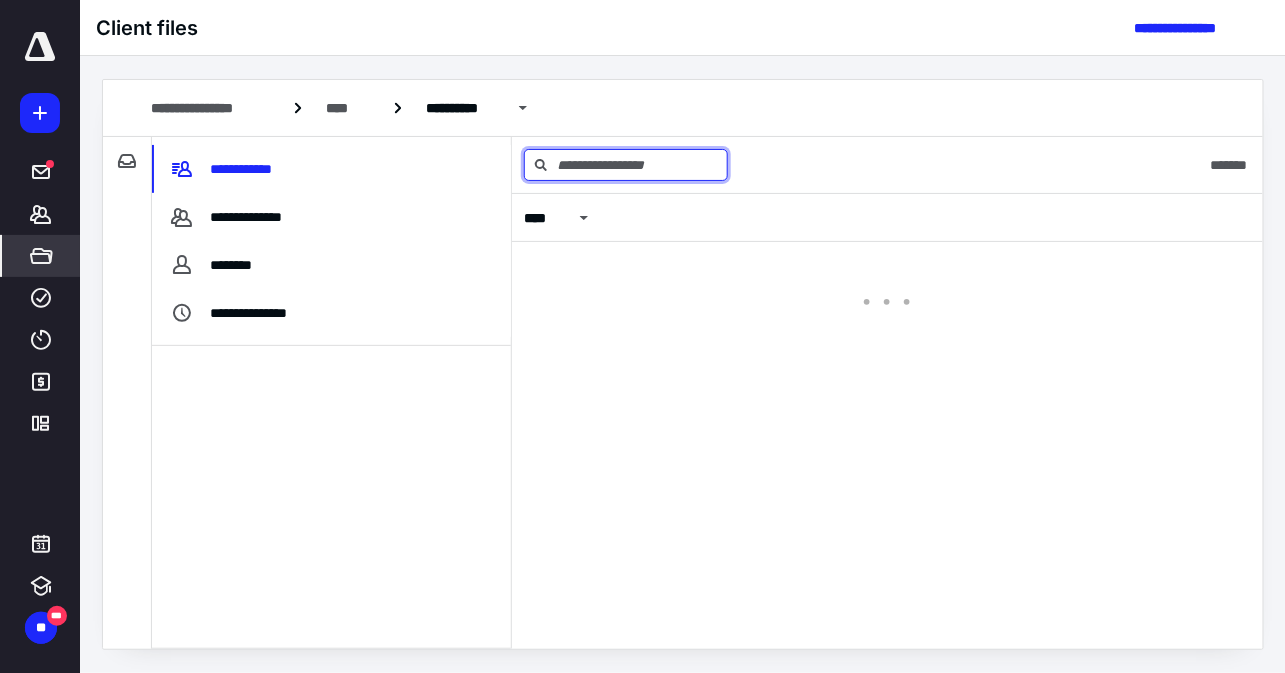 click at bounding box center (626, 165) 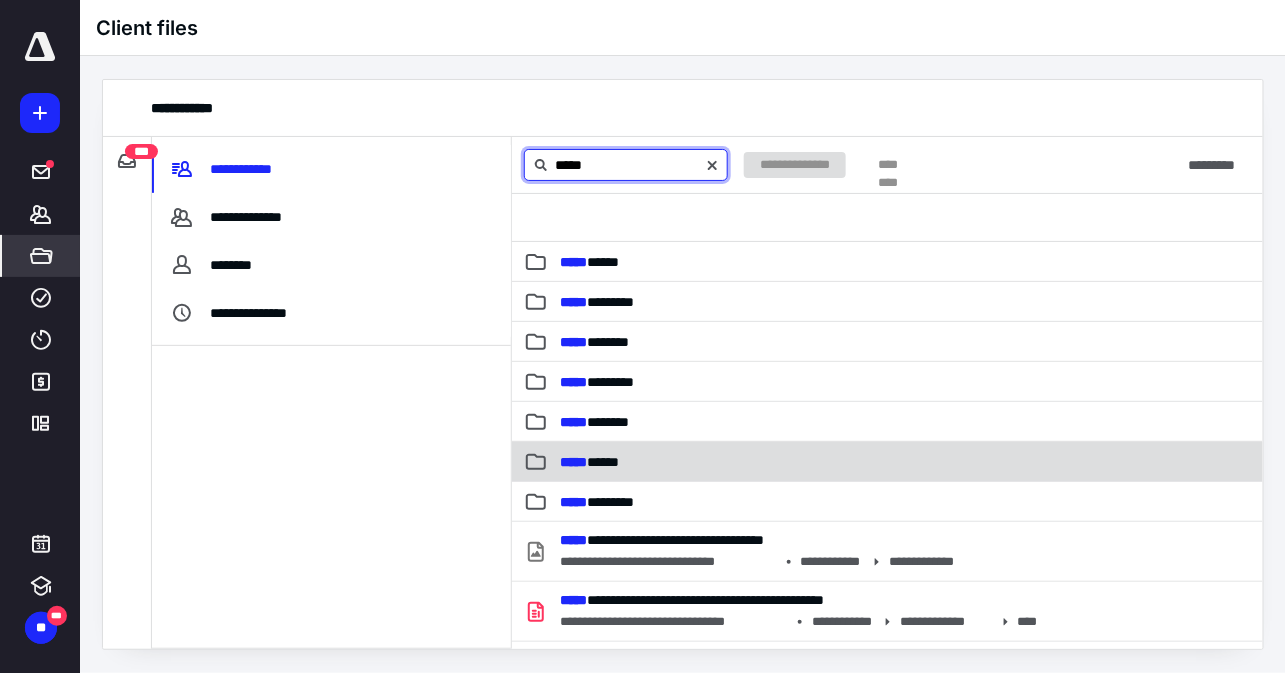 type on "*****" 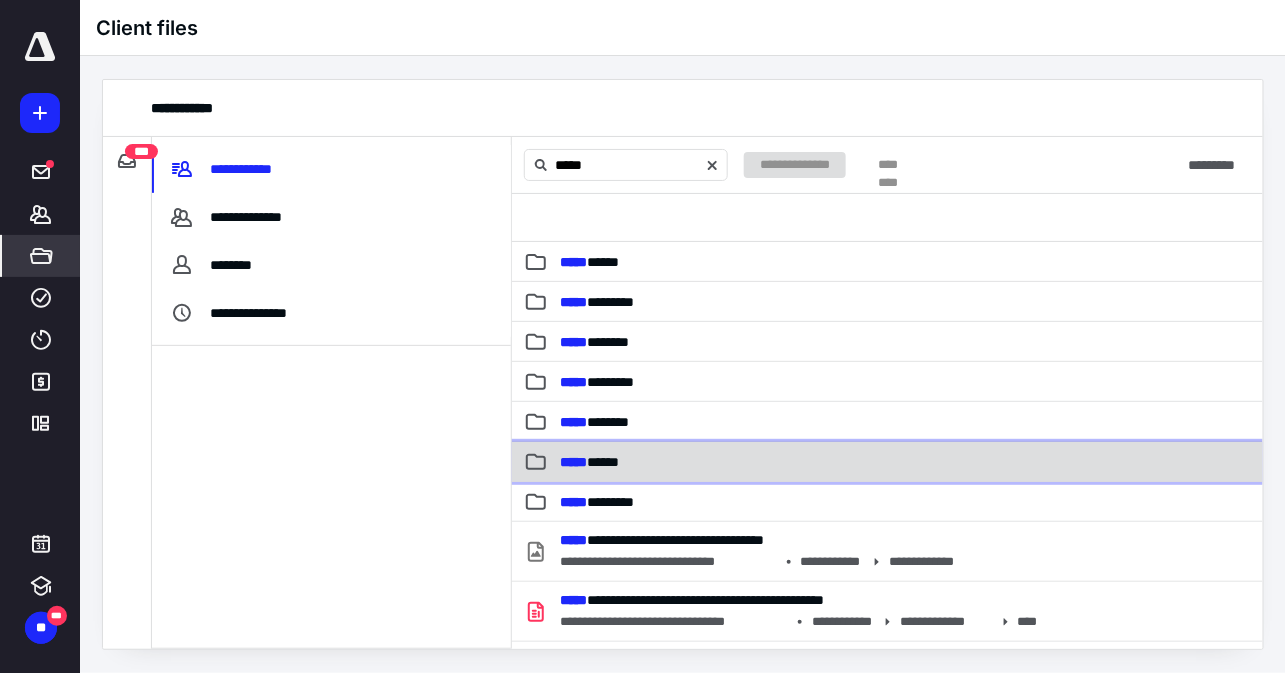 click on "***** ******" at bounding box center (783, 462) 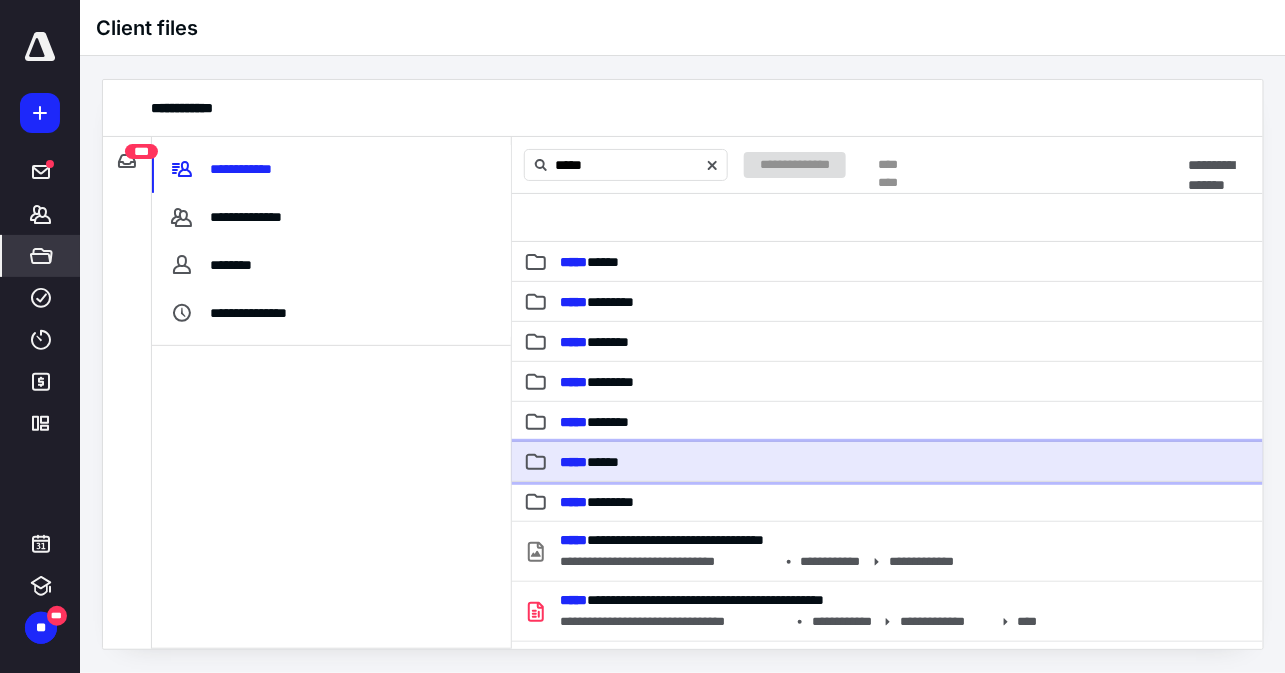click on "***** ******" at bounding box center (783, 462) 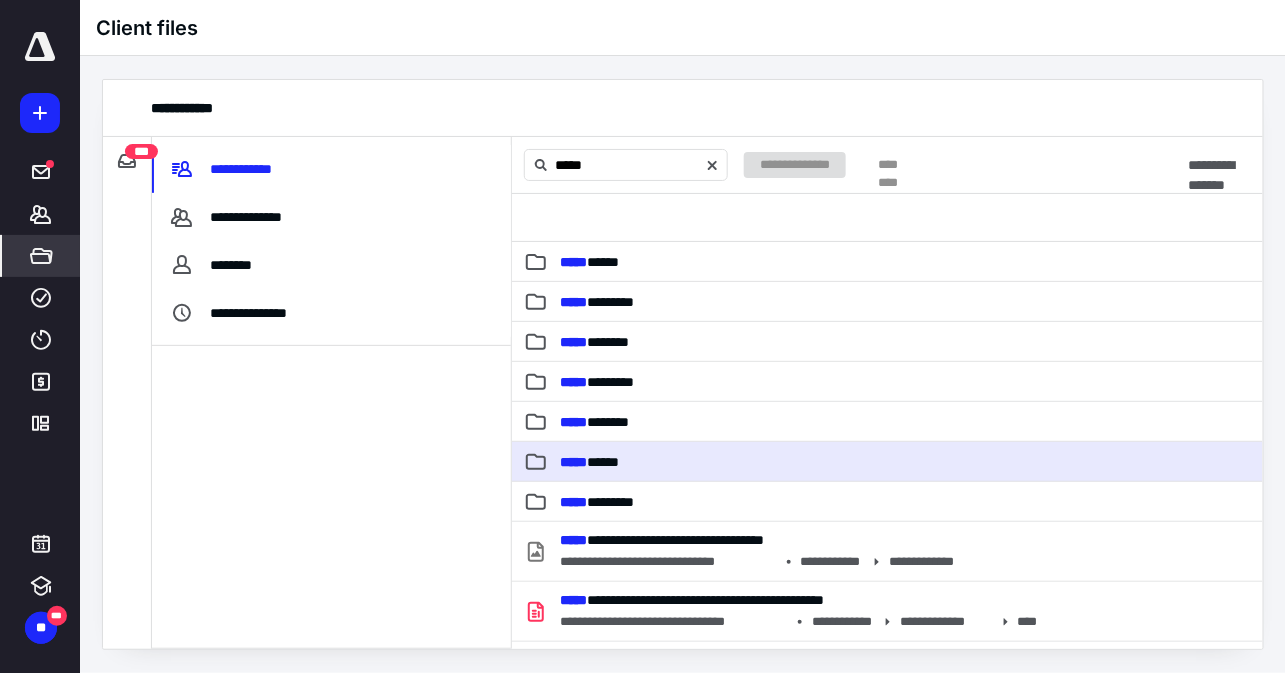 type 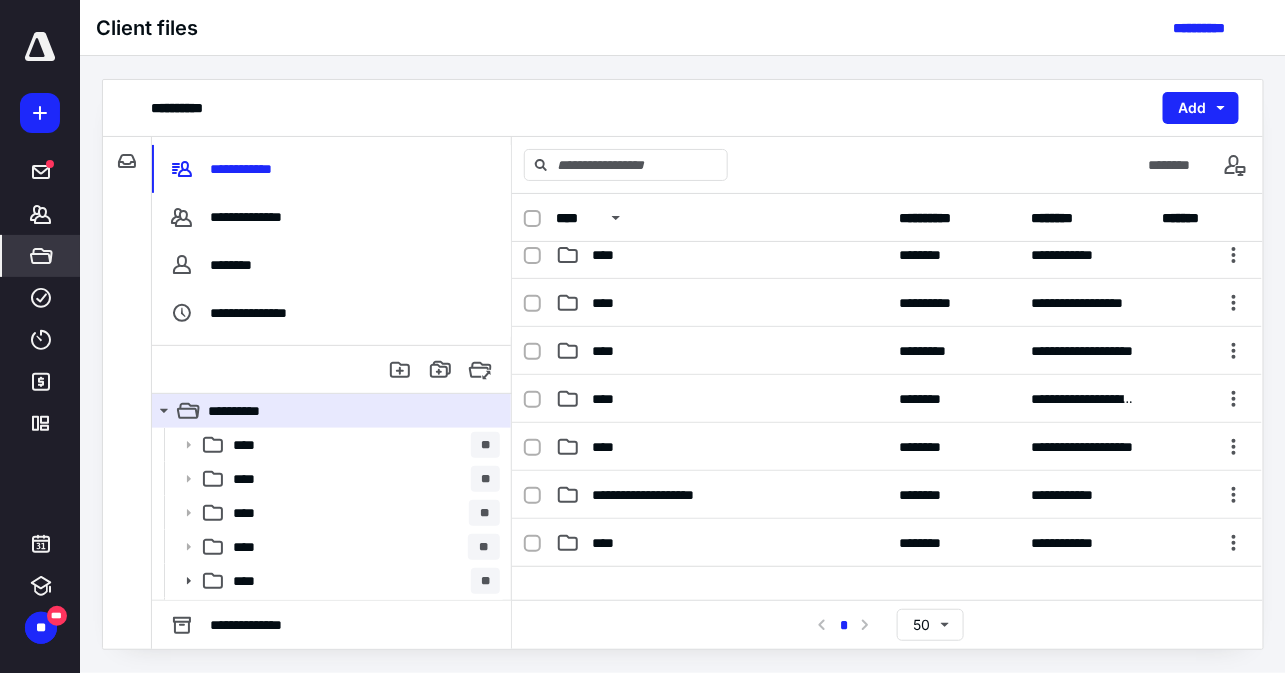 scroll, scrollTop: 156, scrollLeft: 0, axis: vertical 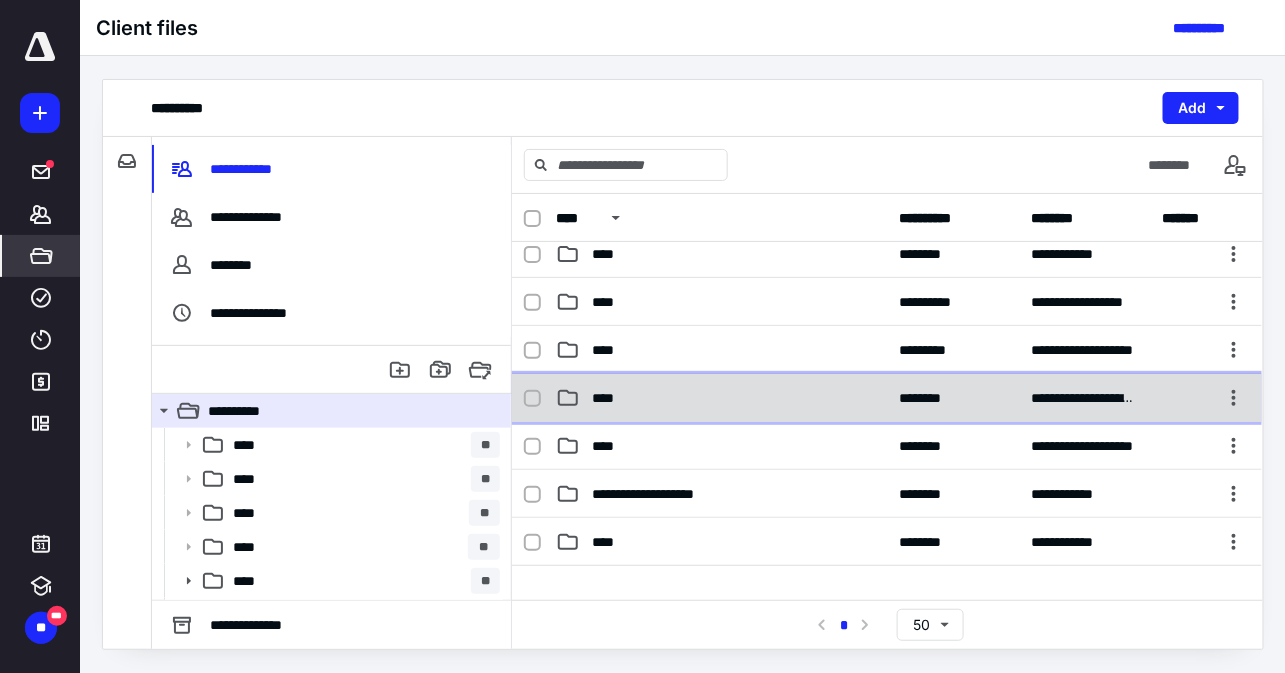 click on "****" at bounding box center [721, 398] 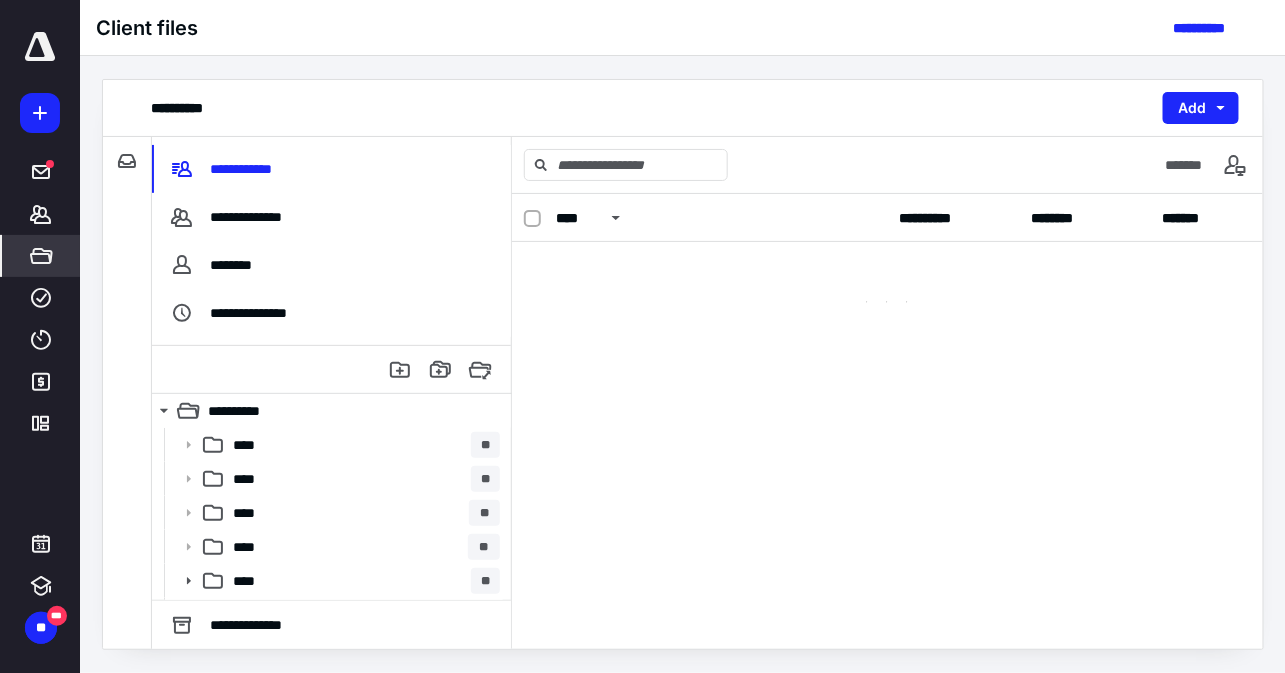 scroll, scrollTop: 0, scrollLeft: 0, axis: both 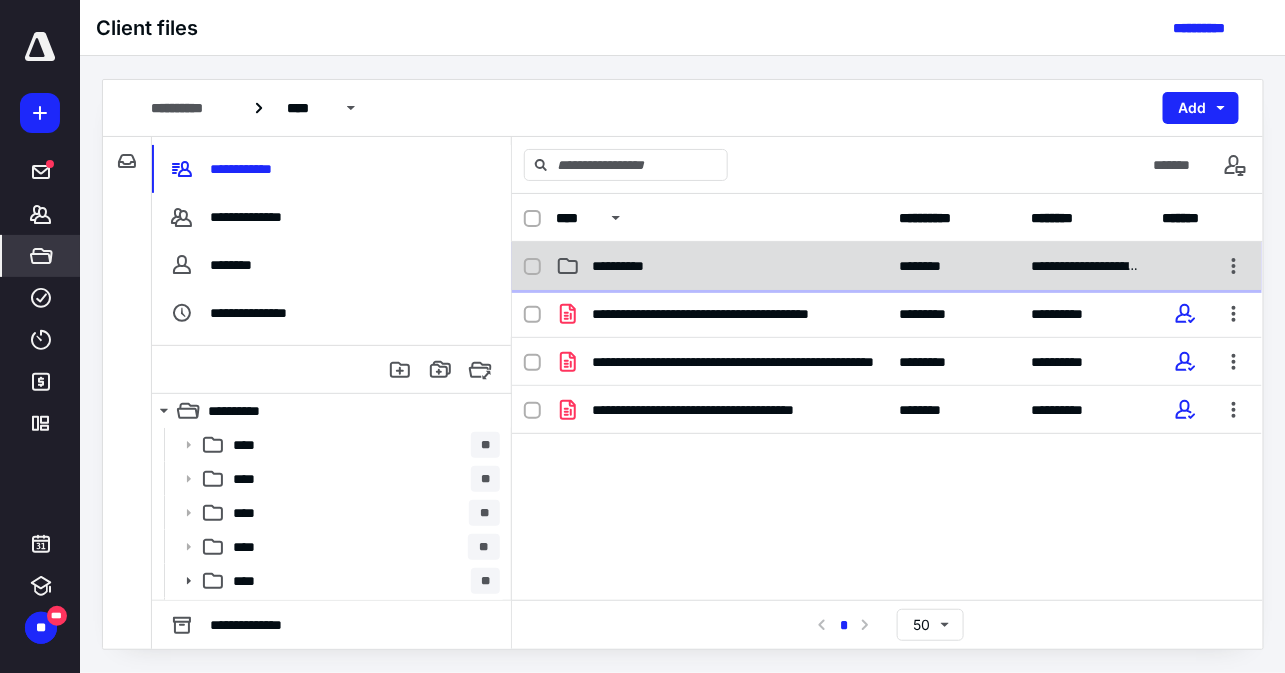 click on "**********" at bounding box center (721, 266) 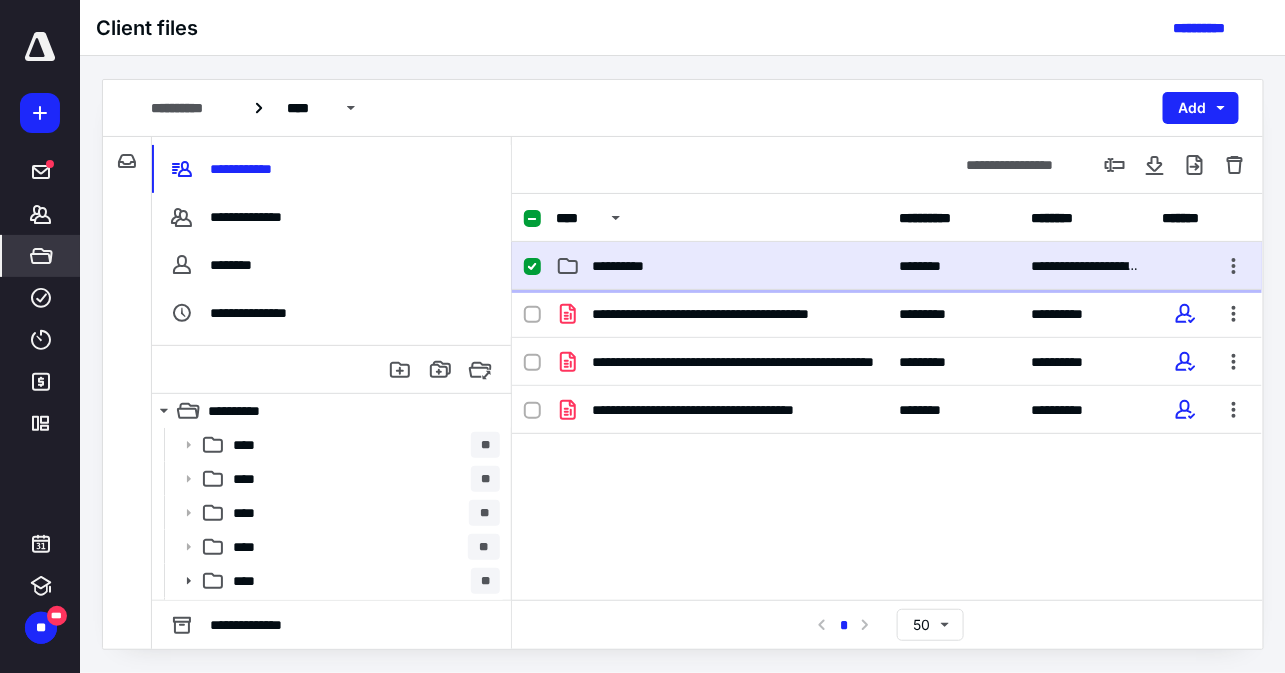 click on "**********" at bounding box center [721, 266] 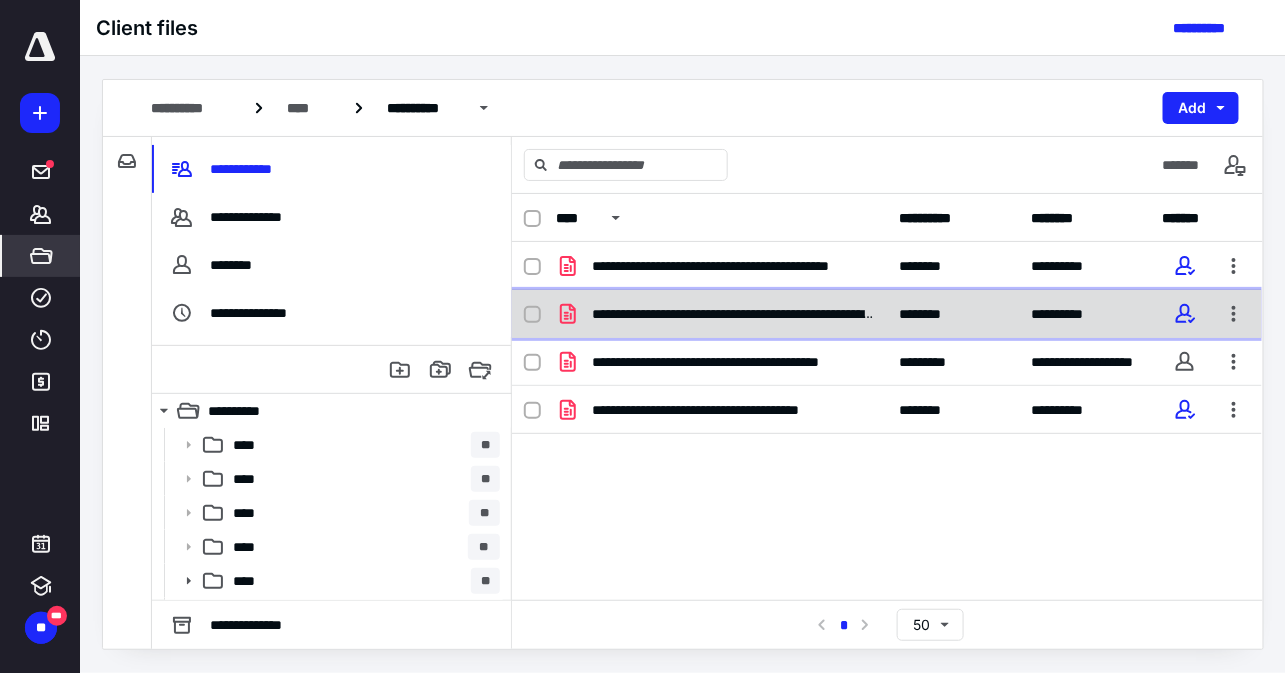 click on "**********" at bounding box center (721, 314) 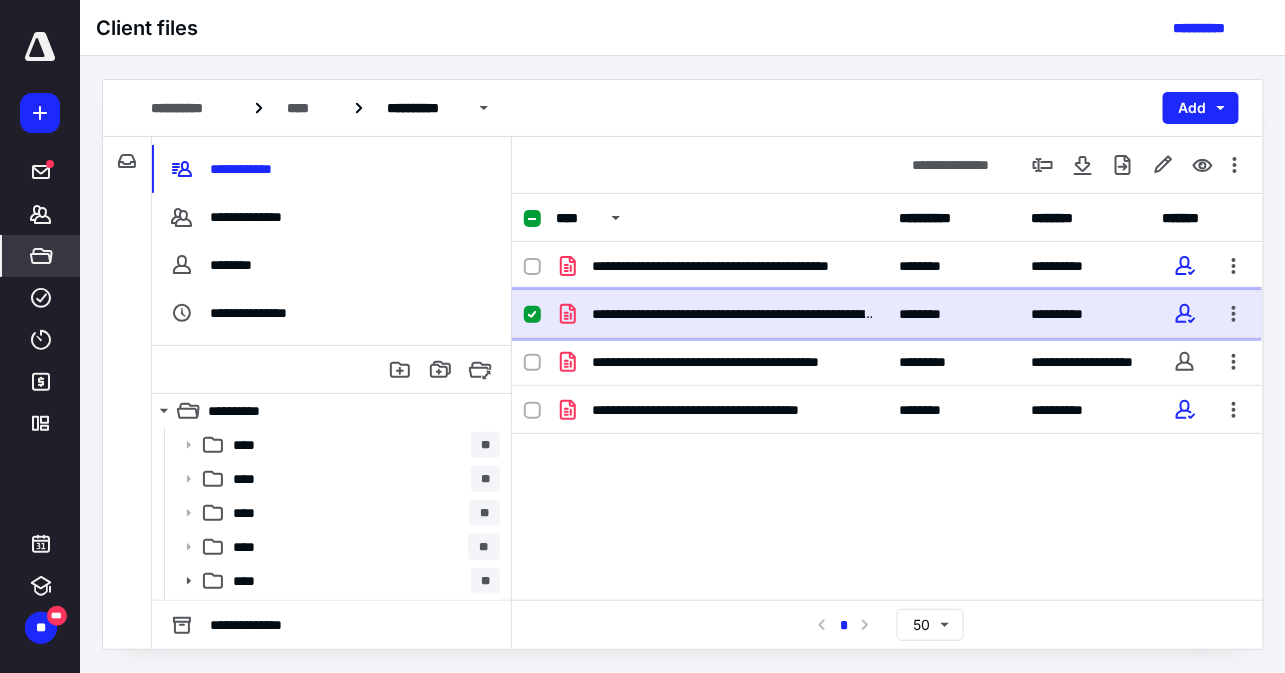 click on "**********" at bounding box center [721, 314] 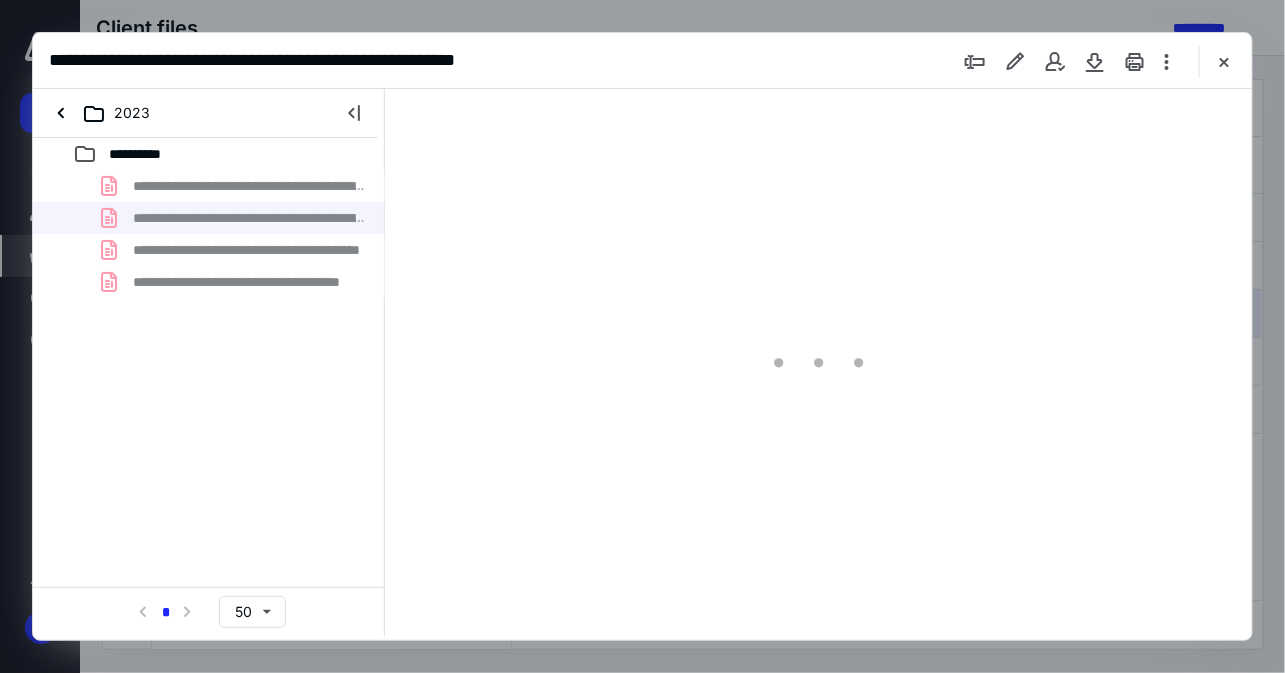 scroll, scrollTop: 0, scrollLeft: 0, axis: both 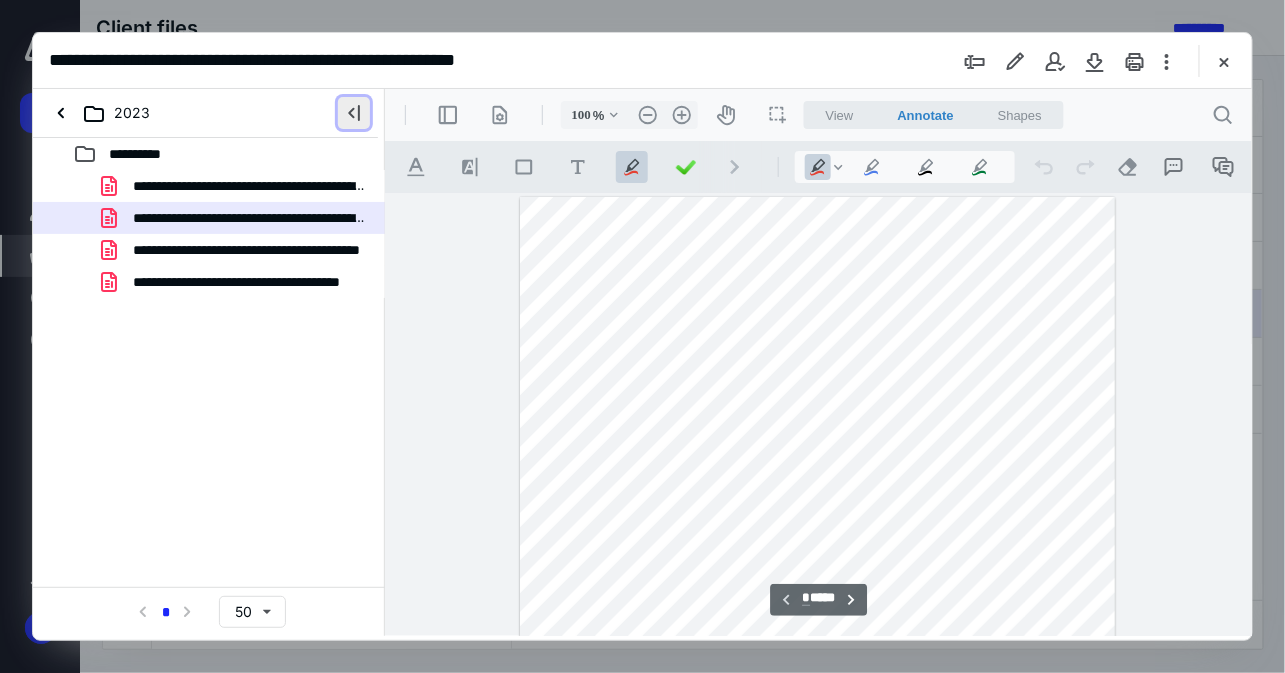 click at bounding box center (354, 113) 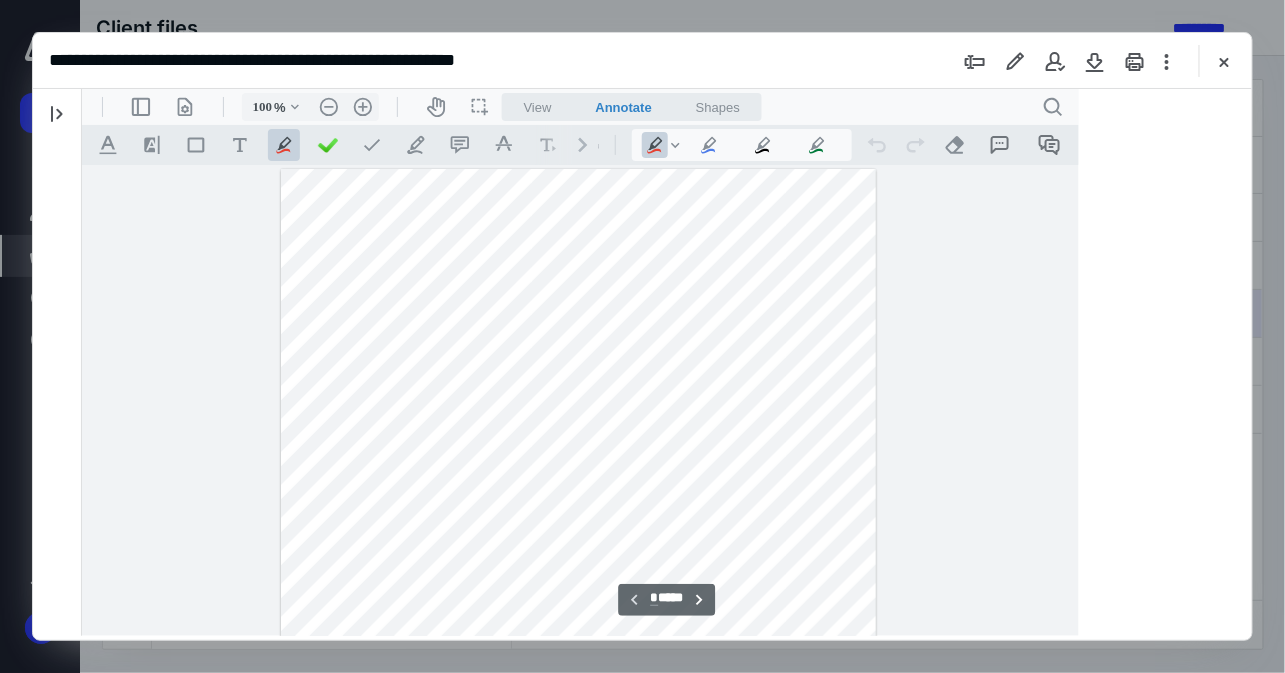 scroll, scrollTop: 0, scrollLeft: 0, axis: both 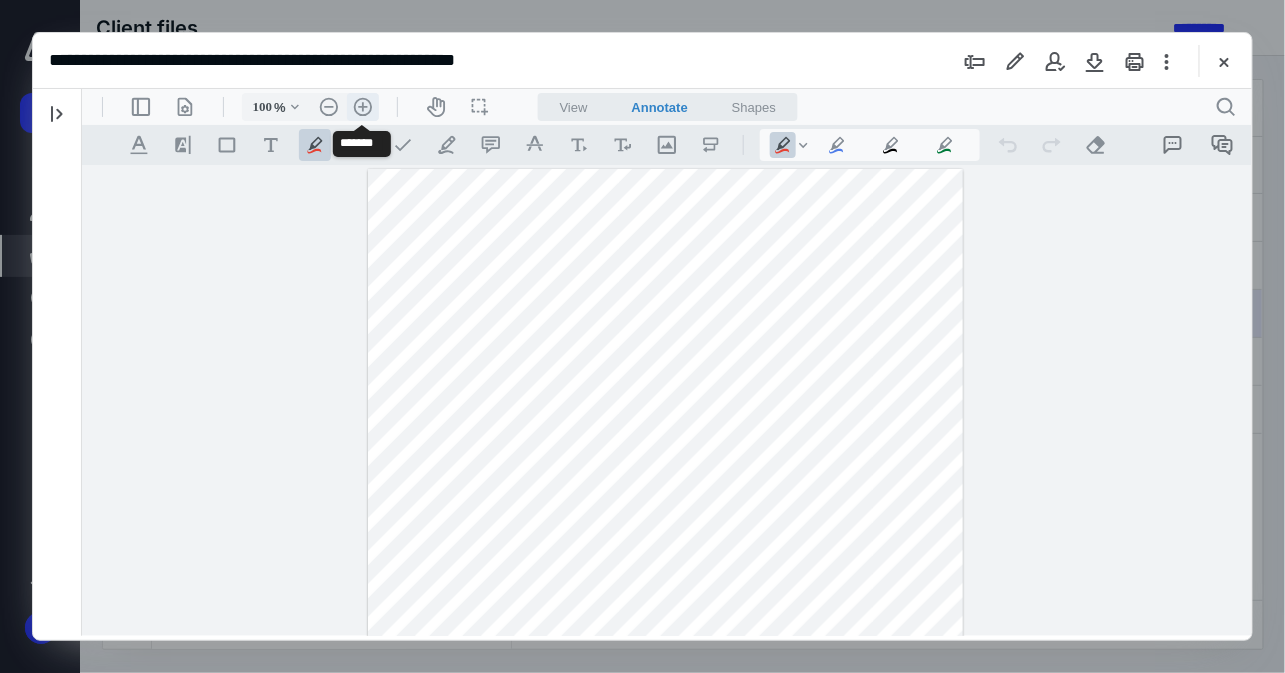 click on ".cls-1{fill:#abb0c4;} icon - header - zoom - in - line" at bounding box center [362, 106] 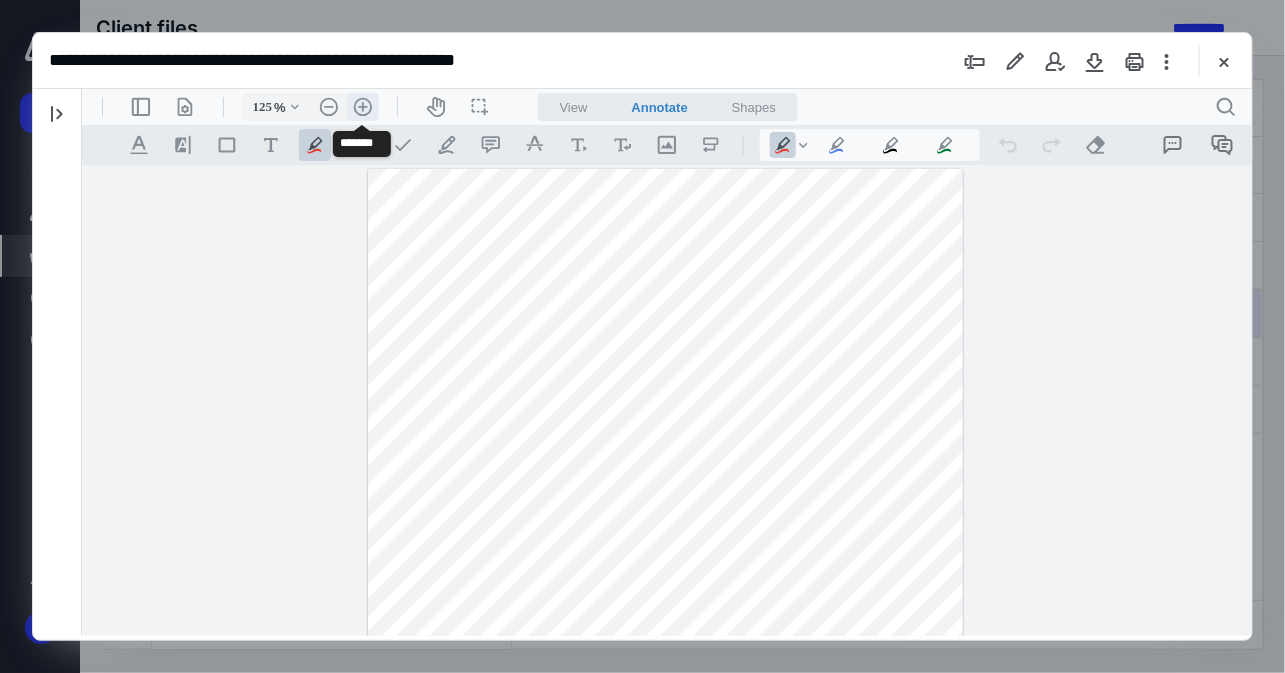 click on ".cls-1{fill:#abb0c4;} icon - header - zoom - in - line" at bounding box center (362, 106) 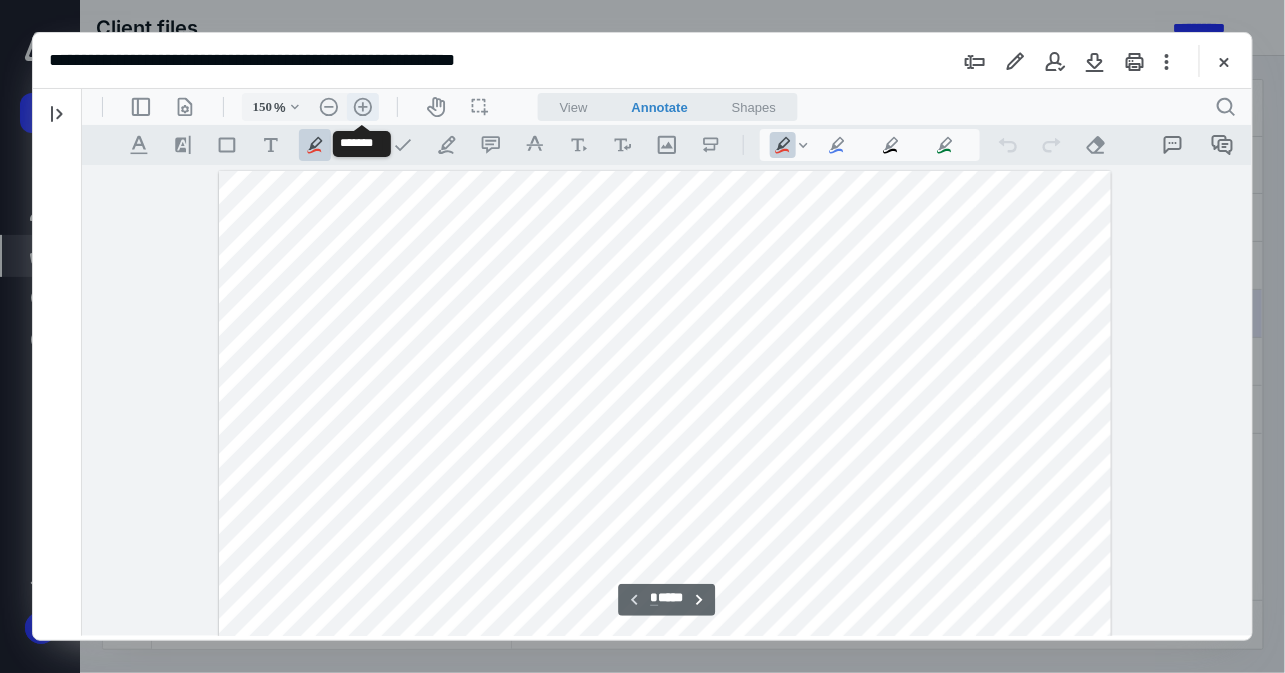 scroll, scrollTop: 97, scrollLeft: 0, axis: vertical 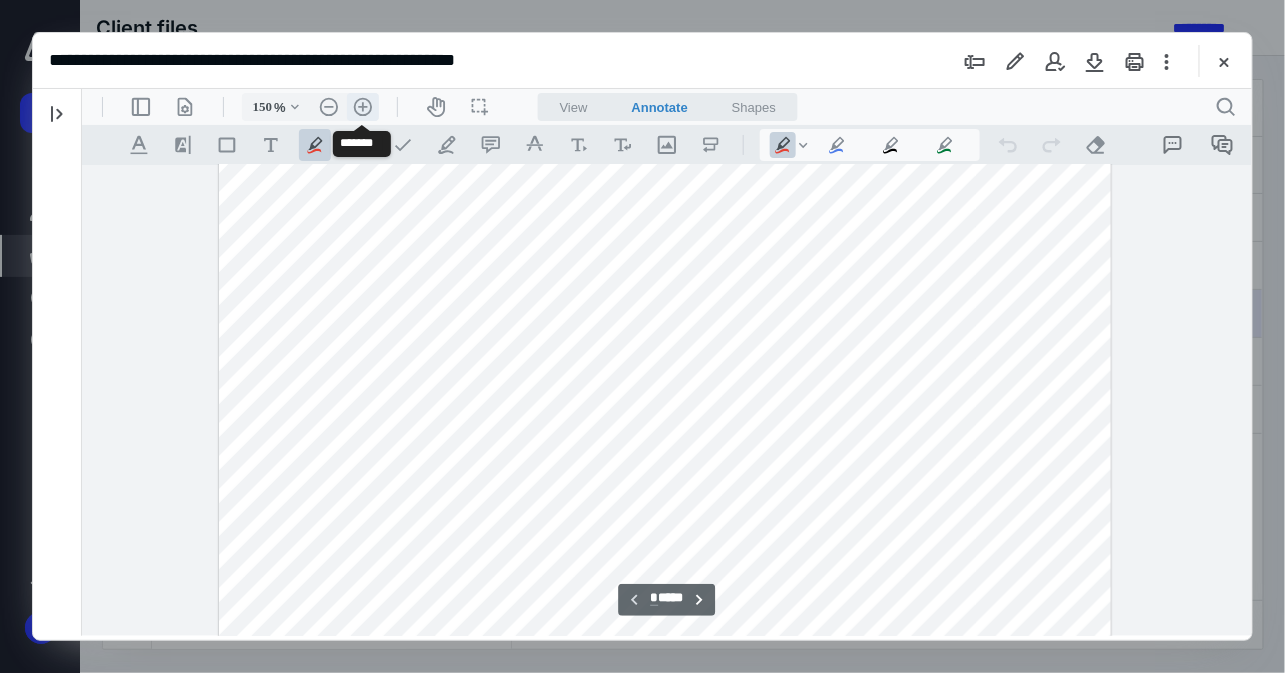 click on ".cls-1{fill:#abb0c4;} icon - header - zoom - in - line" at bounding box center [362, 106] 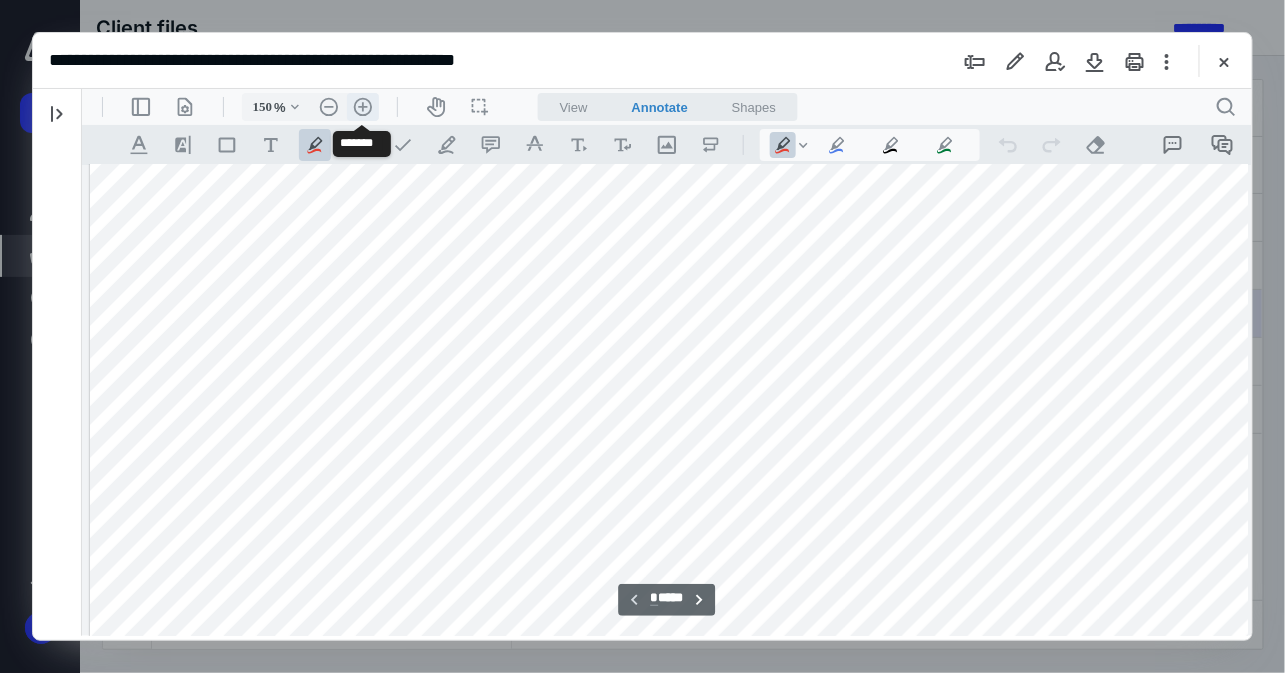type on "200" 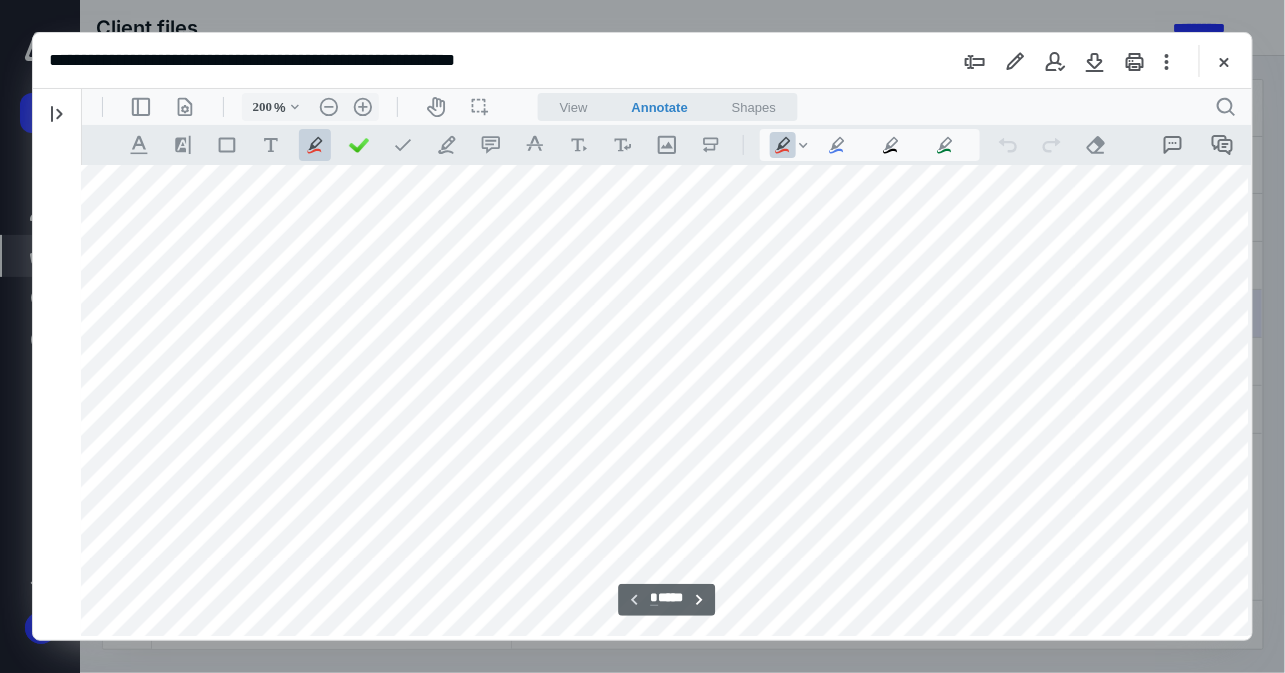 scroll, scrollTop: 884, scrollLeft: 23, axis: both 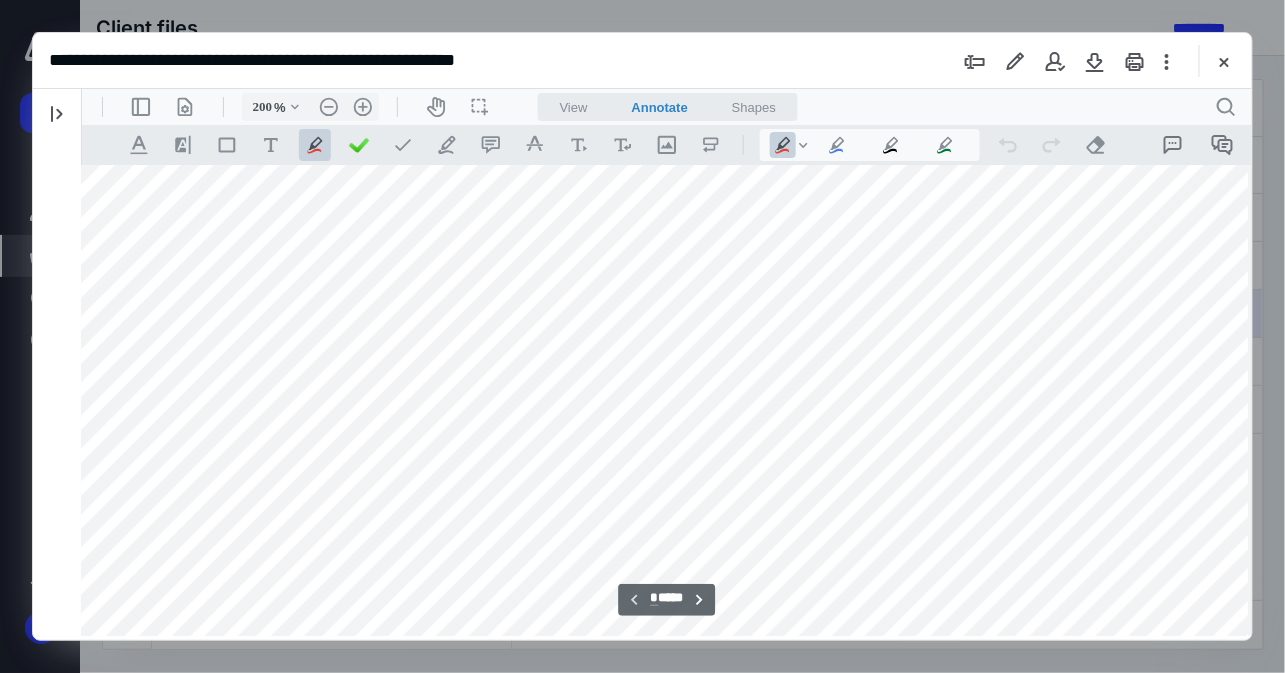 click at bounding box center (661, 130) 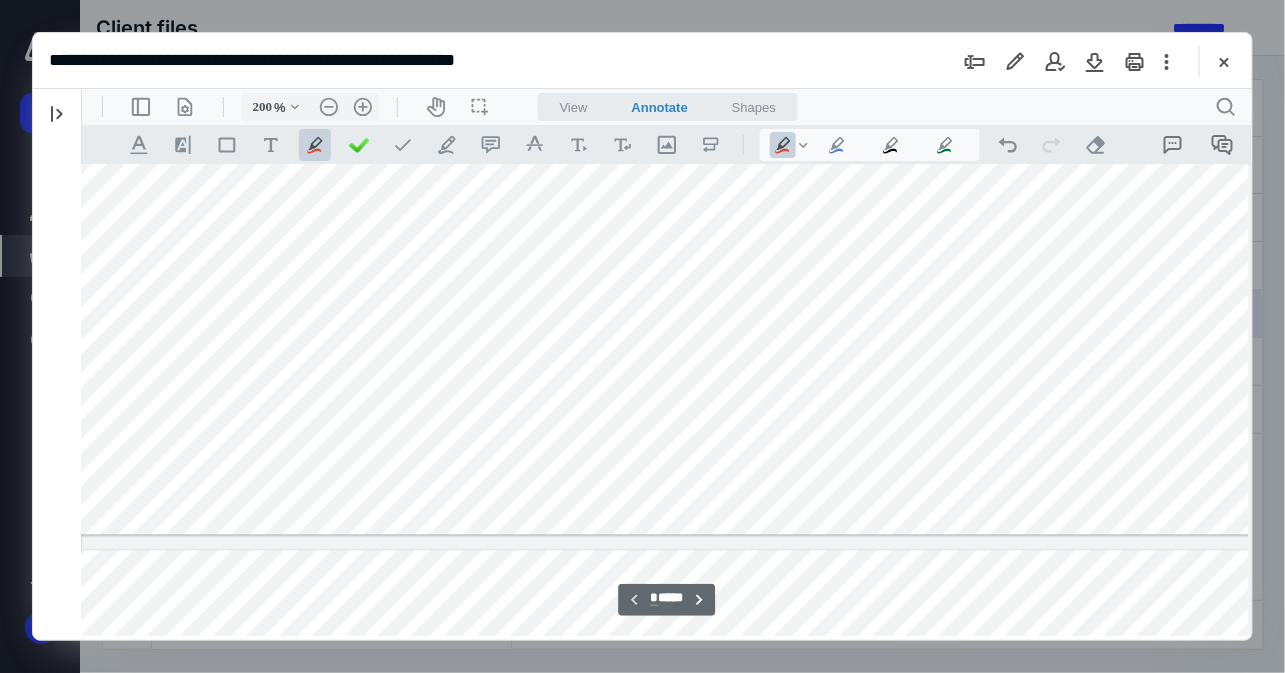 type on "*" 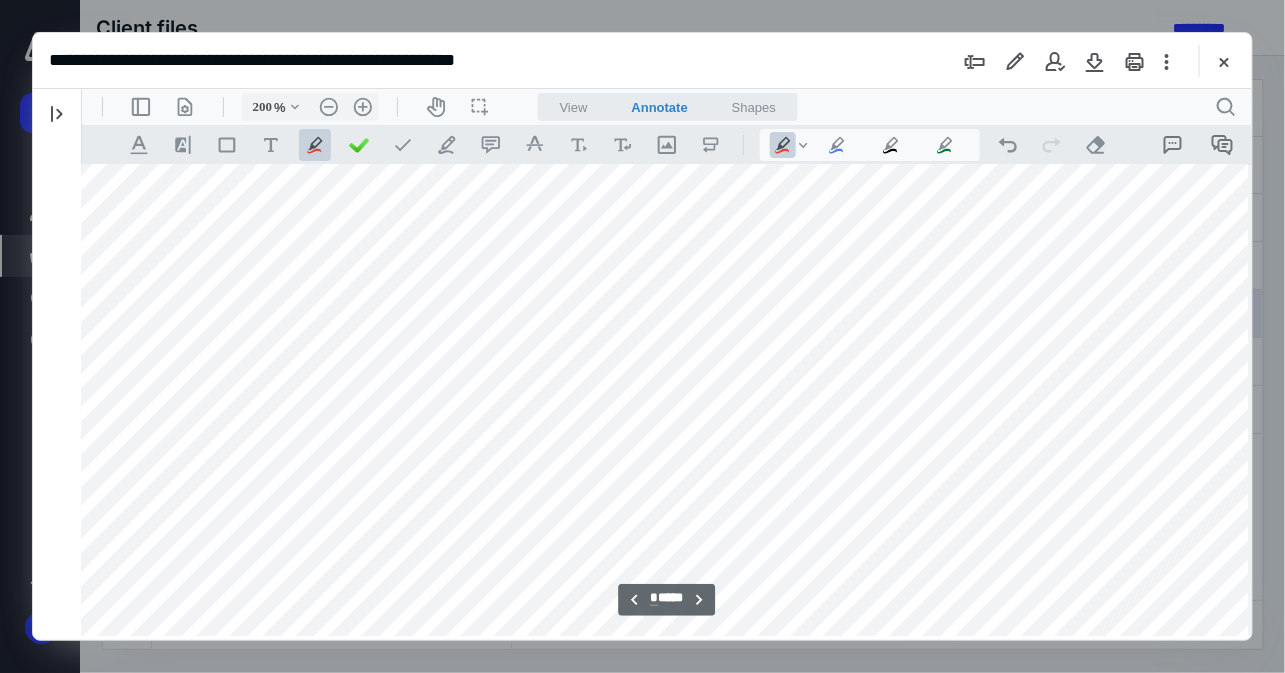 scroll, scrollTop: 2235, scrollLeft: 23, axis: both 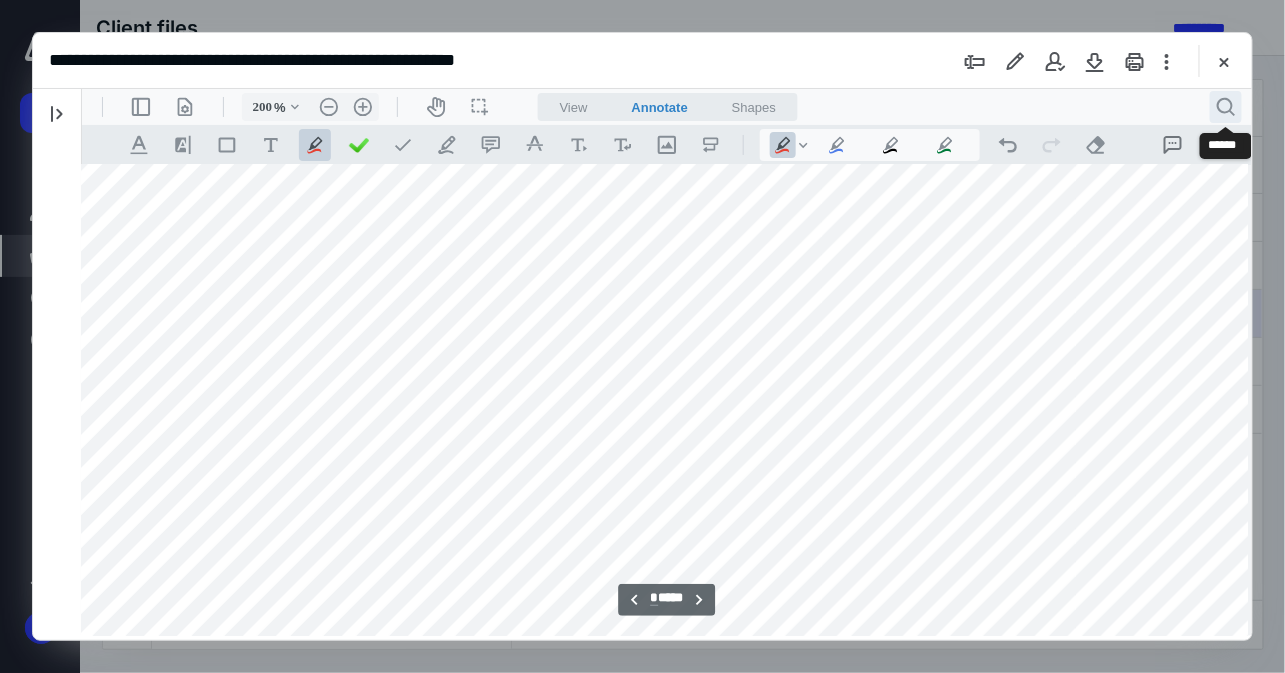 click on ".cls-1{fill:#abb0c4;} icon - header - search" at bounding box center [1225, 106] 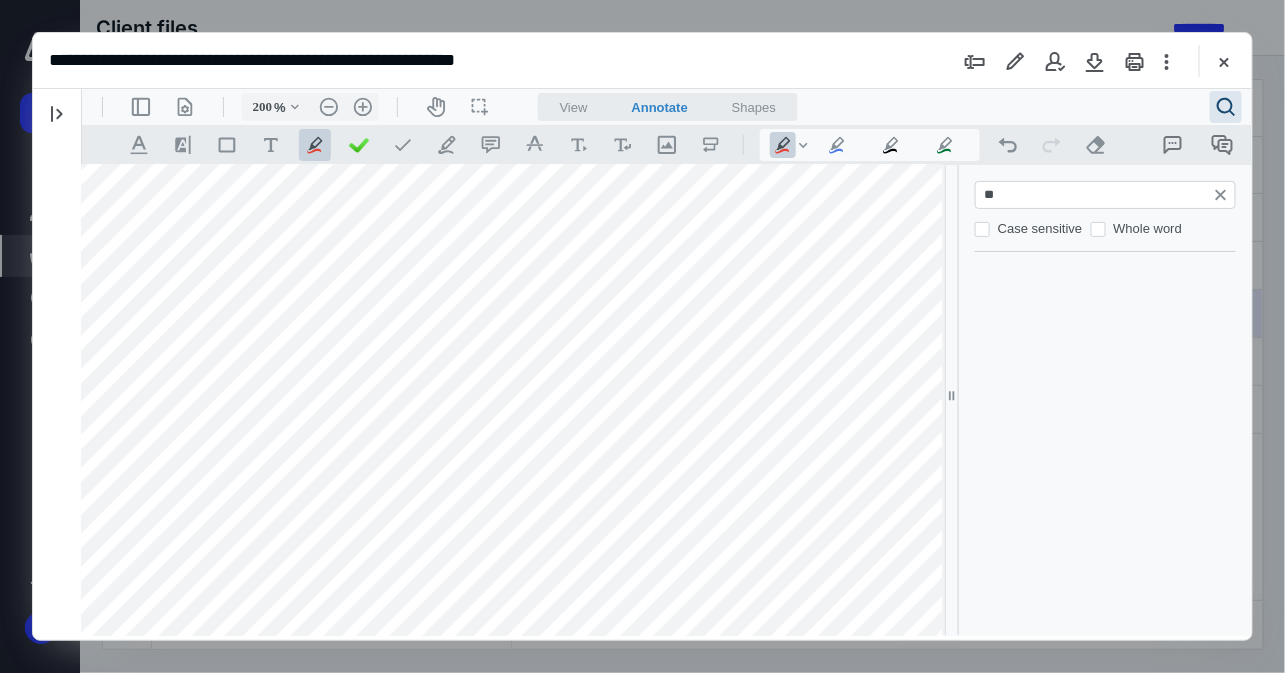 type on "***" 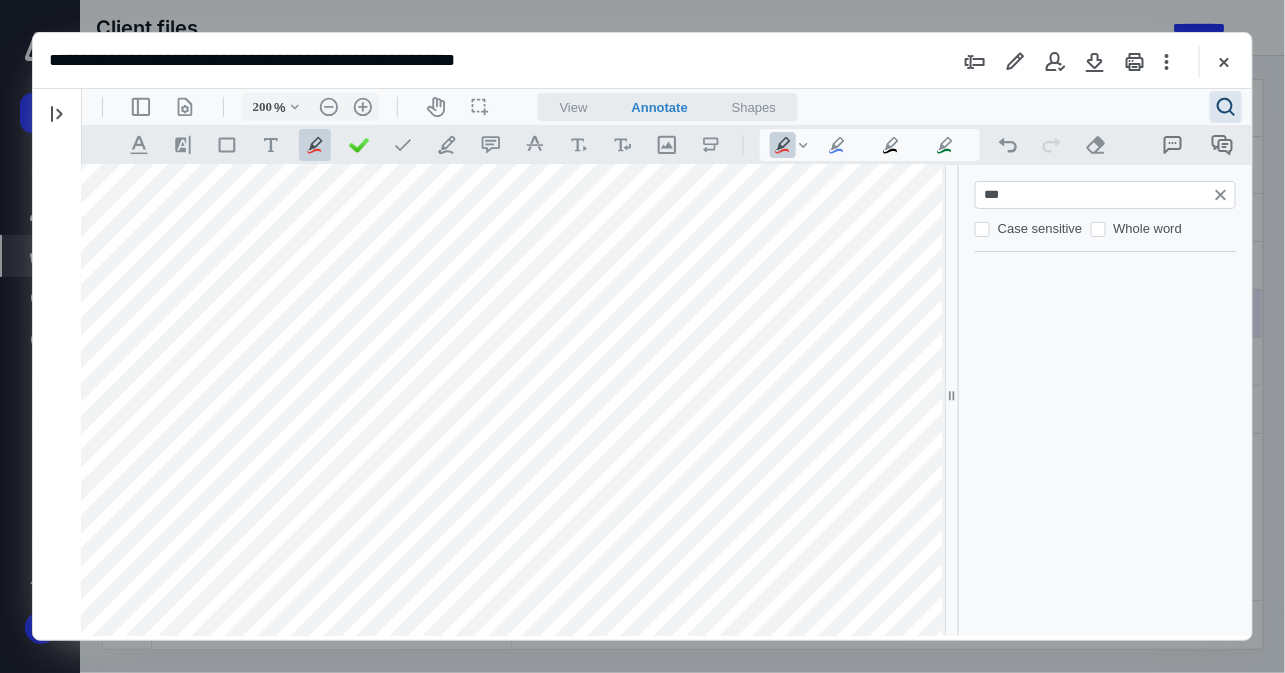 scroll, scrollTop: 1851, scrollLeft: 0, axis: vertical 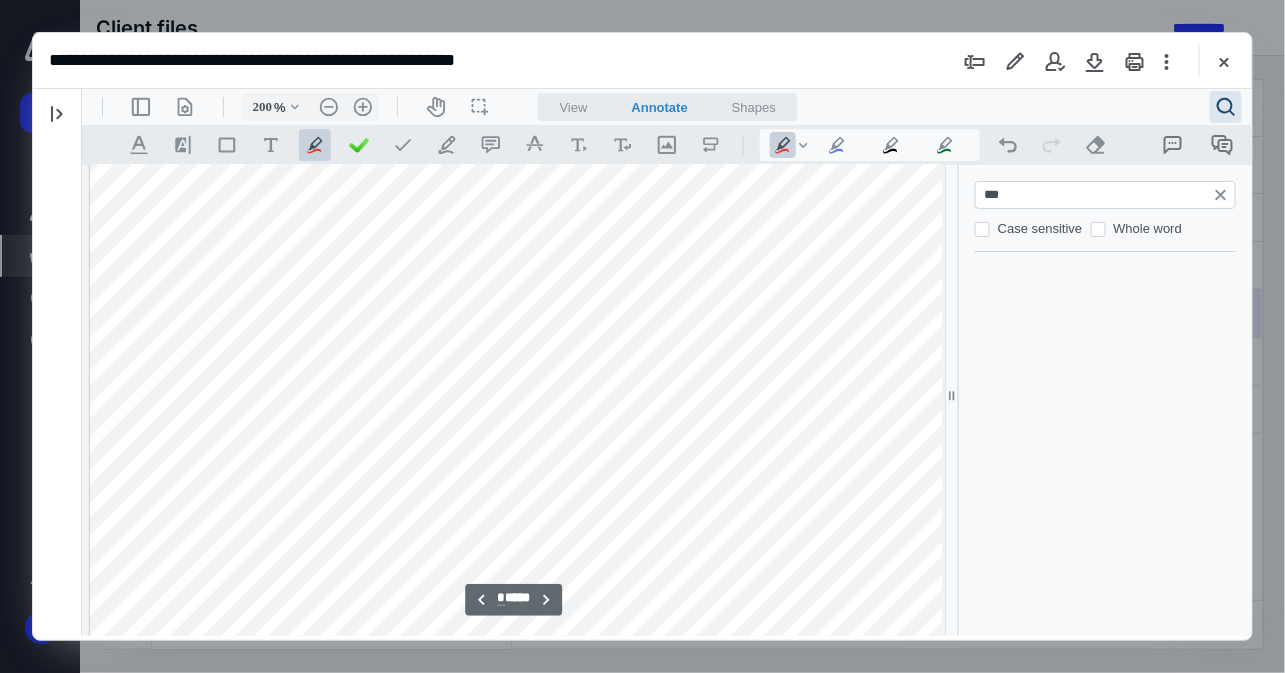 type on "*" 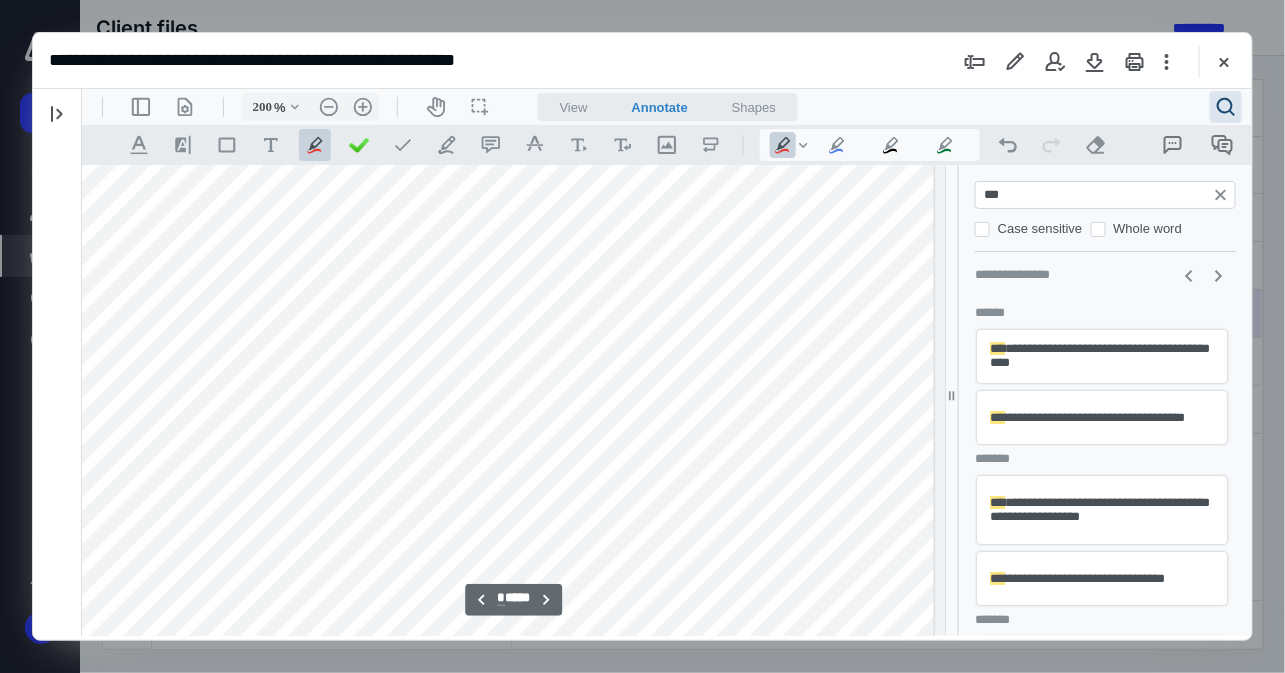 type on "***" 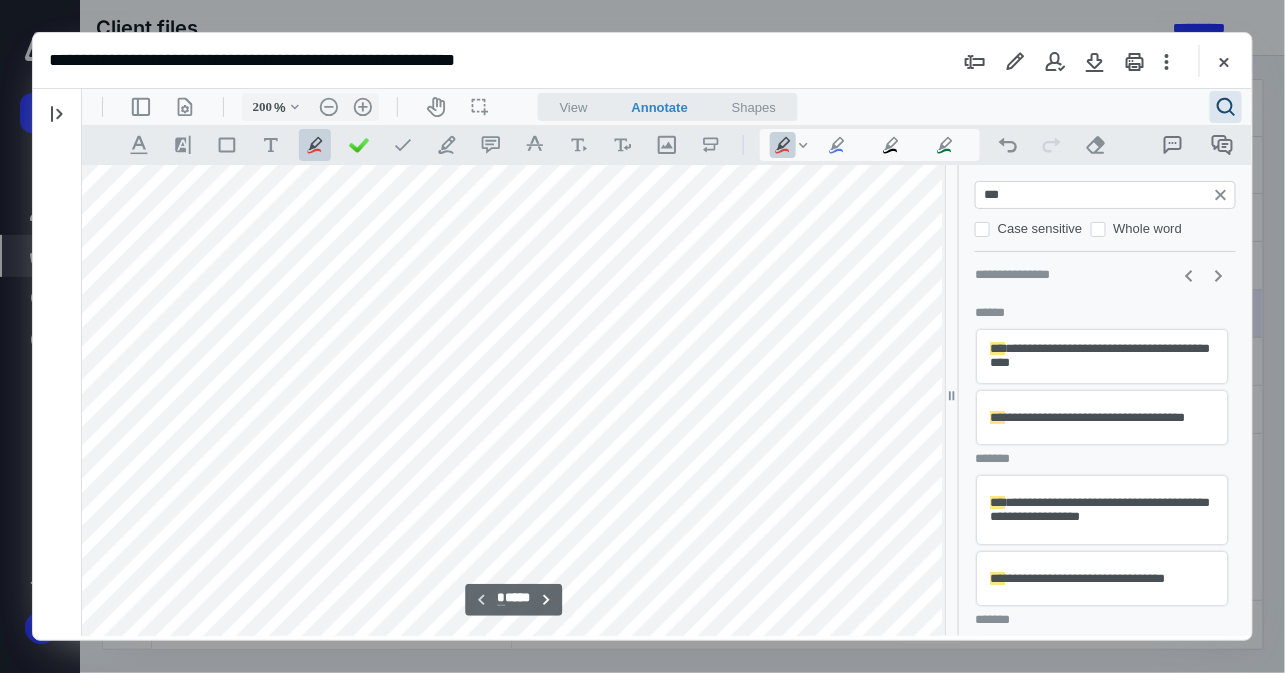 scroll, scrollTop: 790, scrollLeft: 88, axis: both 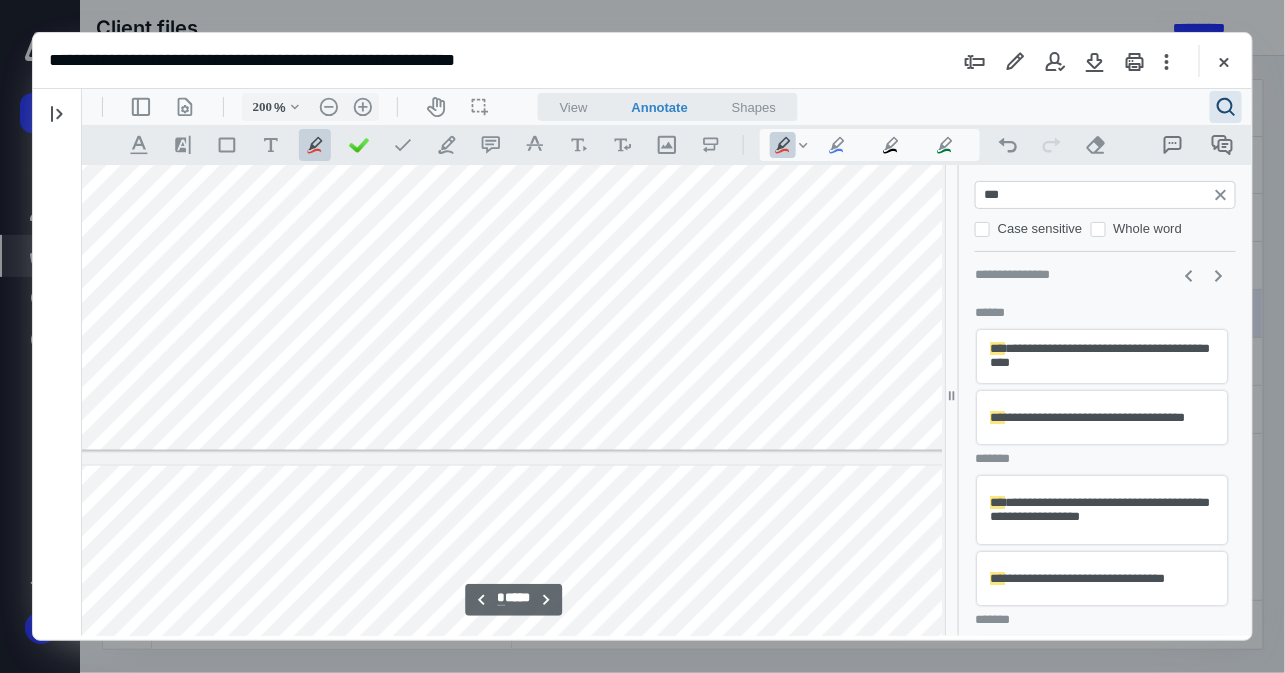 type on "*" 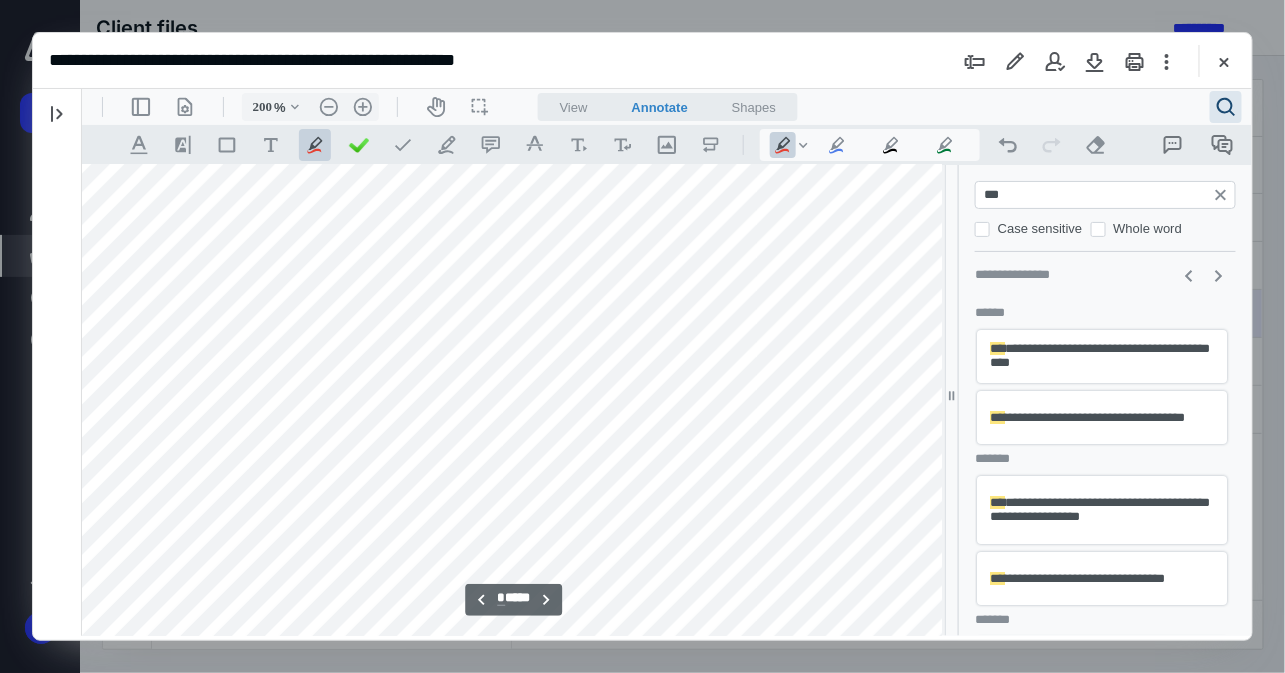 scroll, scrollTop: 4633, scrollLeft: 88, axis: both 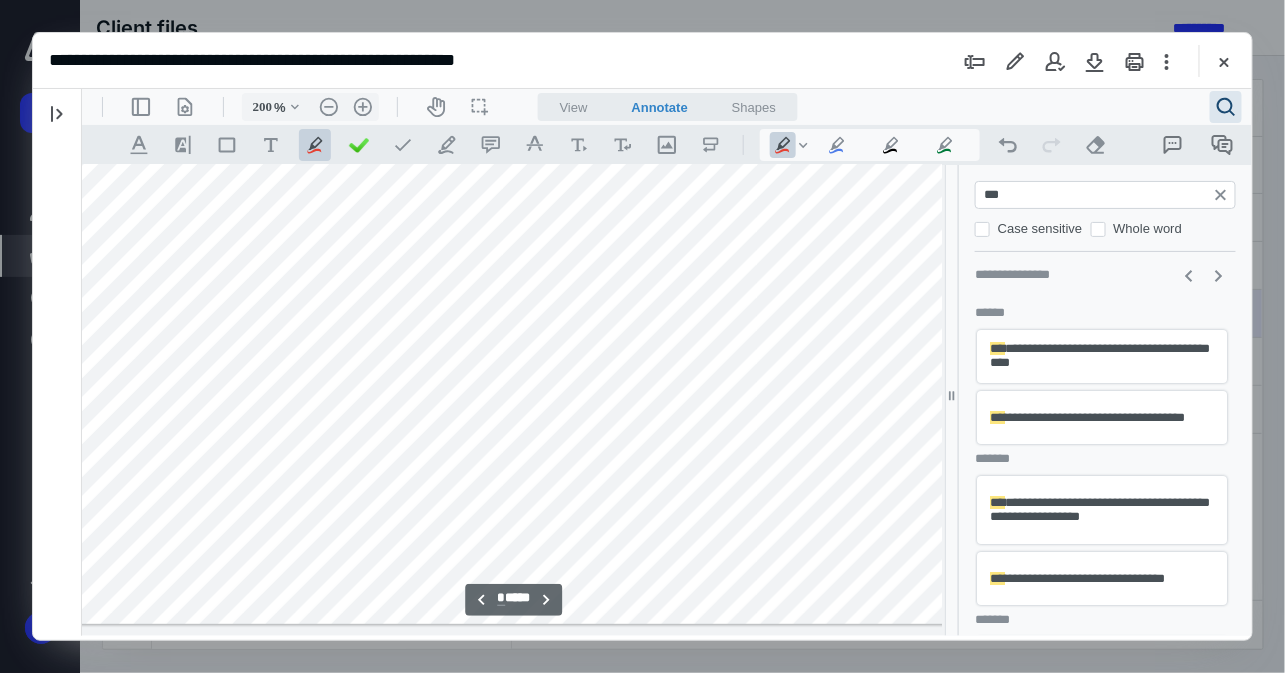 type on "75" 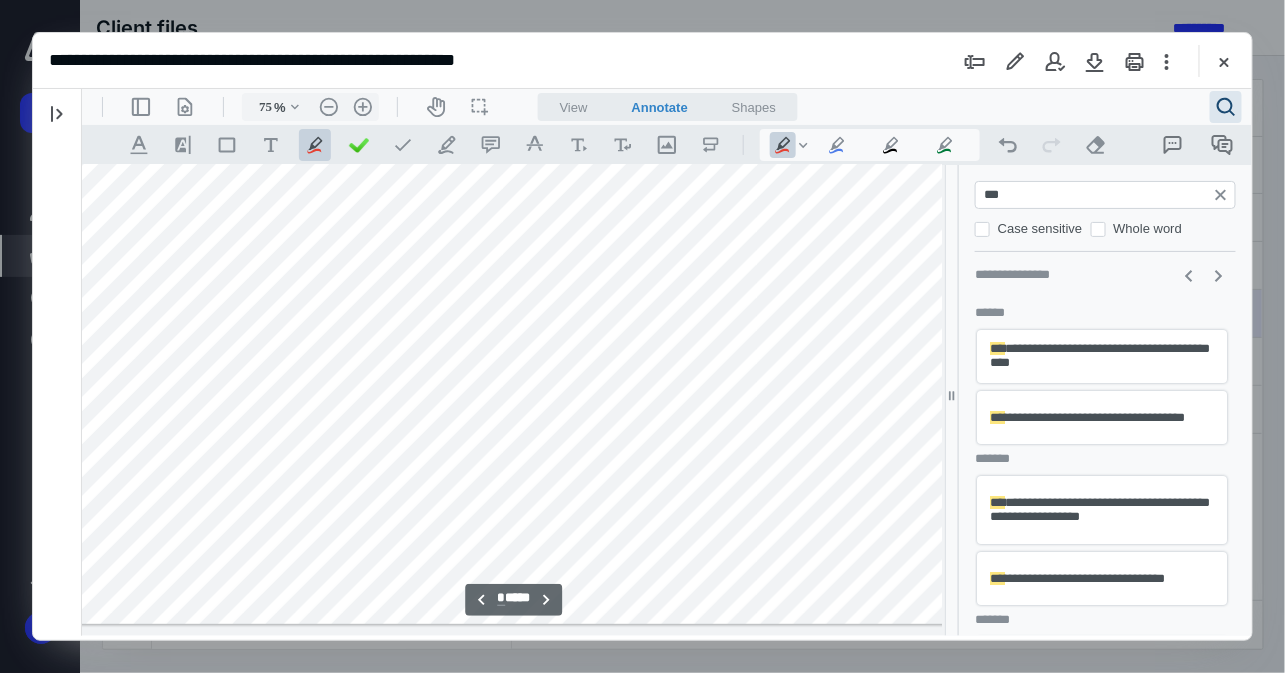 scroll, scrollTop: 1572, scrollLeft: 0, axis: vertical 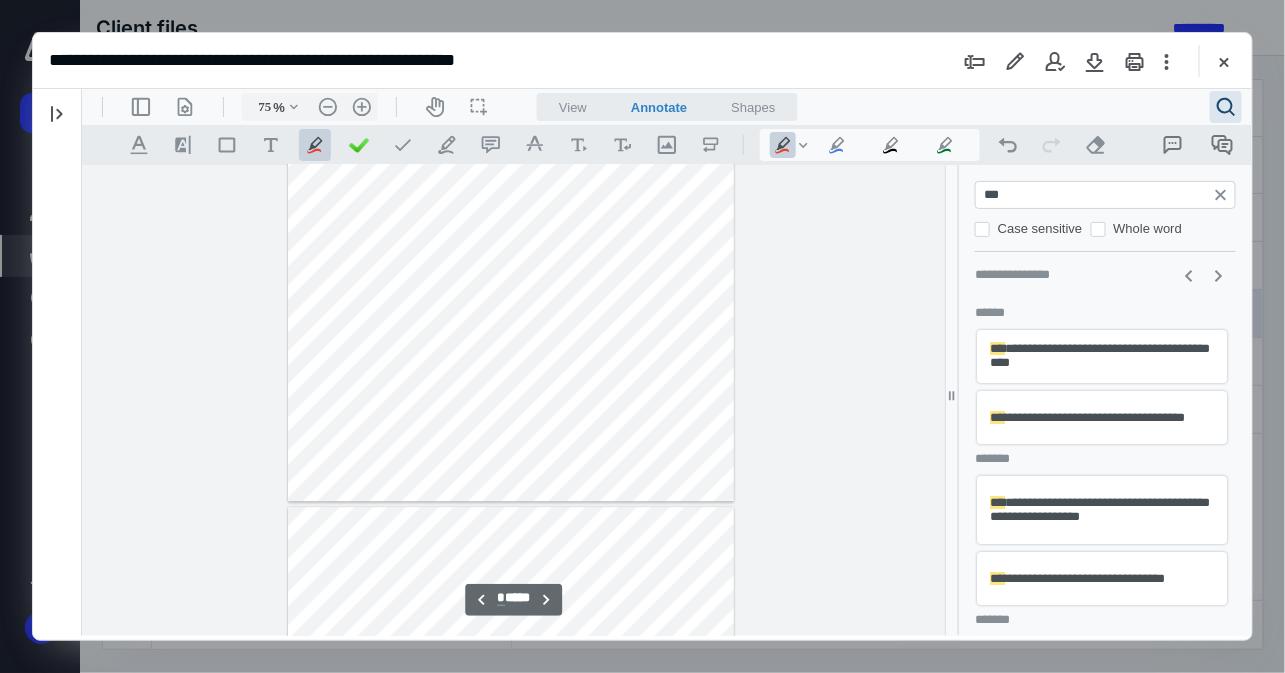 click at bounding box center [510, 185] 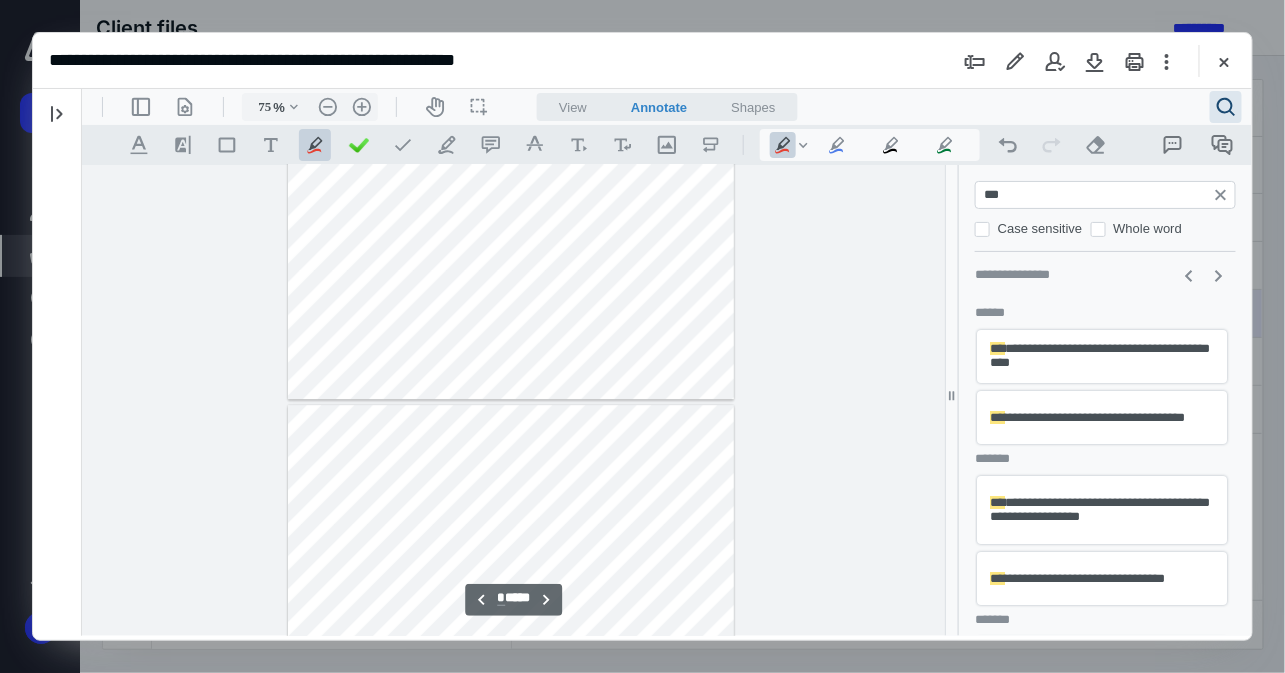 type on "*" 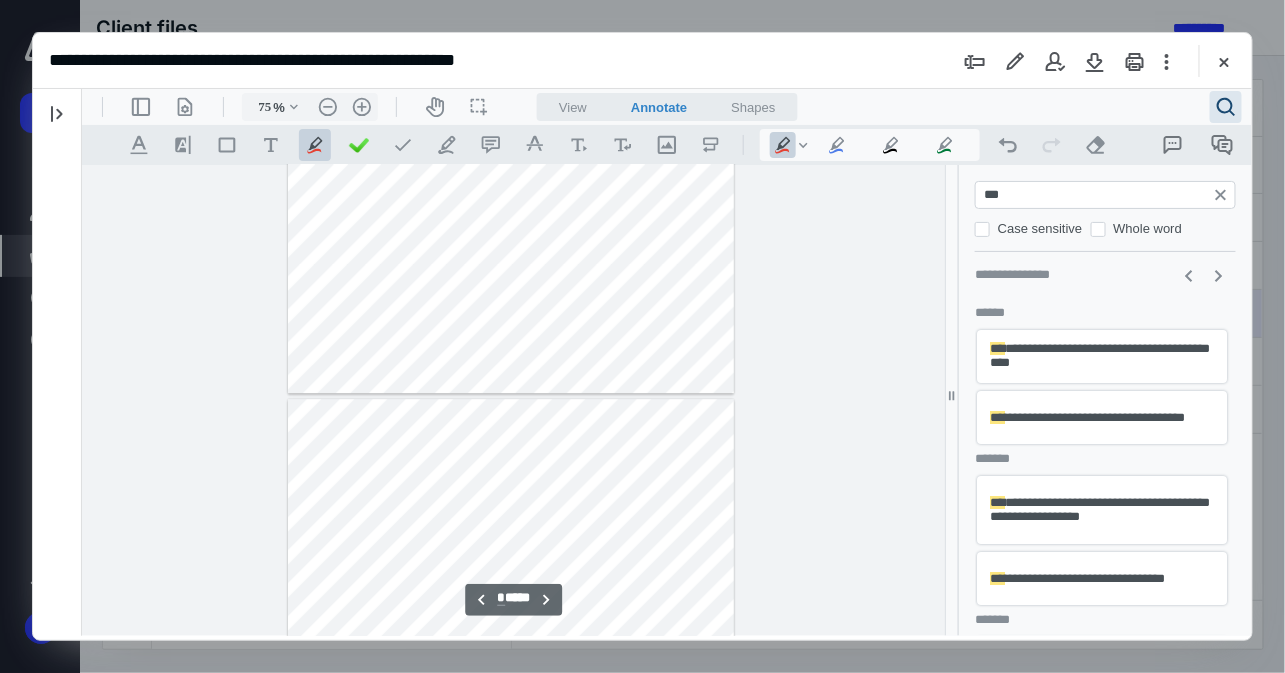 type on "158" 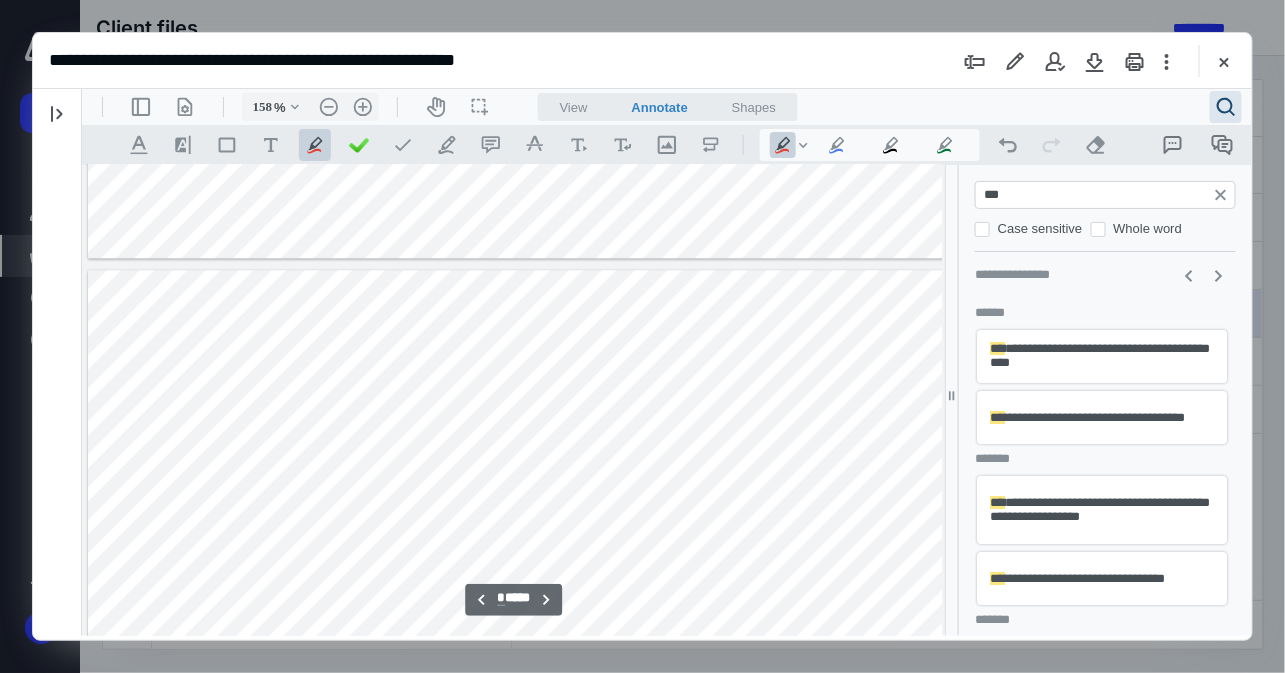 scroll, scrollTop: 4026, scrollLeft: 0, axis: vertical 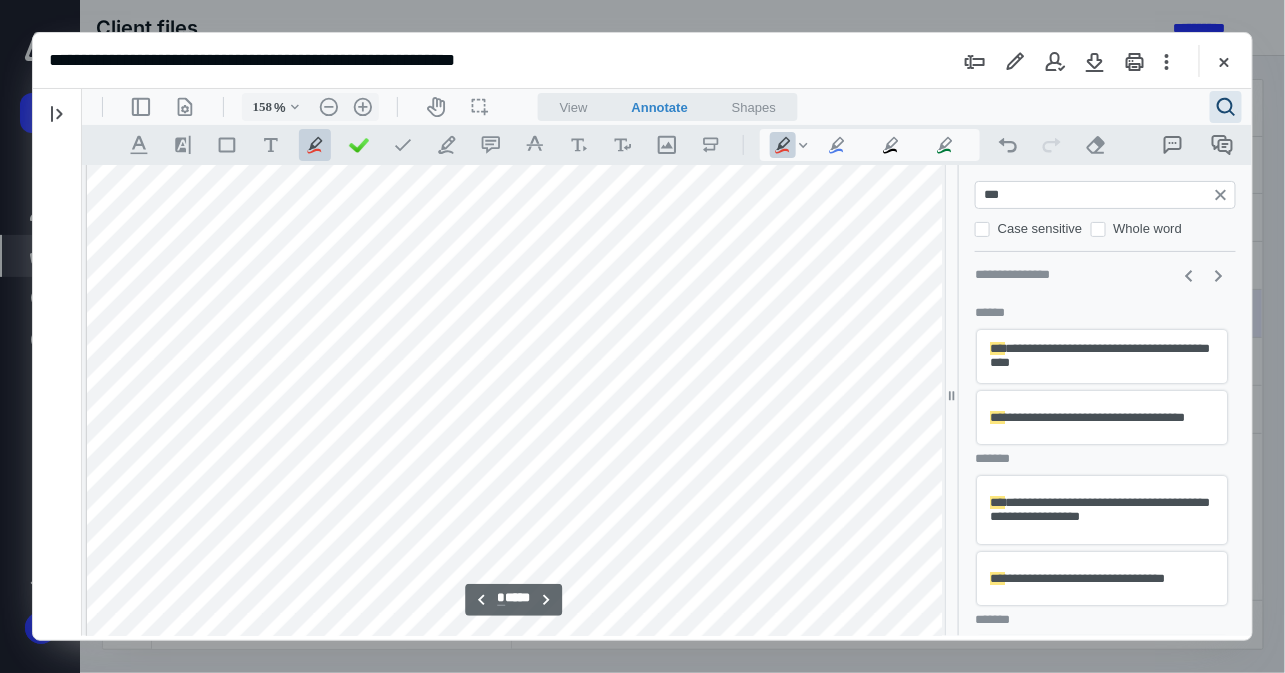 type on "*" 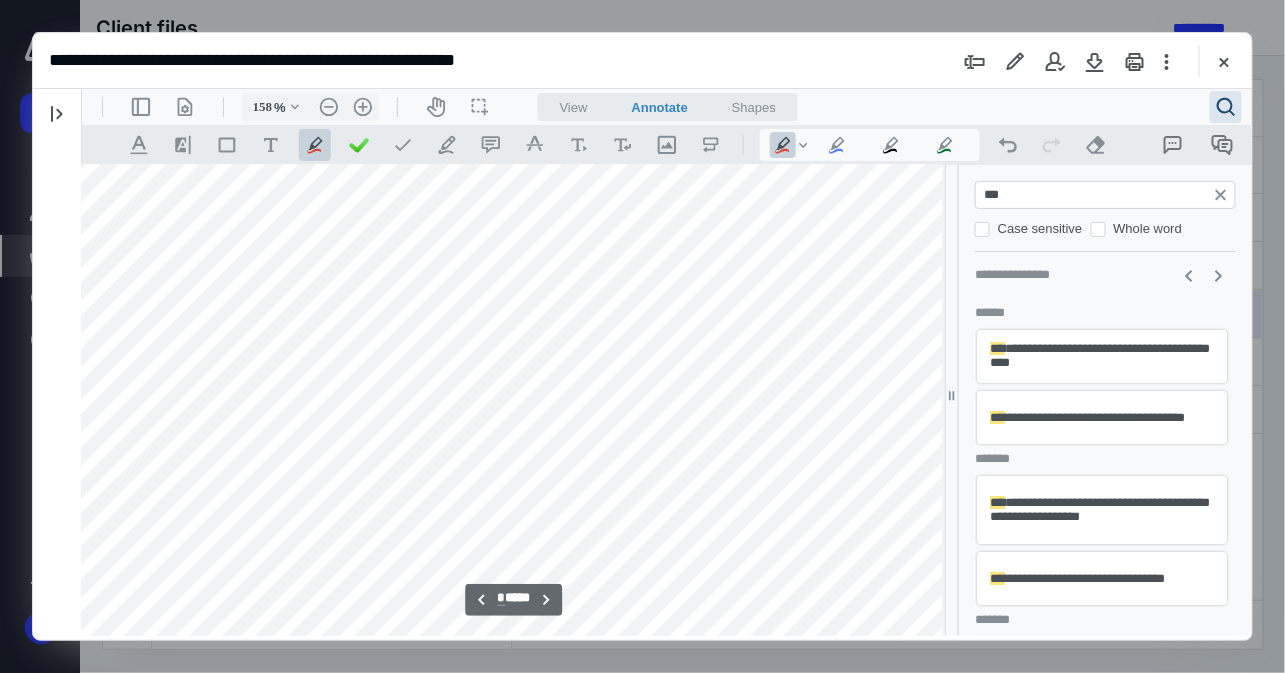 scroll, scrollTop: 4444, scrollLeft: 65, axis: both 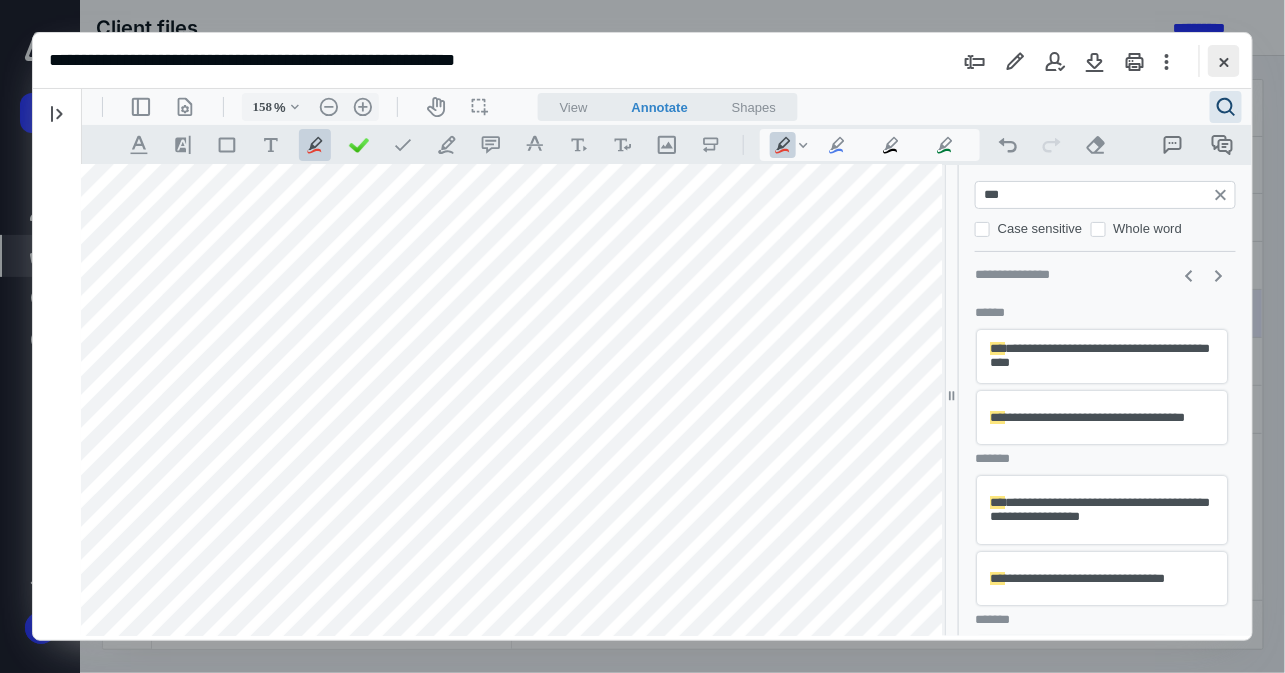 click at bounding box center [1224, 61] 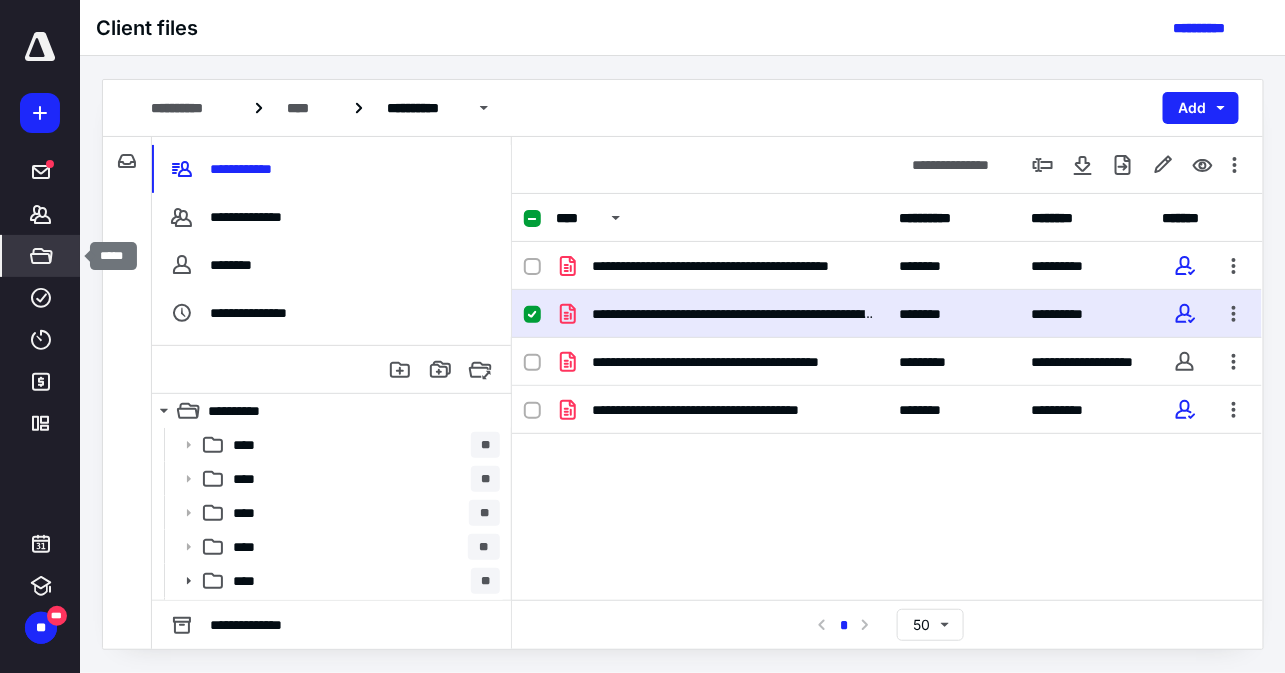 click on "*****" at bounding box center [41, 256] 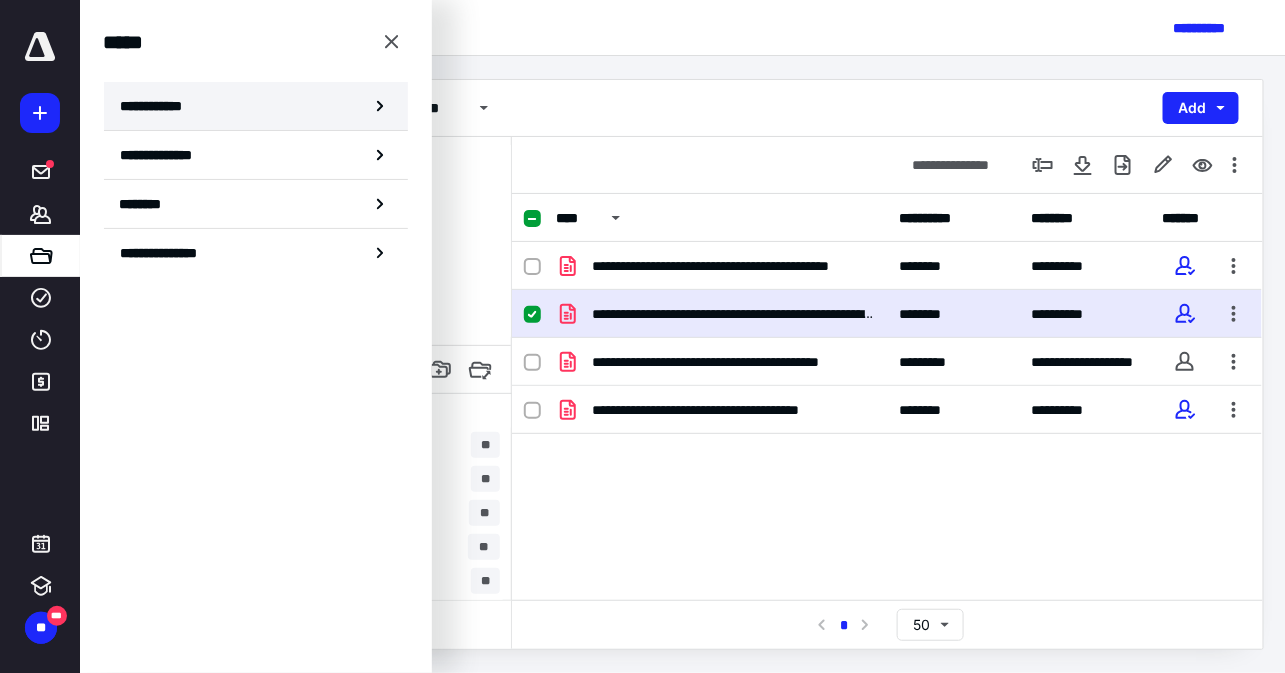 click on "**********" at bounding box center [256, 106] 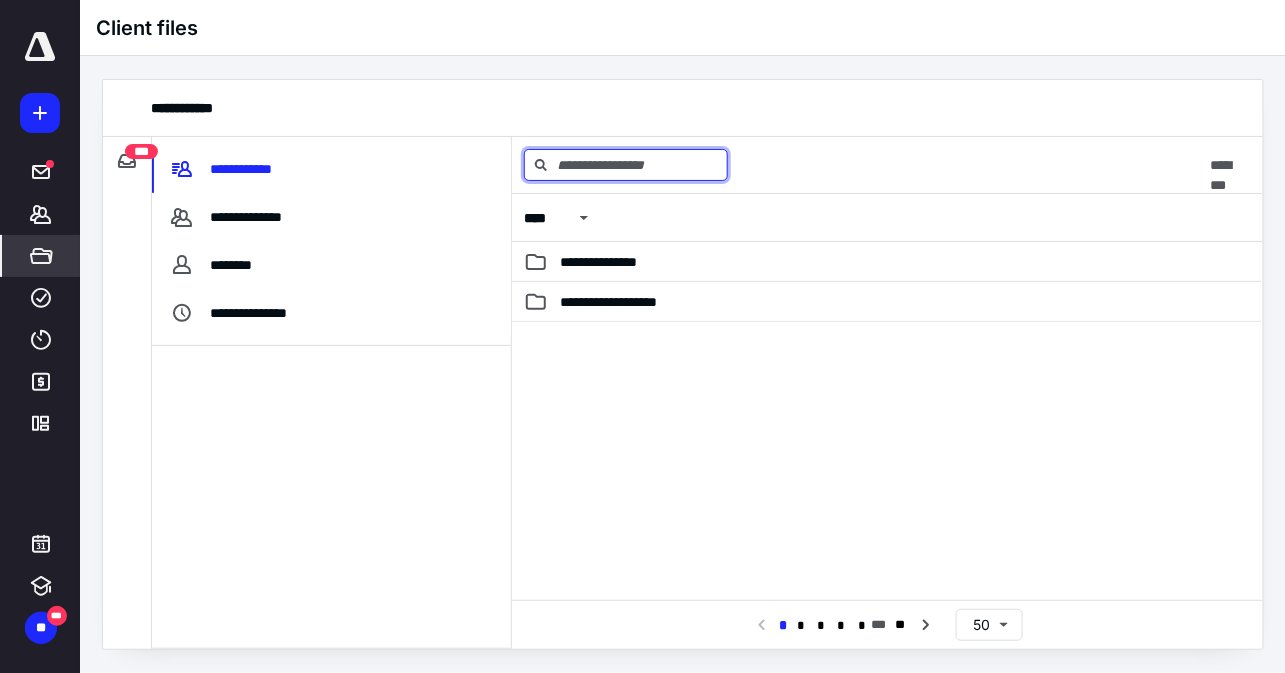 click at bounding box center [626, 165] 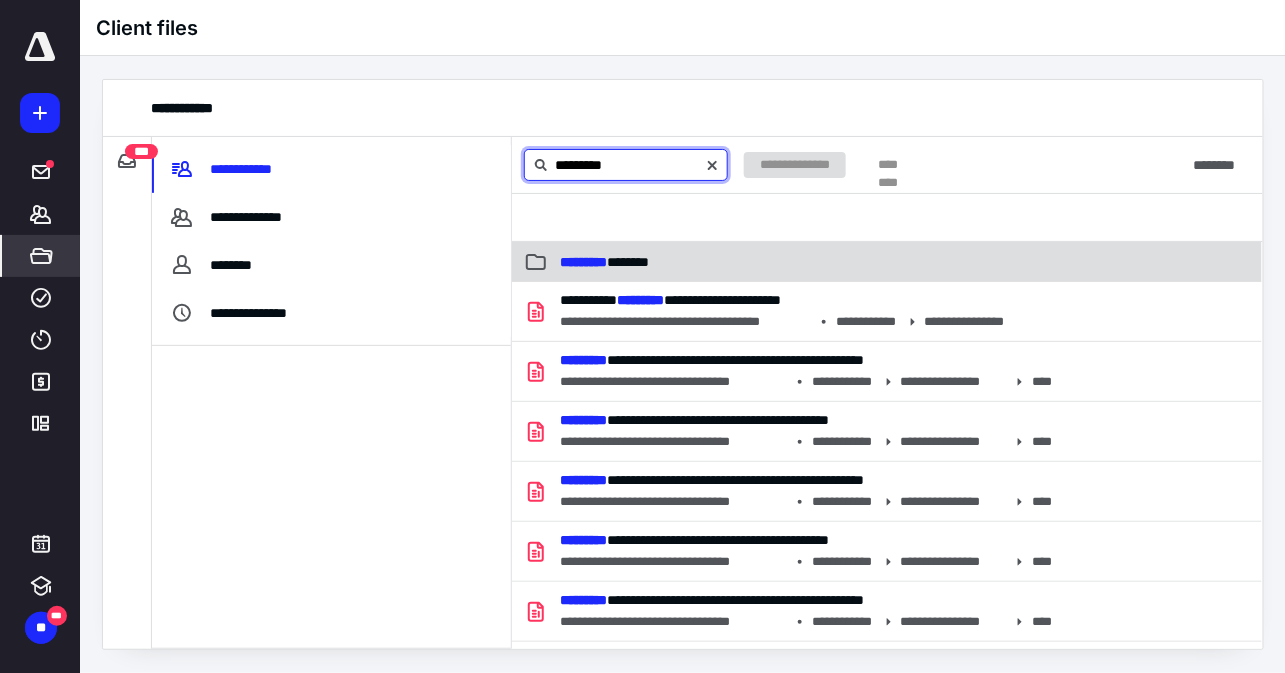 type on "*********" 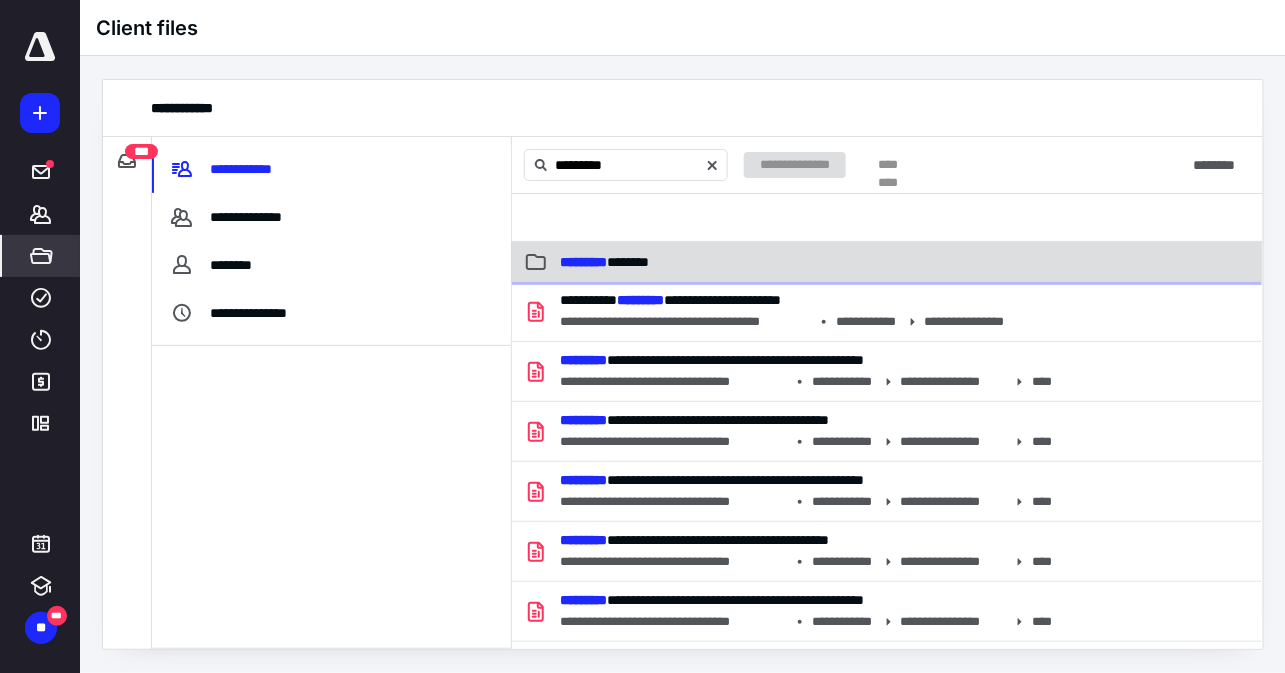 click on "********* ********" at bounding box center [887, 262] 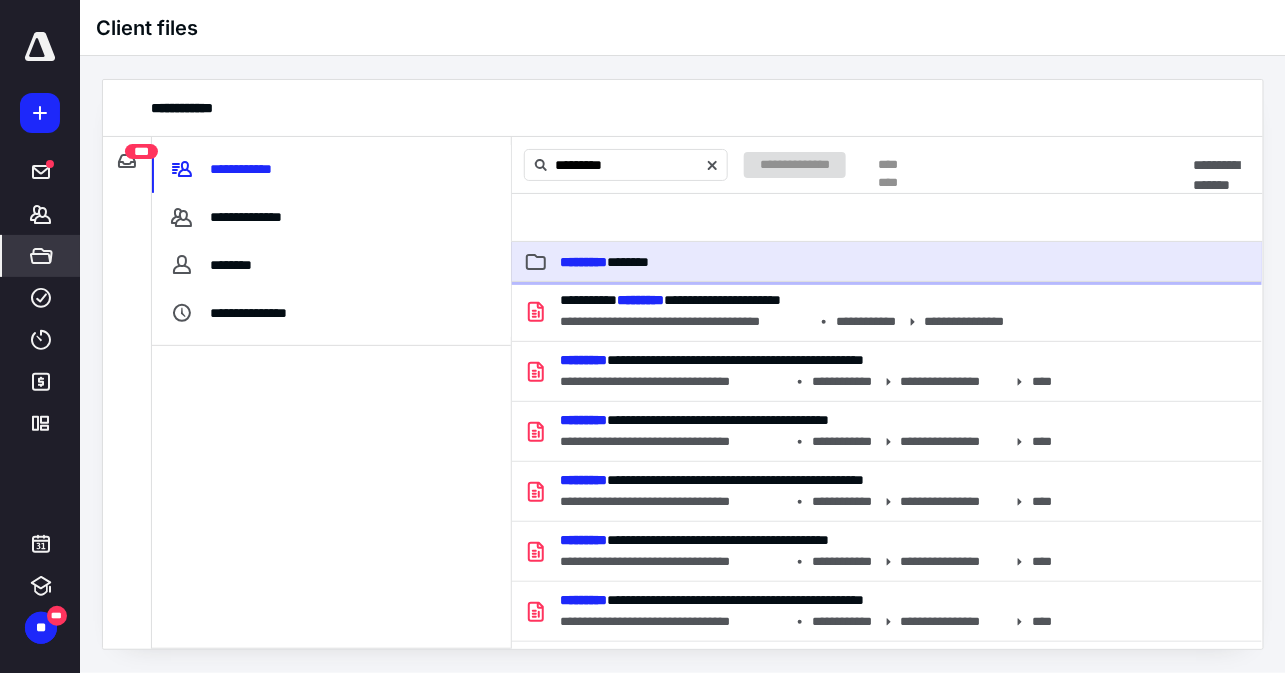 click on "********* ********" at bounding box center (887, 262) 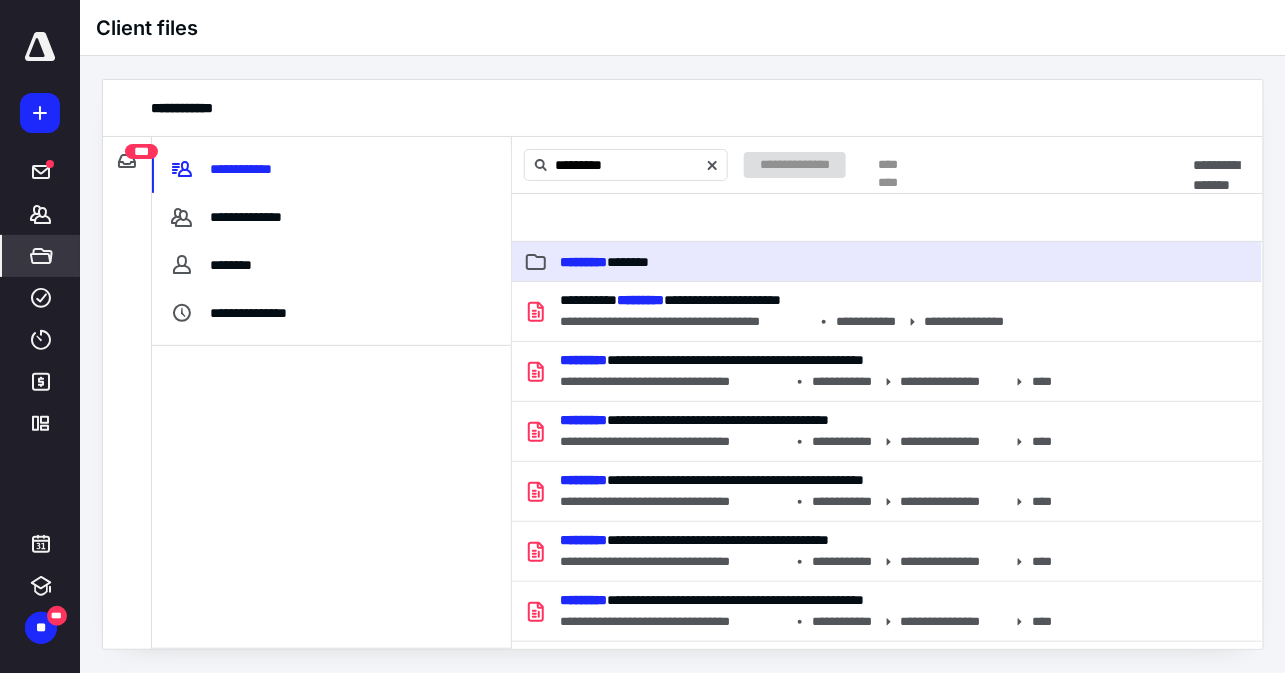 type 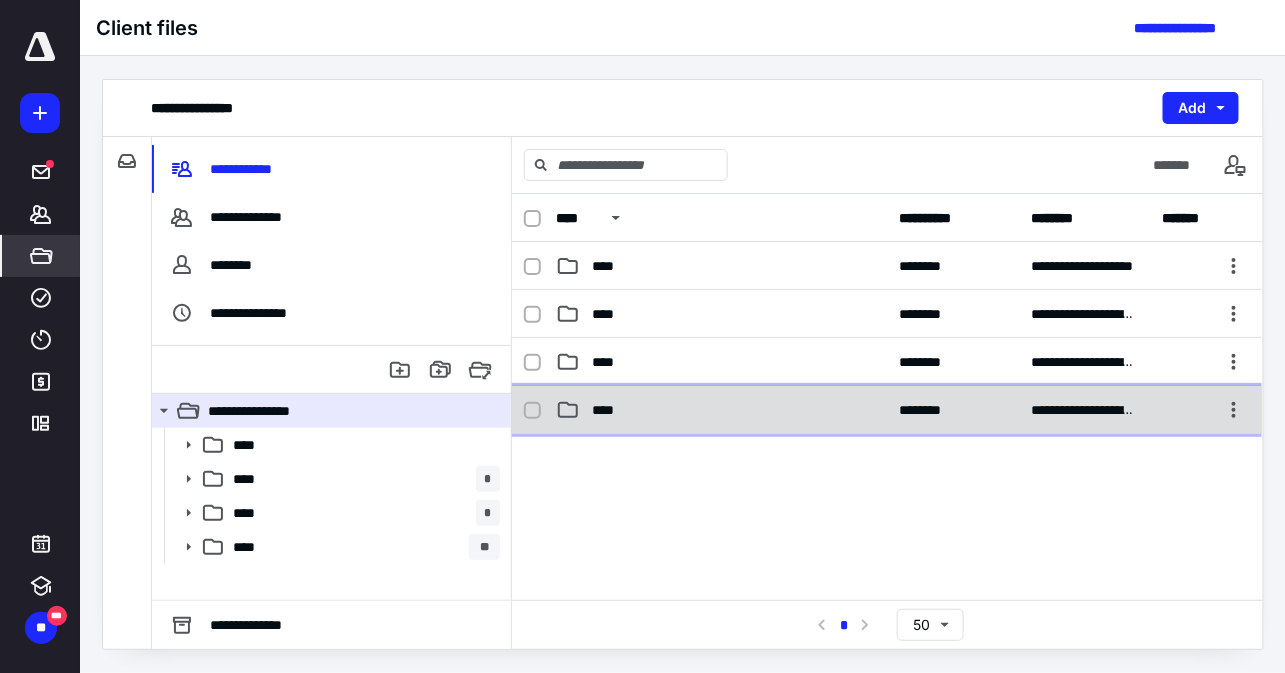 click on "****" at bounding box center [721, 410] 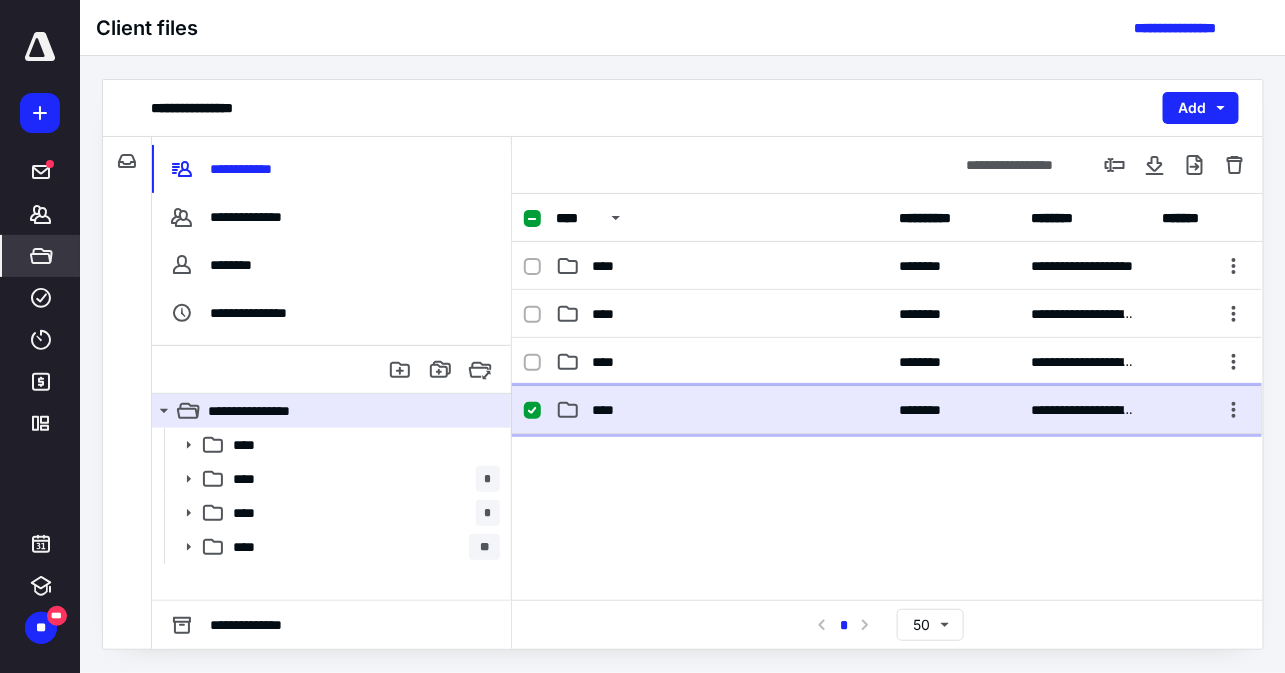 click on "****" at bounding box center [721, 410] 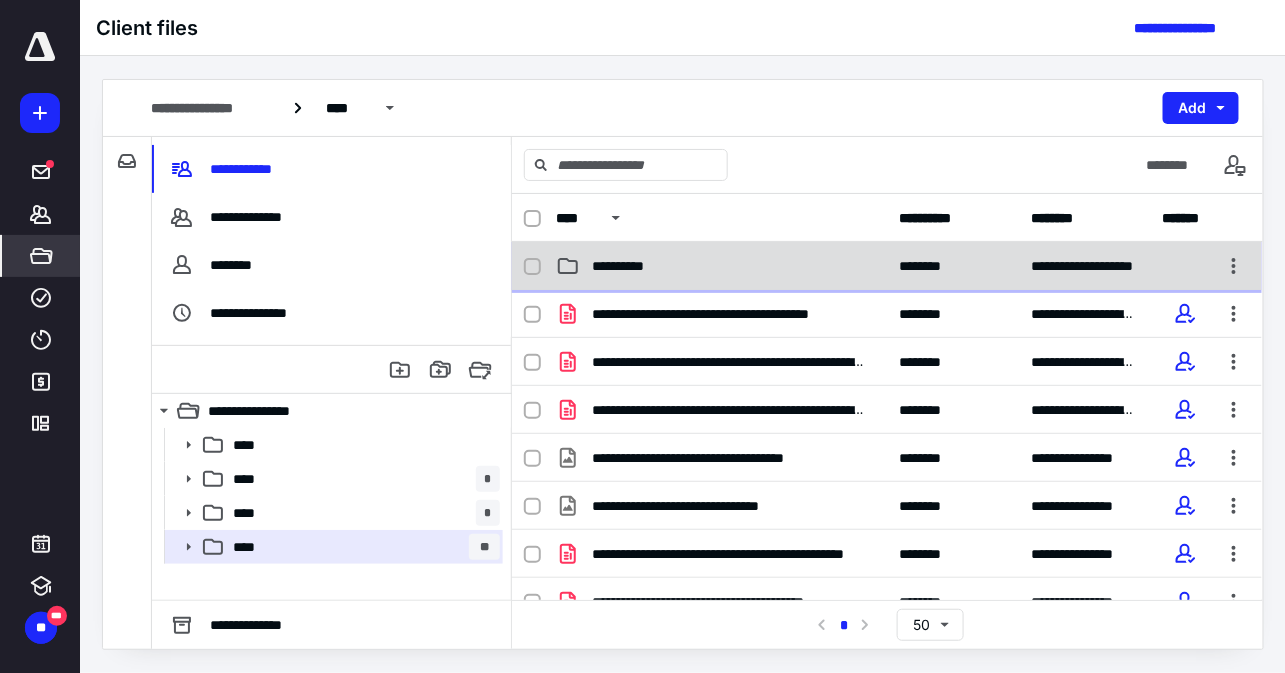 click on "**********" at bounding box center (887, 266) 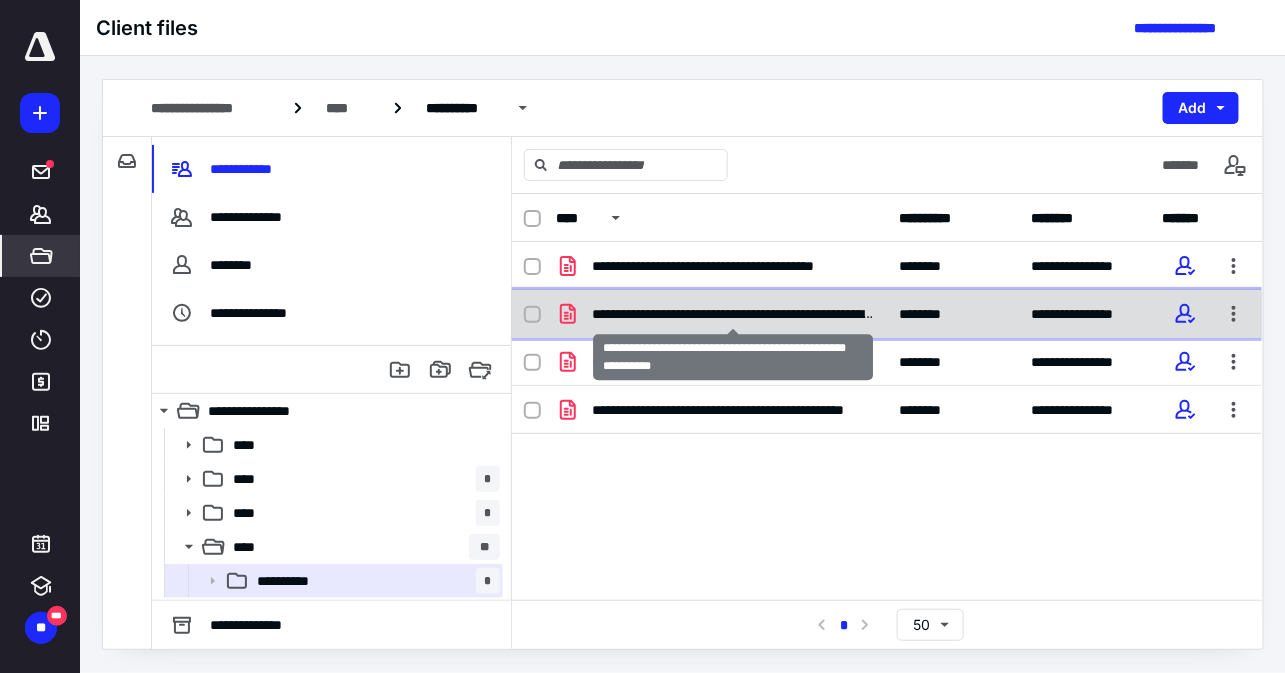 click on "**********" at bounding box center [733, 314] 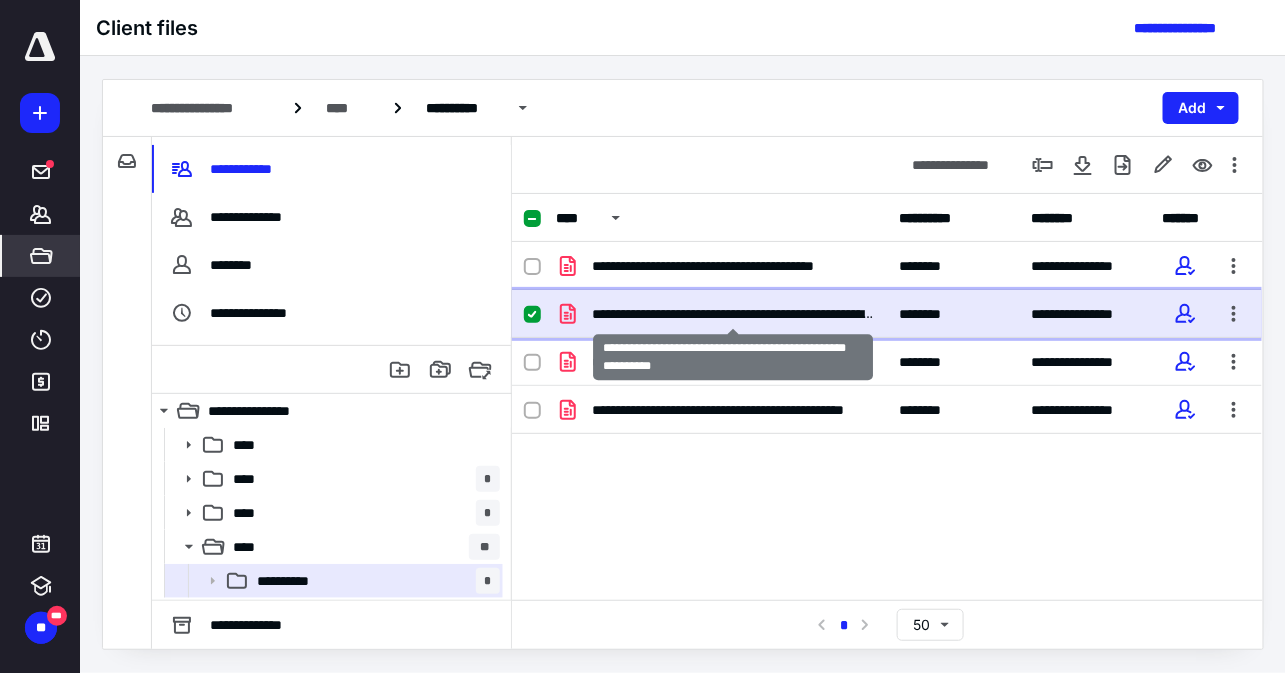click on "**********" at bounding box center [733, 314] 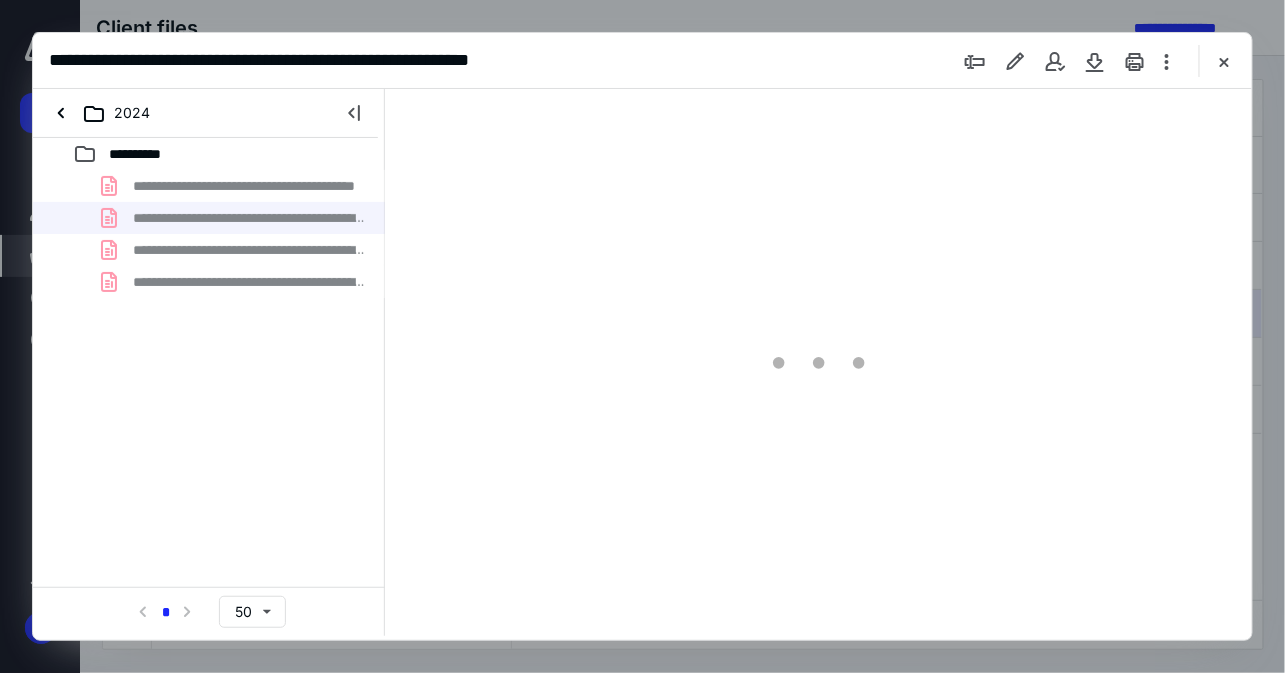 scroll, scrollTop: 0, scrollLeft: 0, axis: both 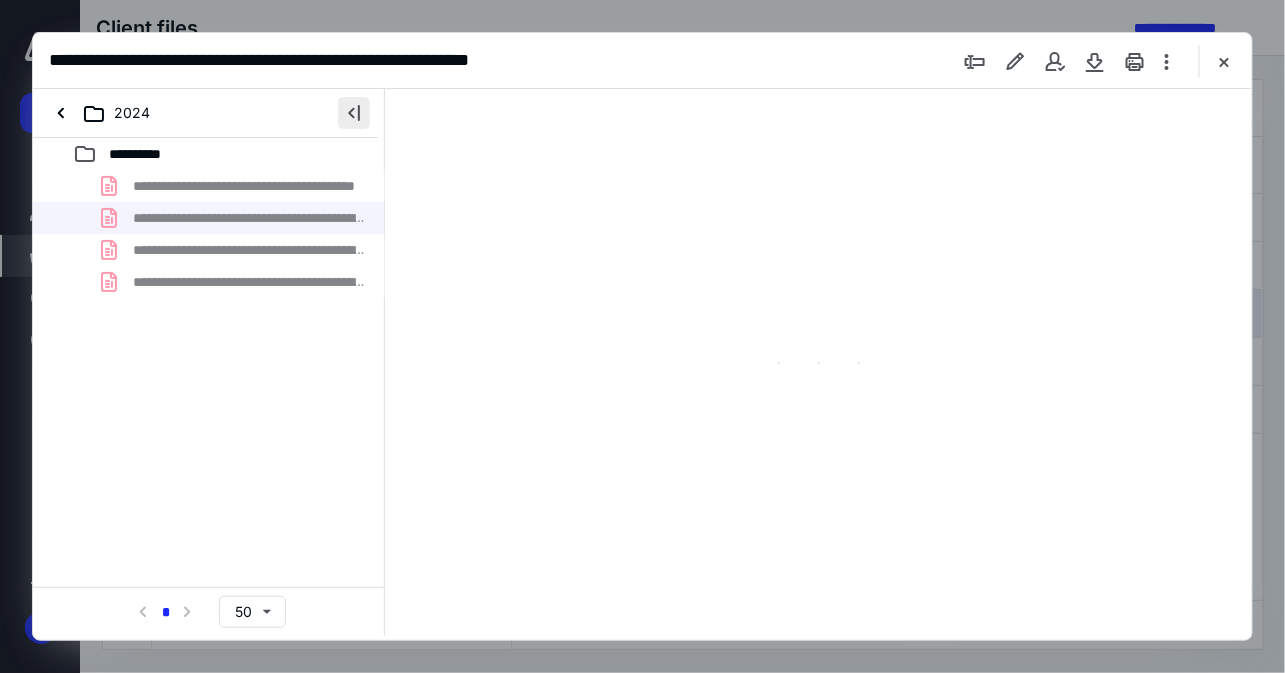 type on "56" 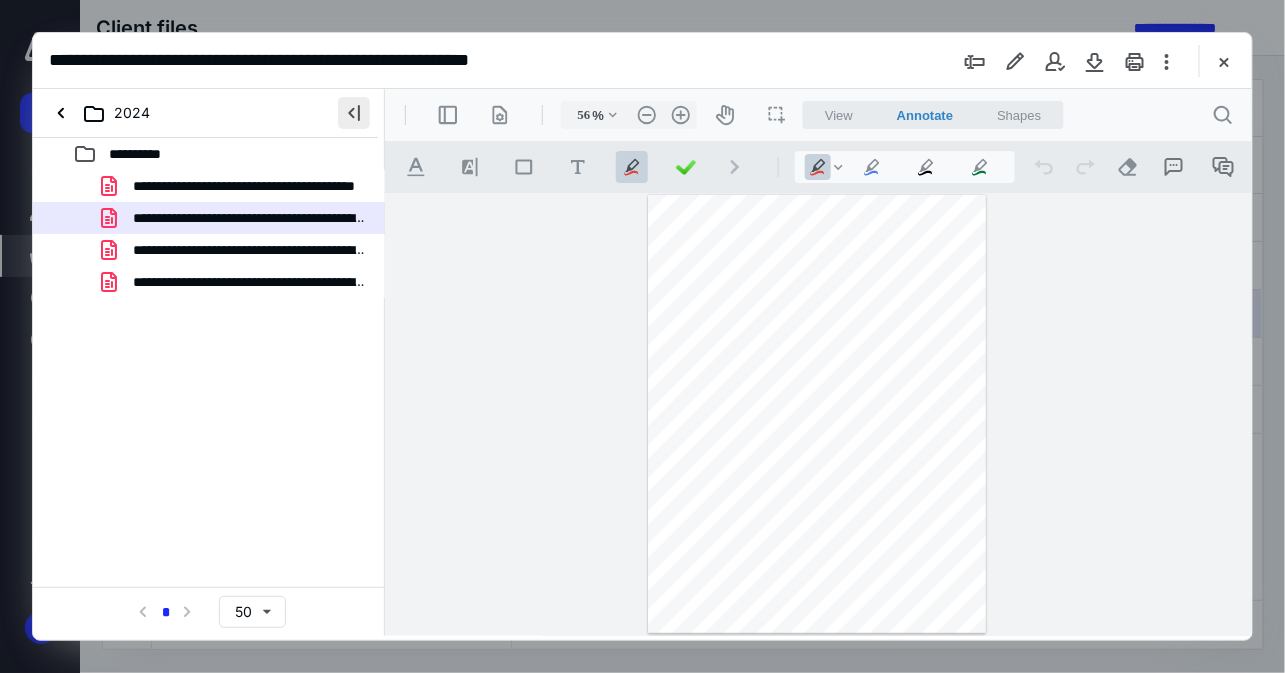 scroll, scrollTop: 105, scrollLeft: 0, axis: vertical 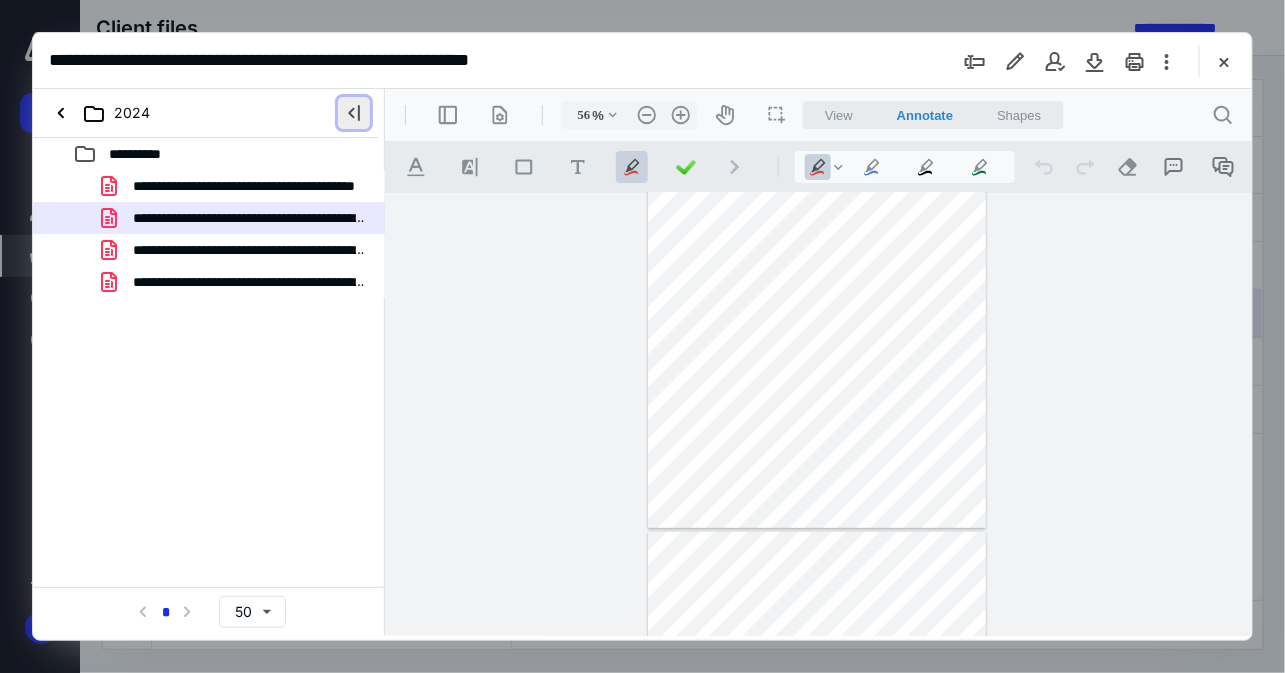 click at bounding box center (354, 113) 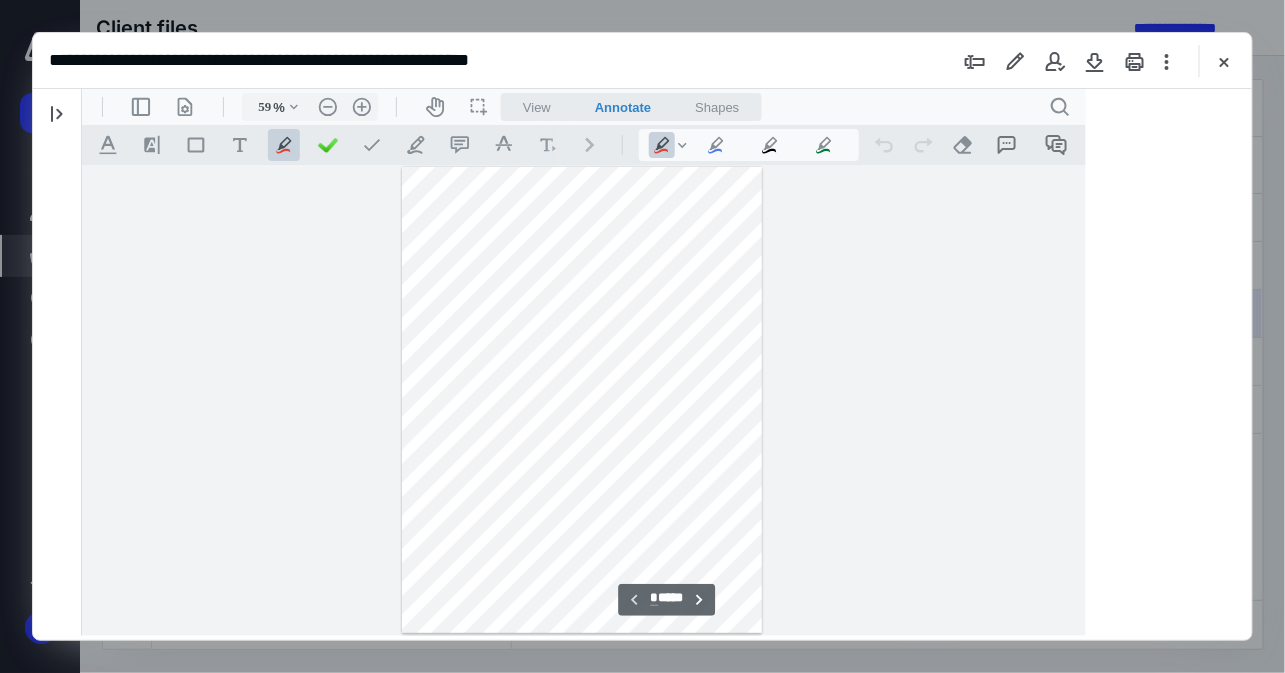 scroll, scrollTop: 0, scrollLeft: 0, axis: both 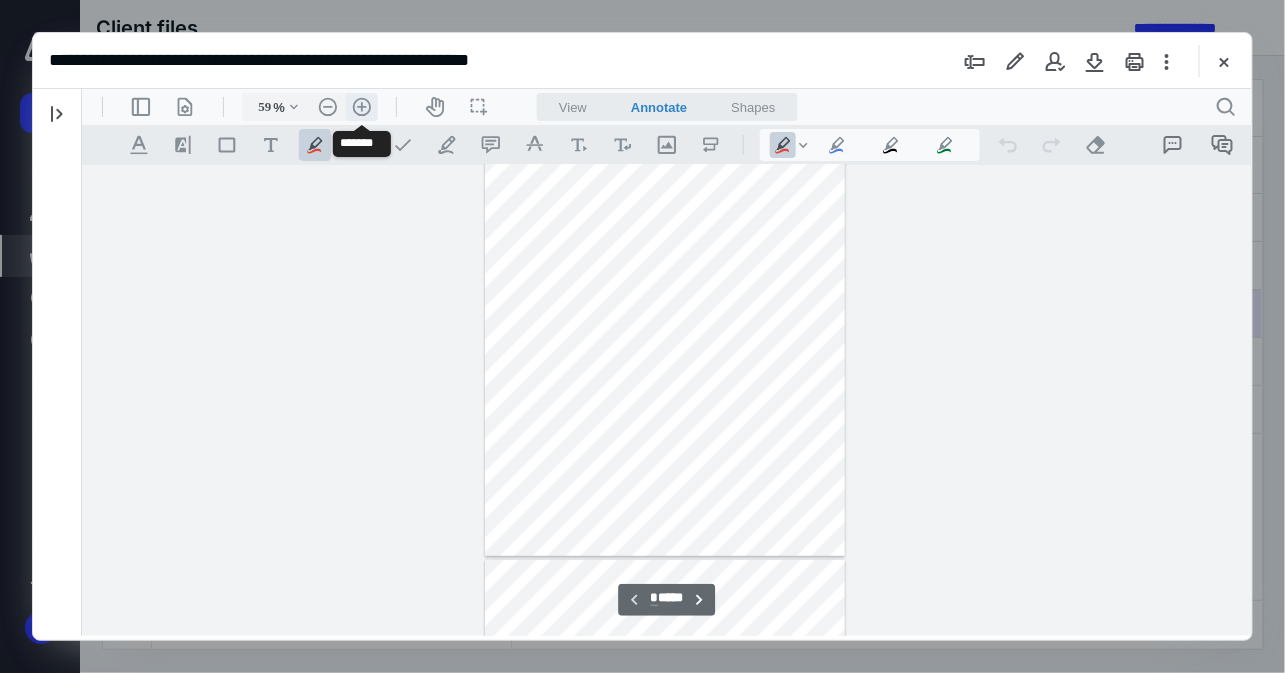 click on ".cls-1{fill:#abb0c4;} icon - header - zoom - in - line" at bounding box center [361, 106] 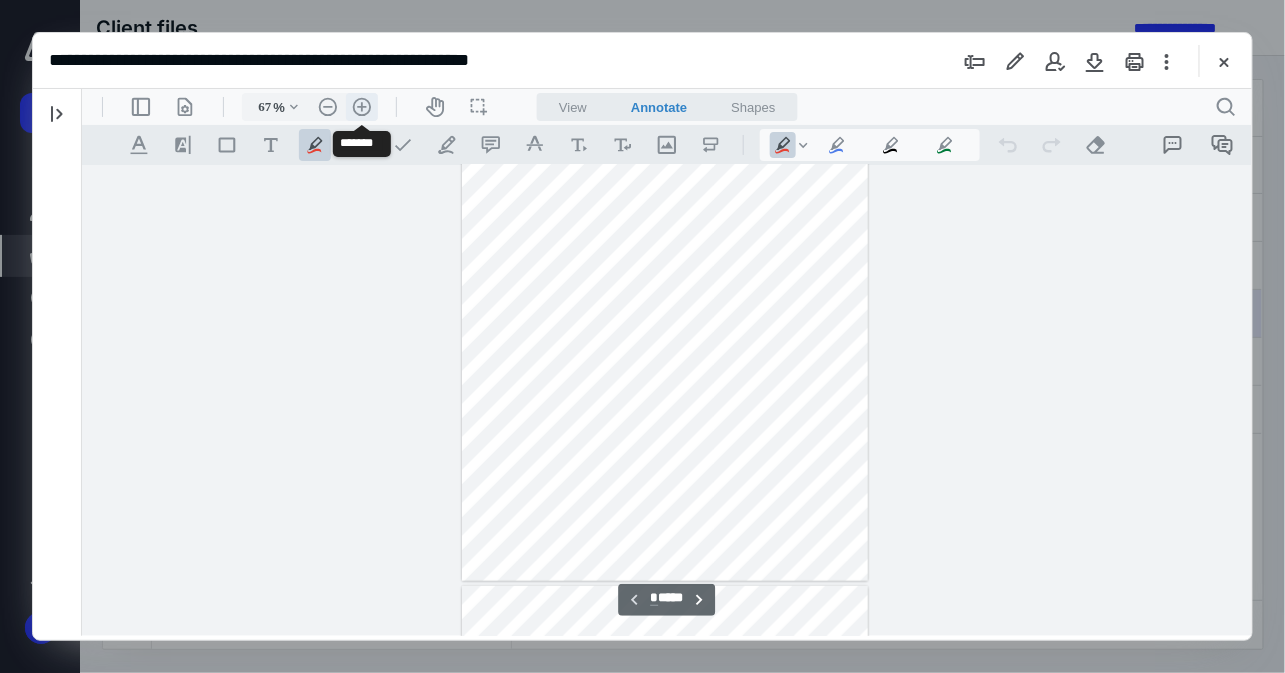click on ".cls-1{fill:#abb0c4;} icon - header - zoom - in - line" at bounding box center (361, 106) 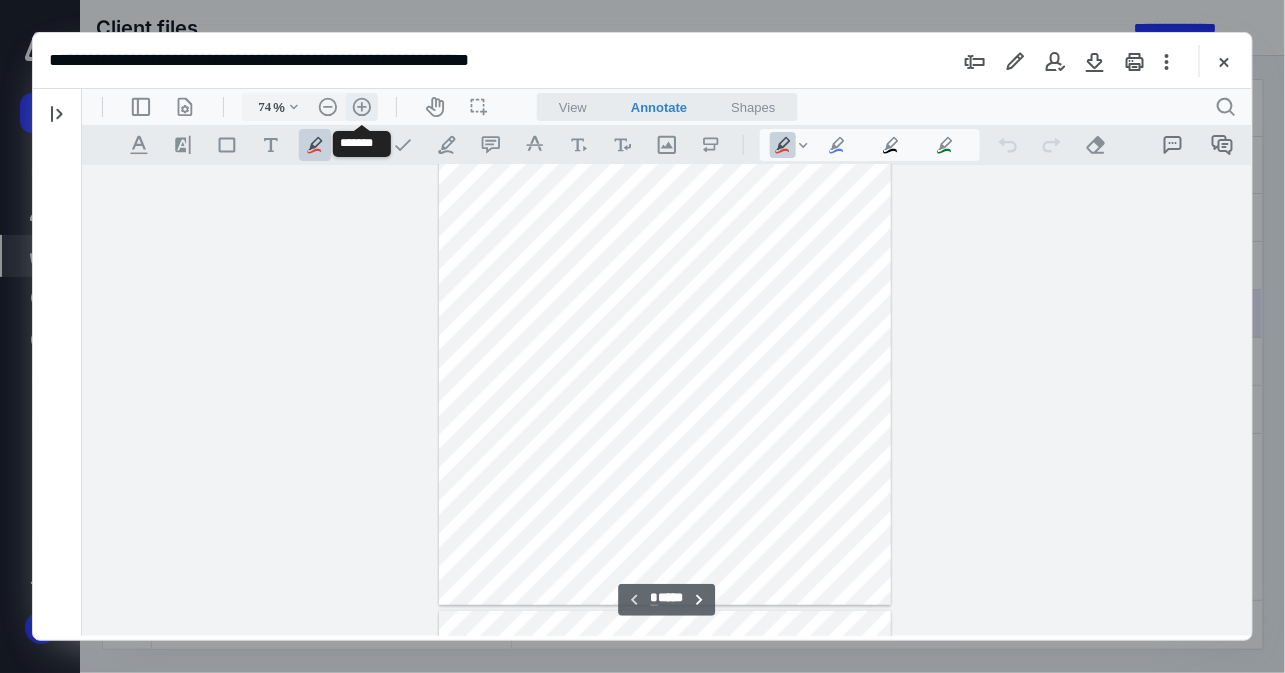 click on ".cls-1{fill:#abb0c4;} icon - header - zoom - in - line" at bounding box center [361, 106] 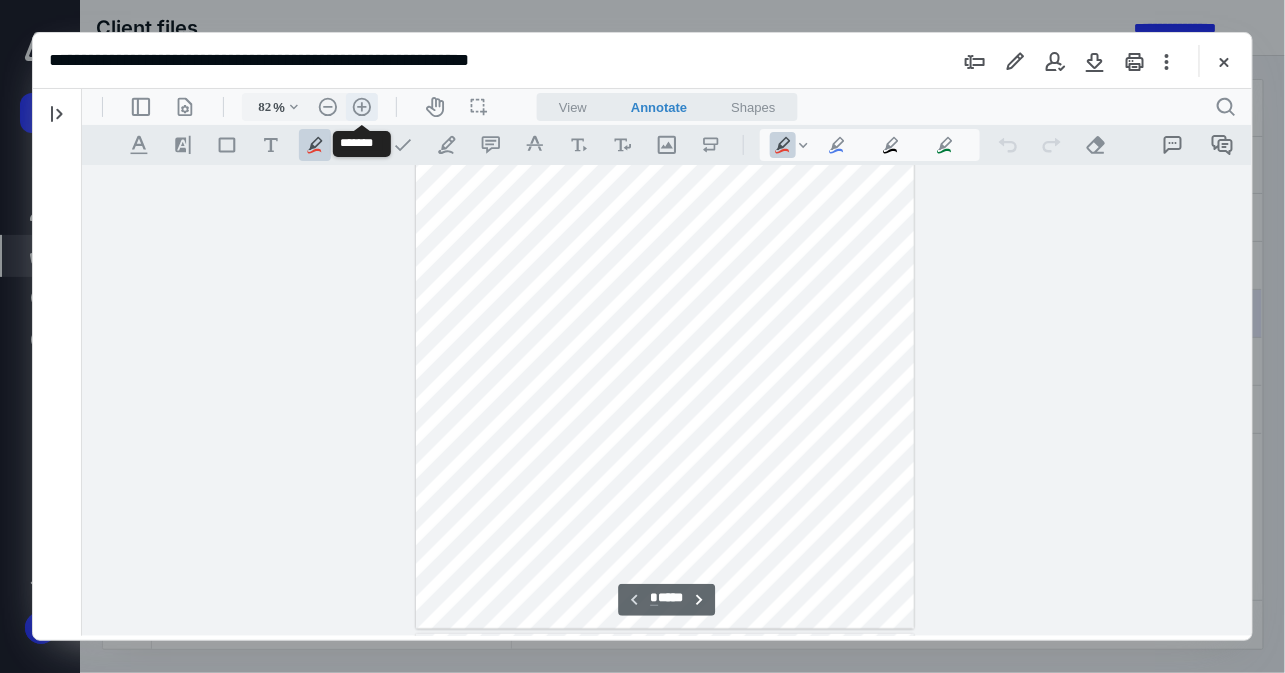 click on ".cls-1{fill:#abb0c4;} icon - header - zoom - in - line" at bounding box center [361, 106] 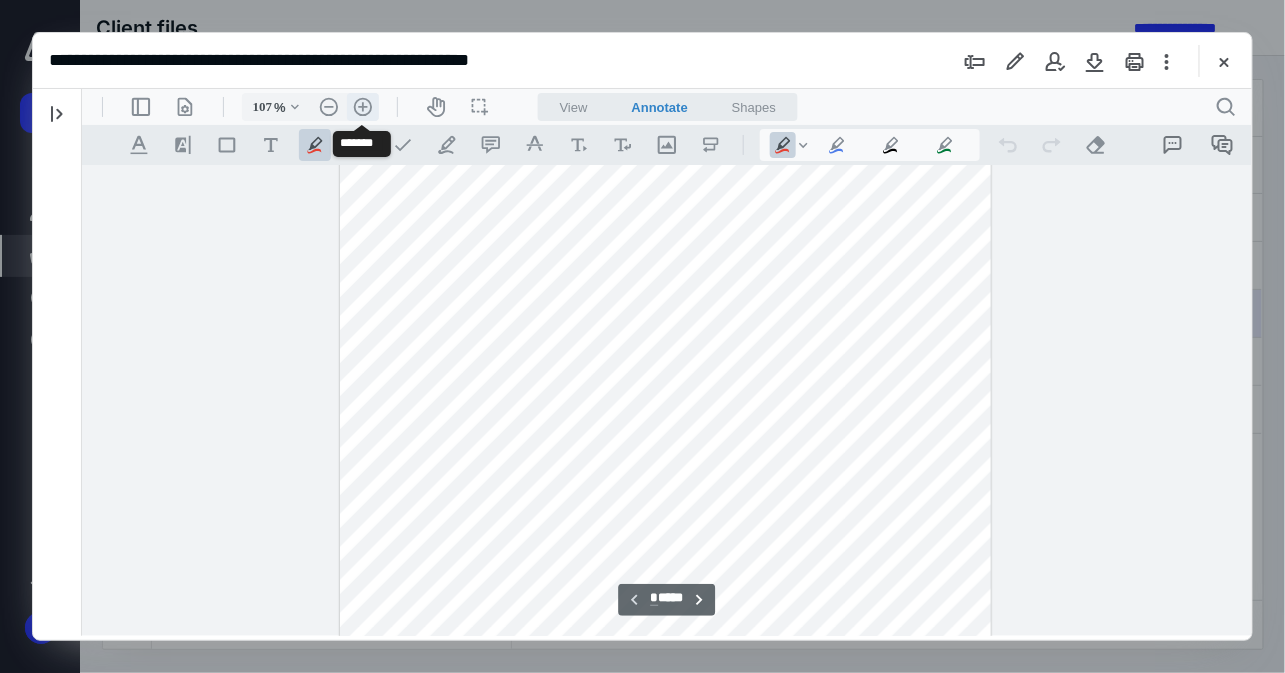 click on ".cls-1{fill:#abb0c4;} icon - header - zoom - in - line" at bounding box center [362, 106] 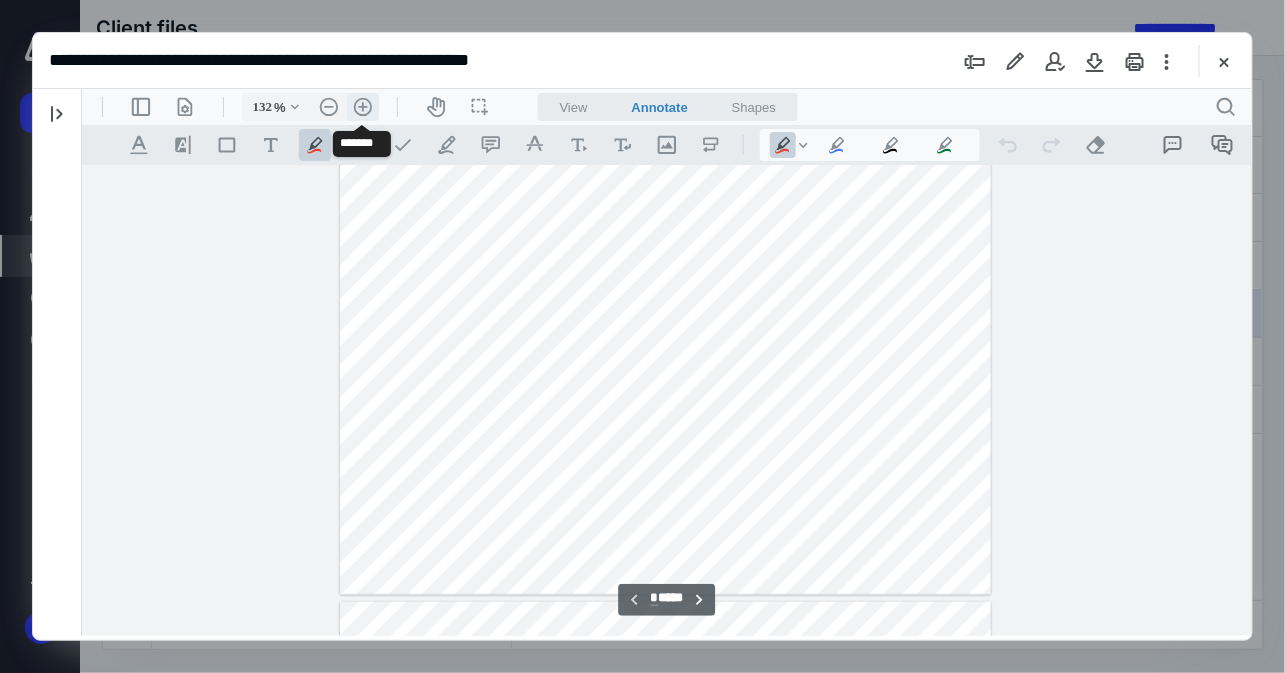 click on ".cls-1{fill:#abb0c4;} icon - header - zoom - in - line" at bounding box center (362, 106) 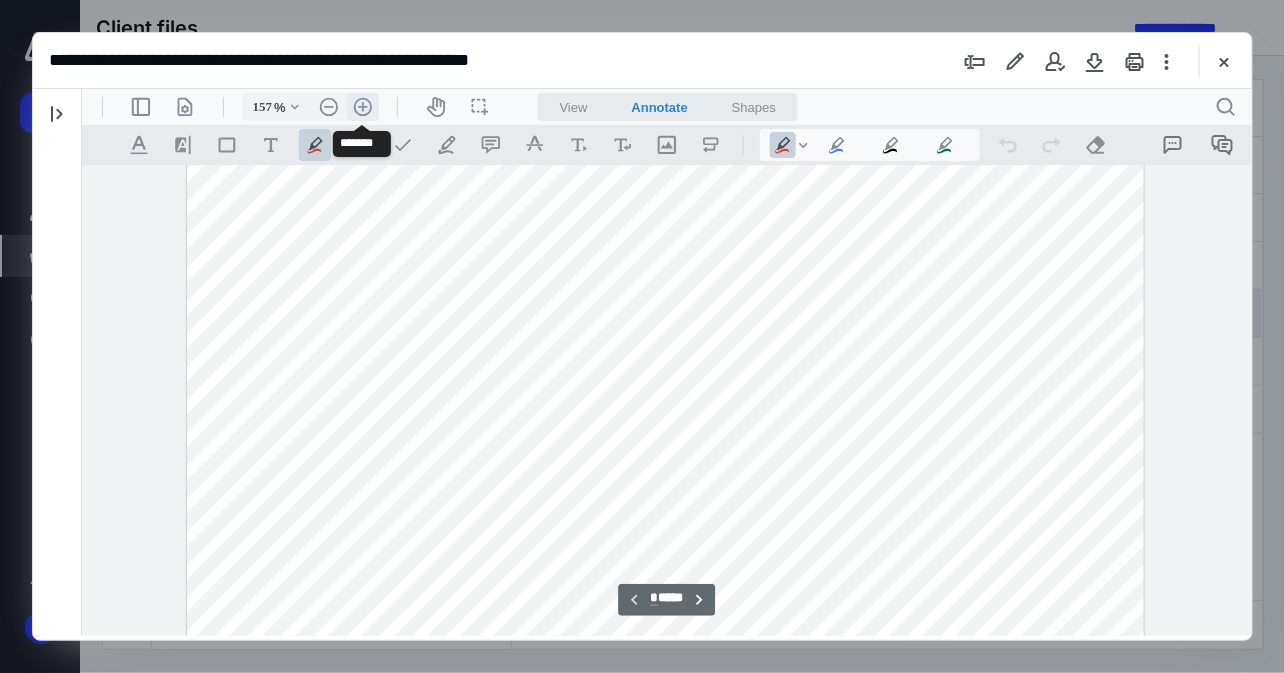 scroll, scrollTop: 534, scrollLeft: 0, axis: vertical 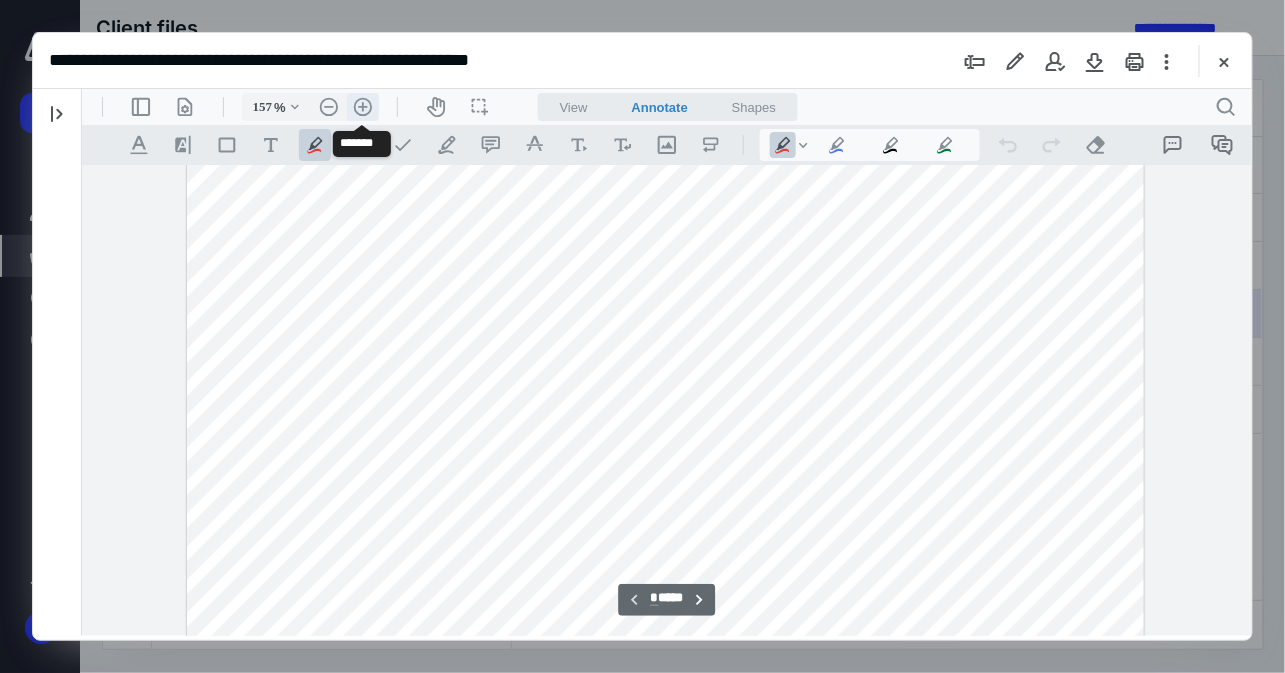 click on ".cls-1{fill:#abb0c4;} icon - header - zoom - in - line" at bounding box center (362, 106) 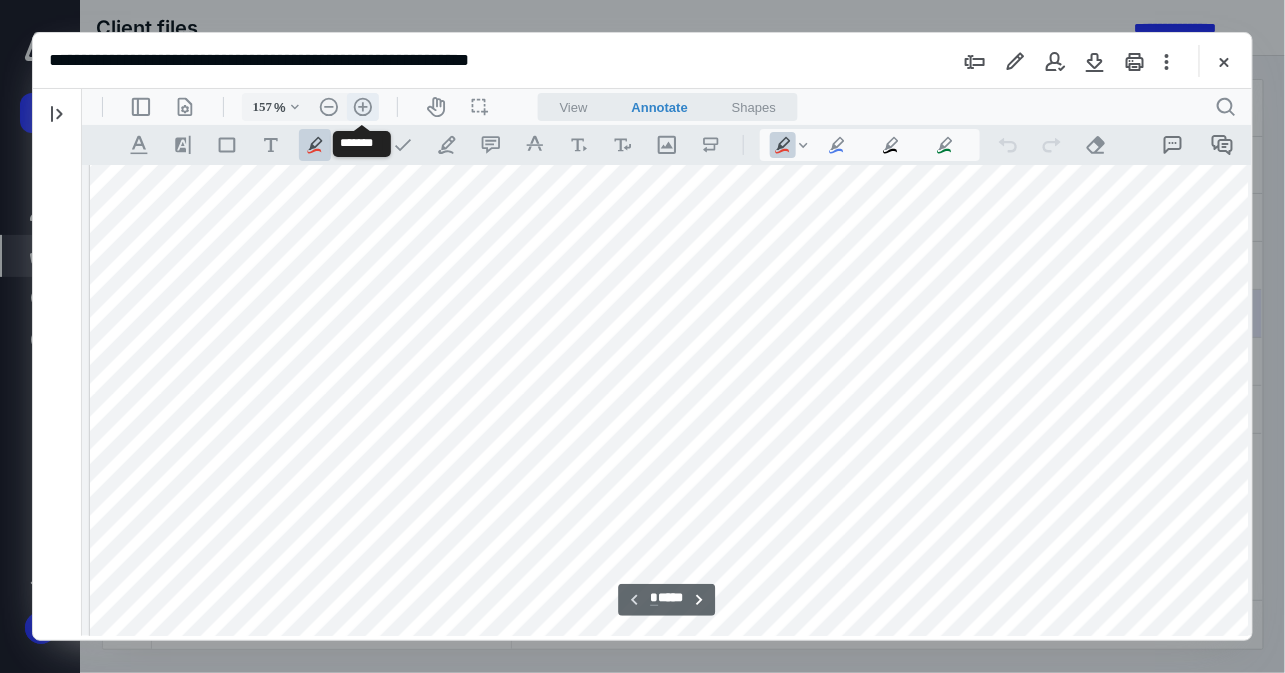 type on "207" 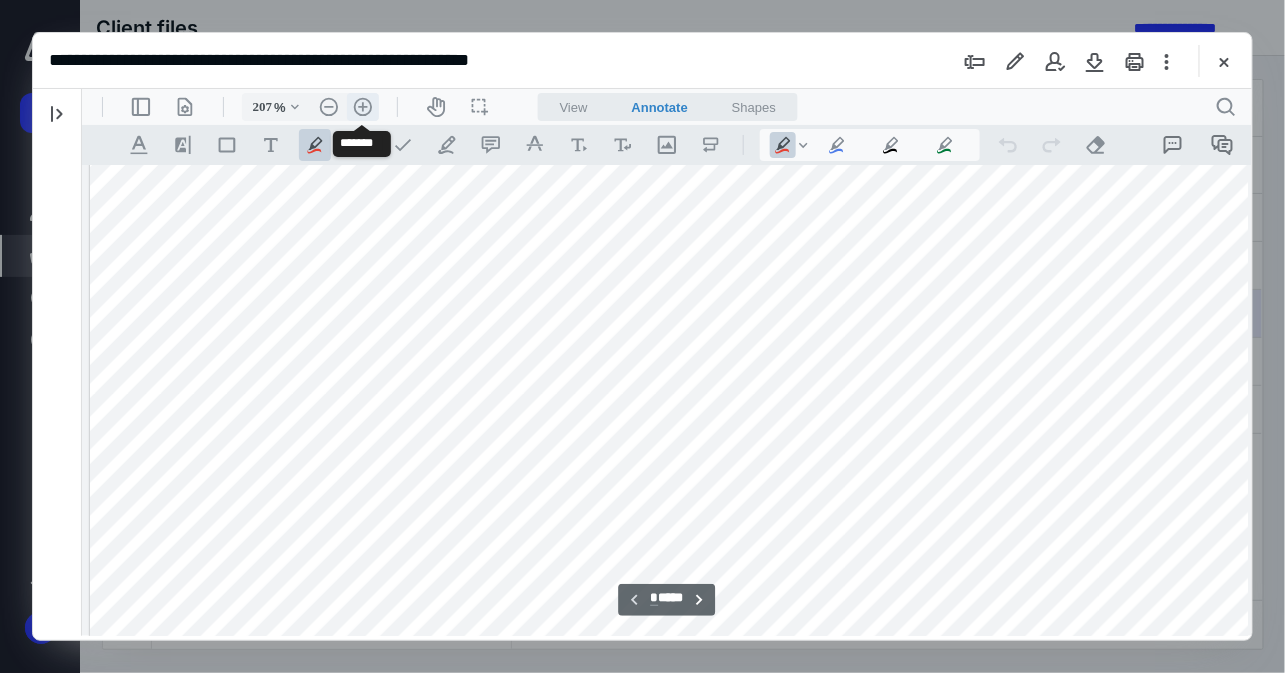 scroll, scrollTop: 767, scrollLeft: 60, axis: both 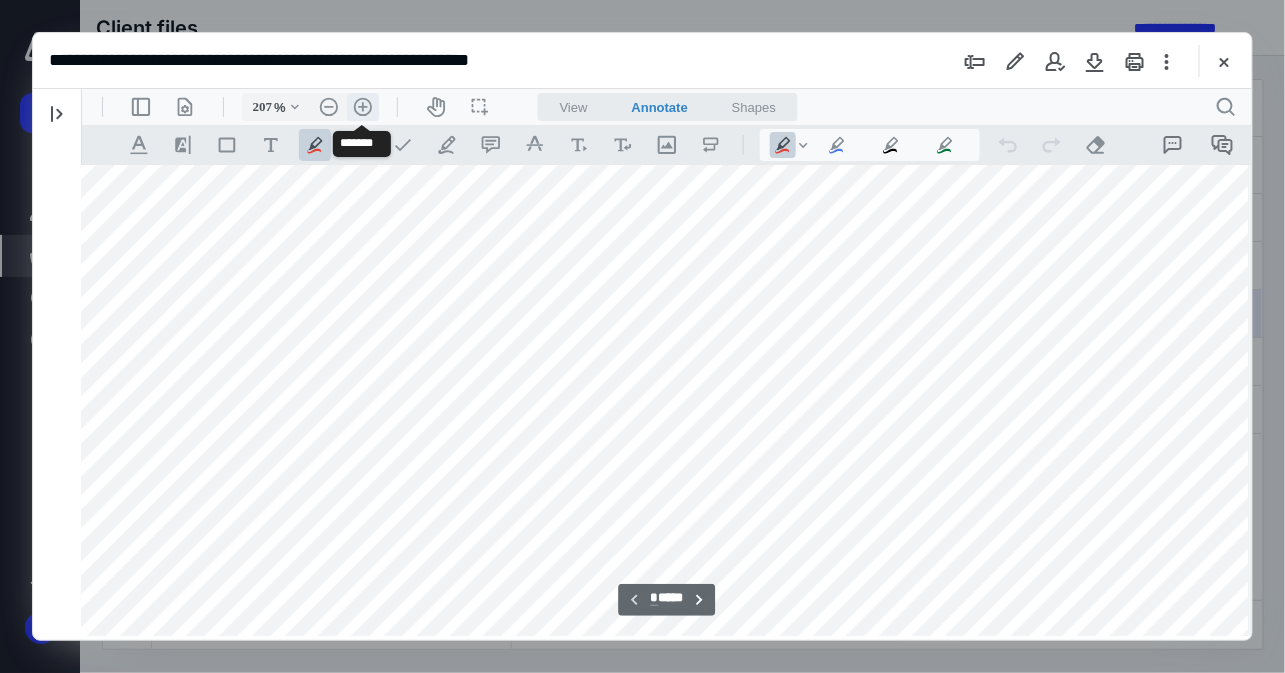 type 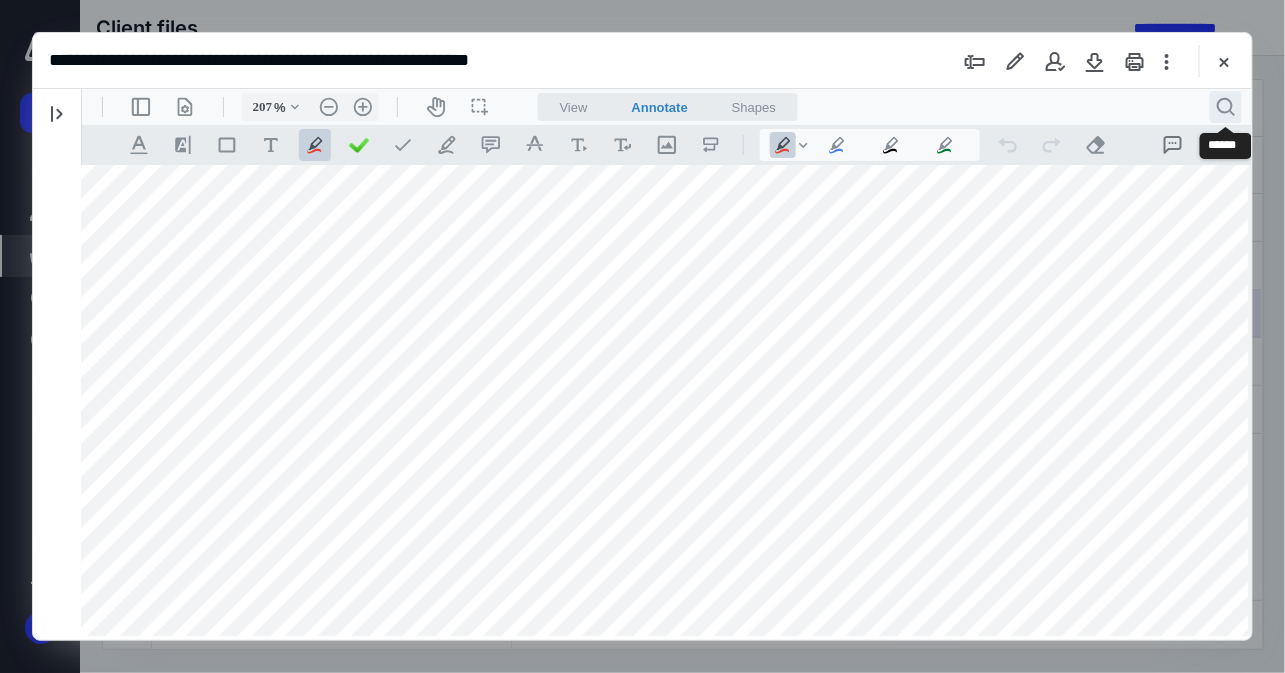 click on ".cls-1{fill:#abb0c4;} icon - header - search" at bounding box center [1225, 106] 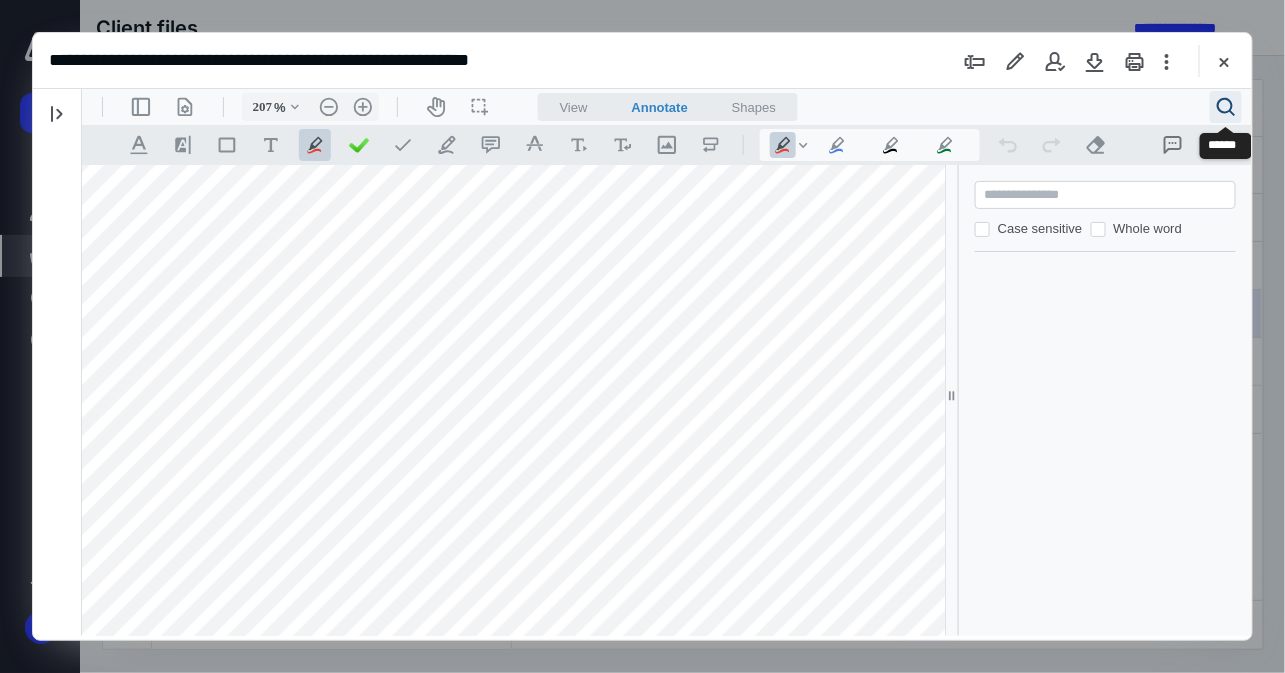 type 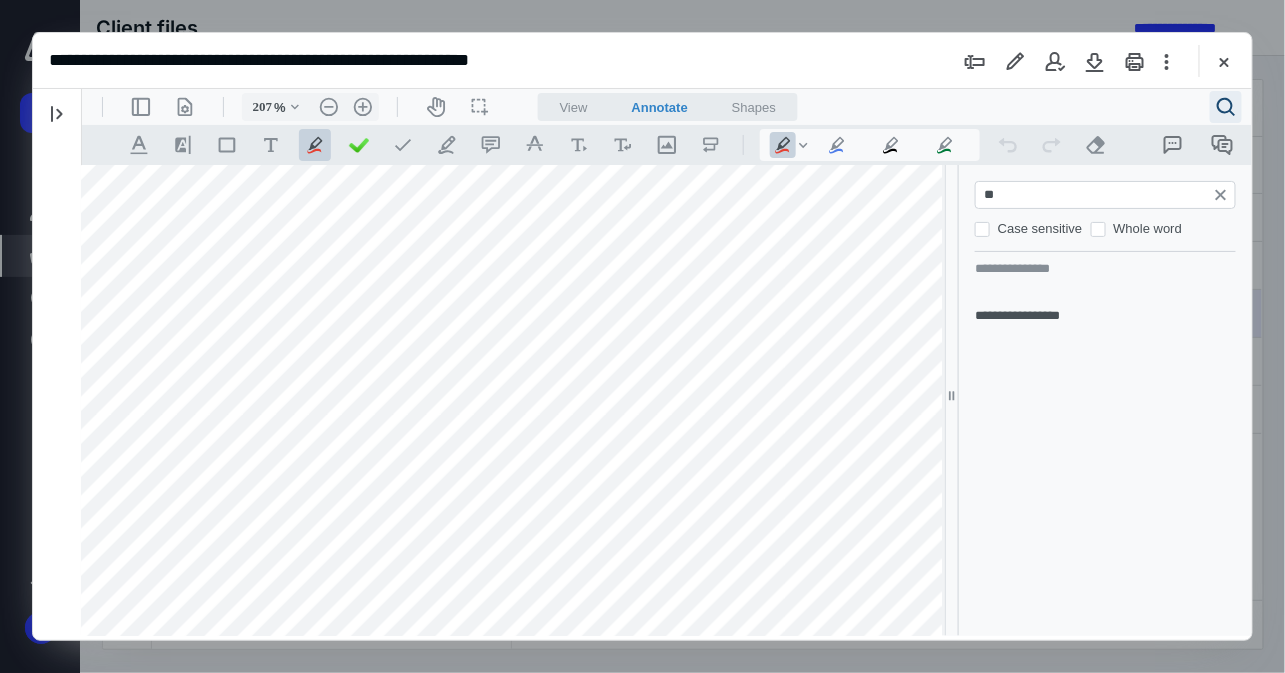 type on "*" 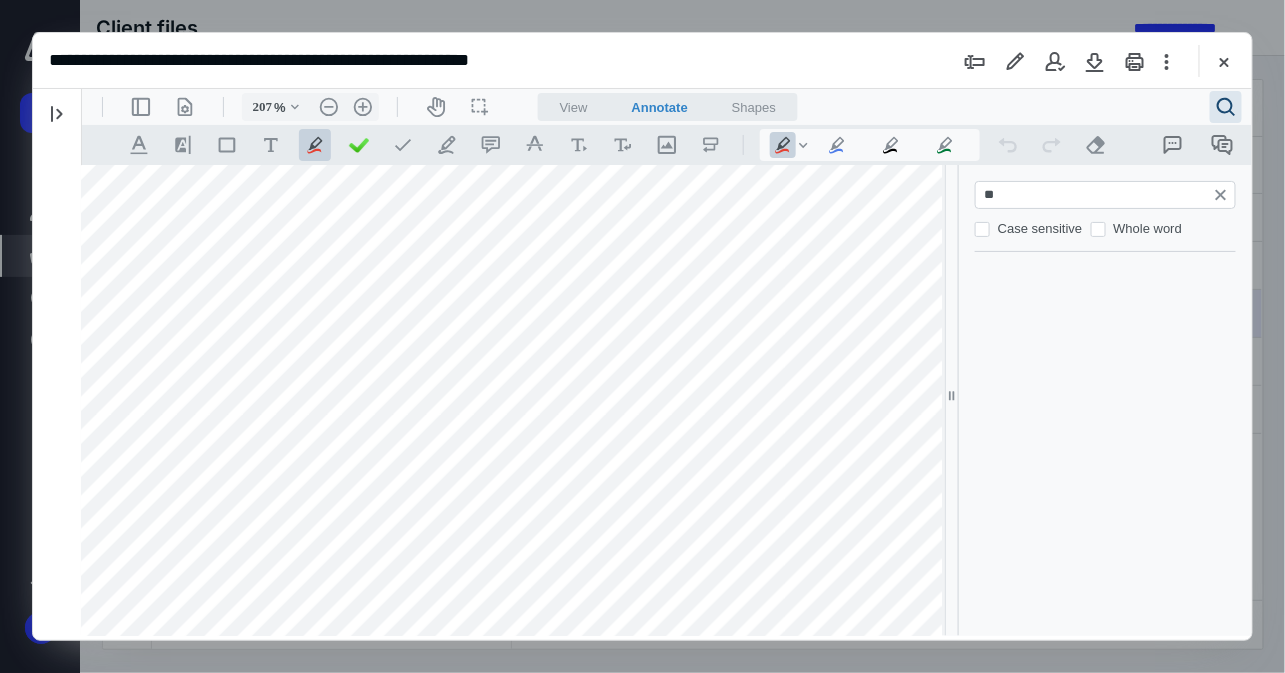 type on "*" 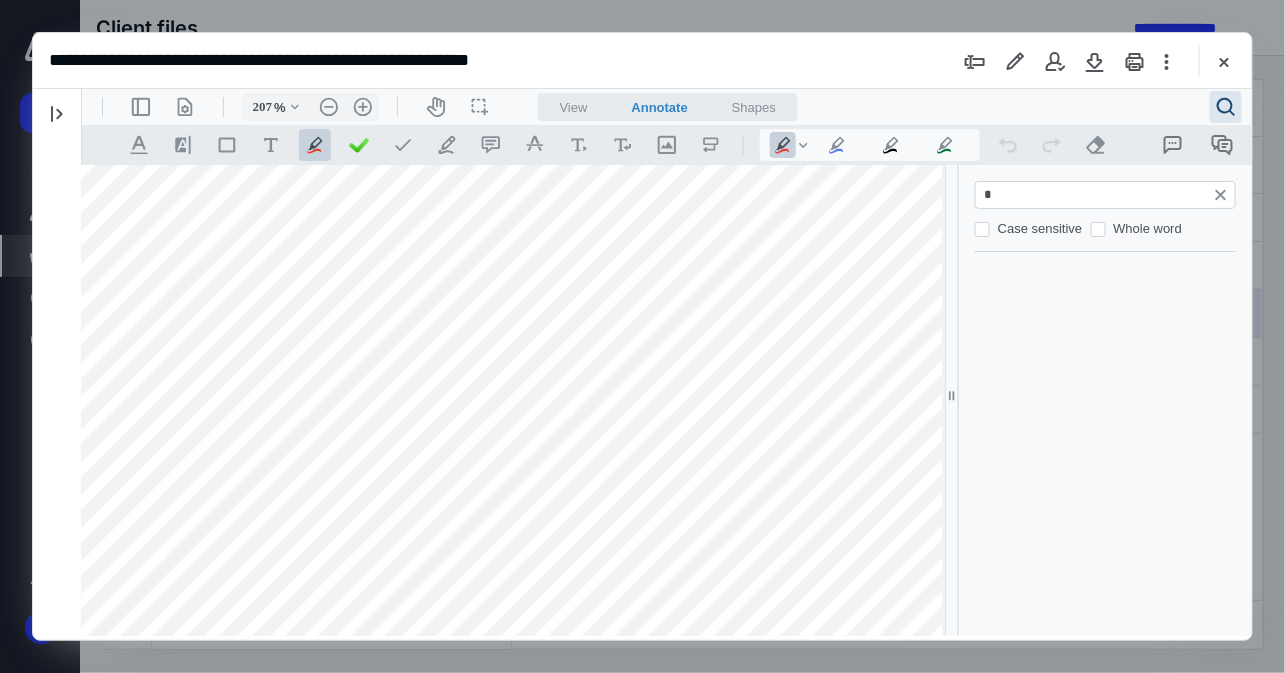 type 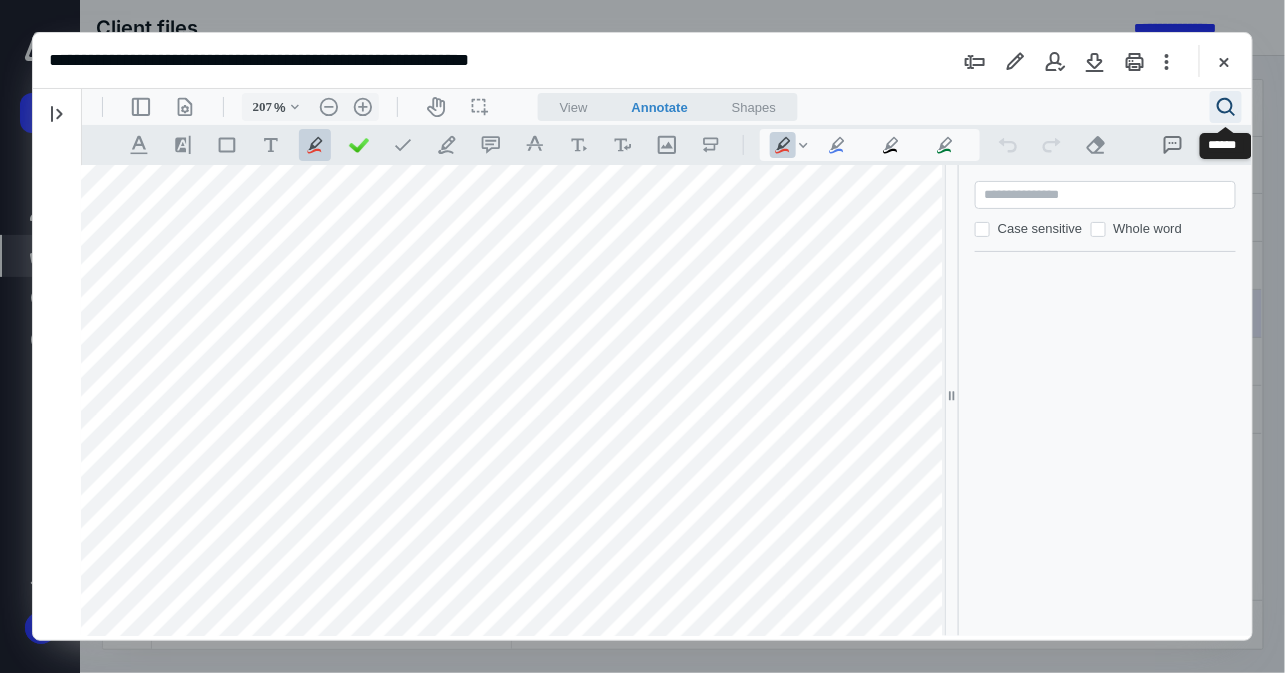 click on ".cls-1{fill:#abb0c4;} icon - header - search" at bounding box center (1225, 106) 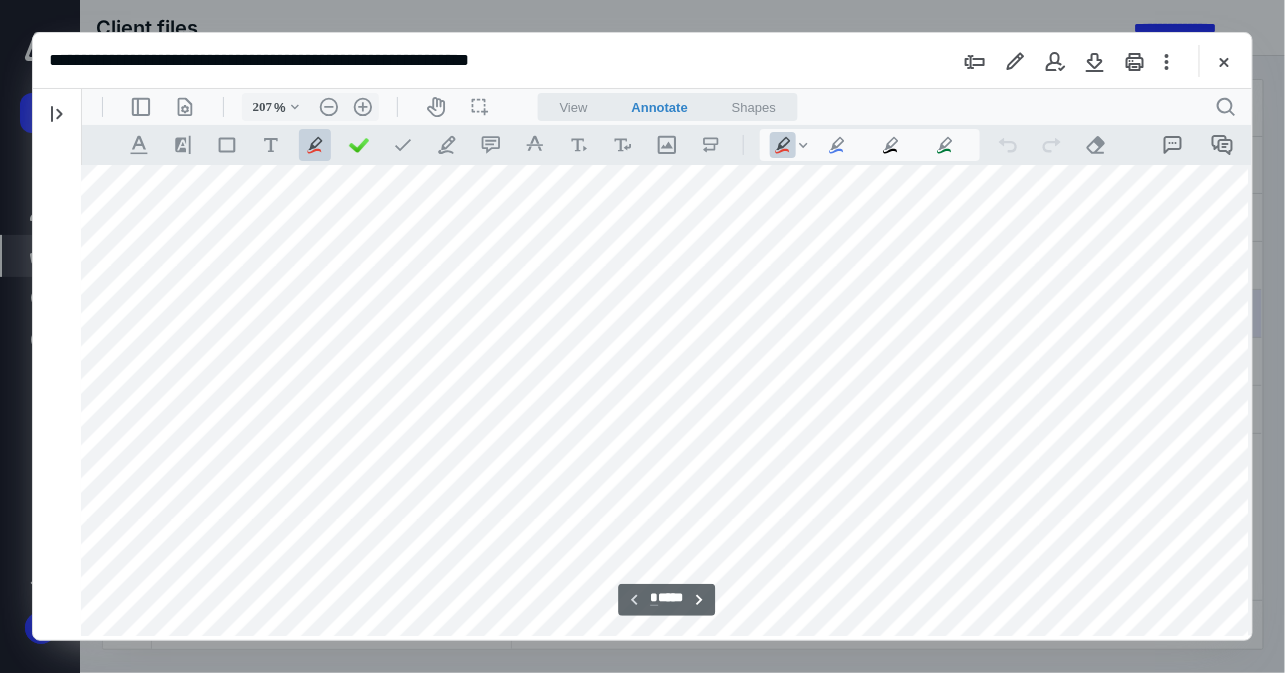 scroll, scrollTop: 920, scrollLeft: 60, axis: both 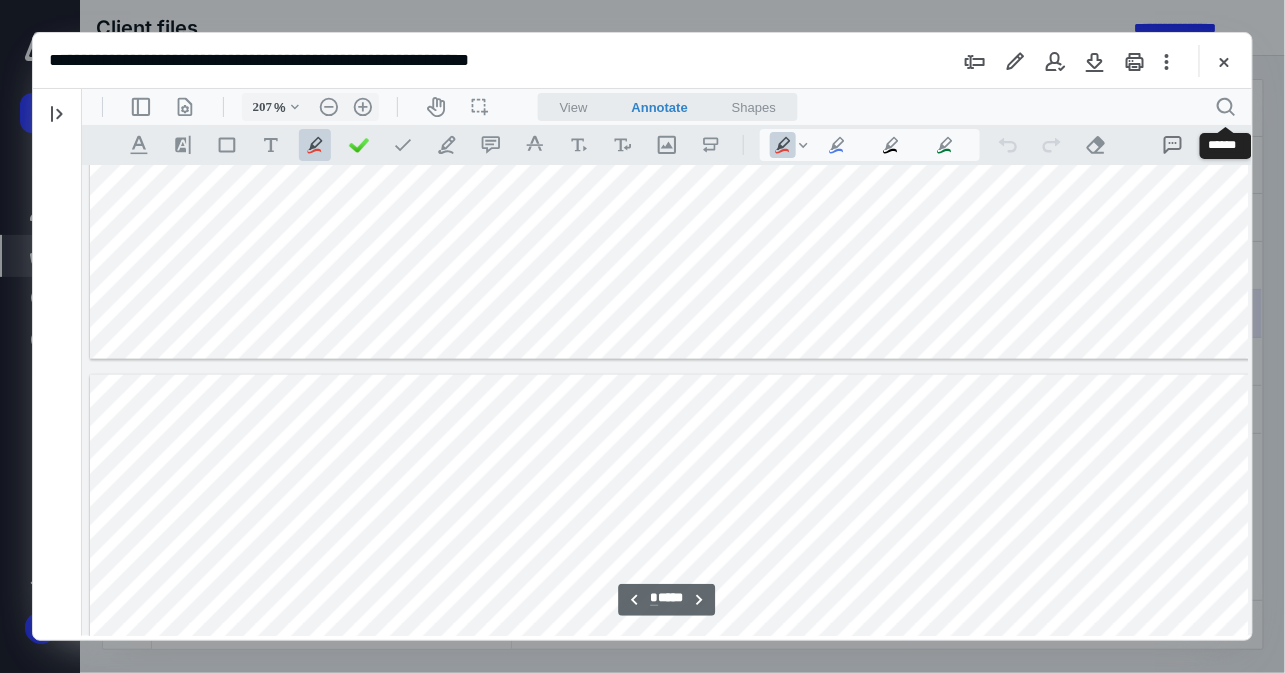 type on "*" 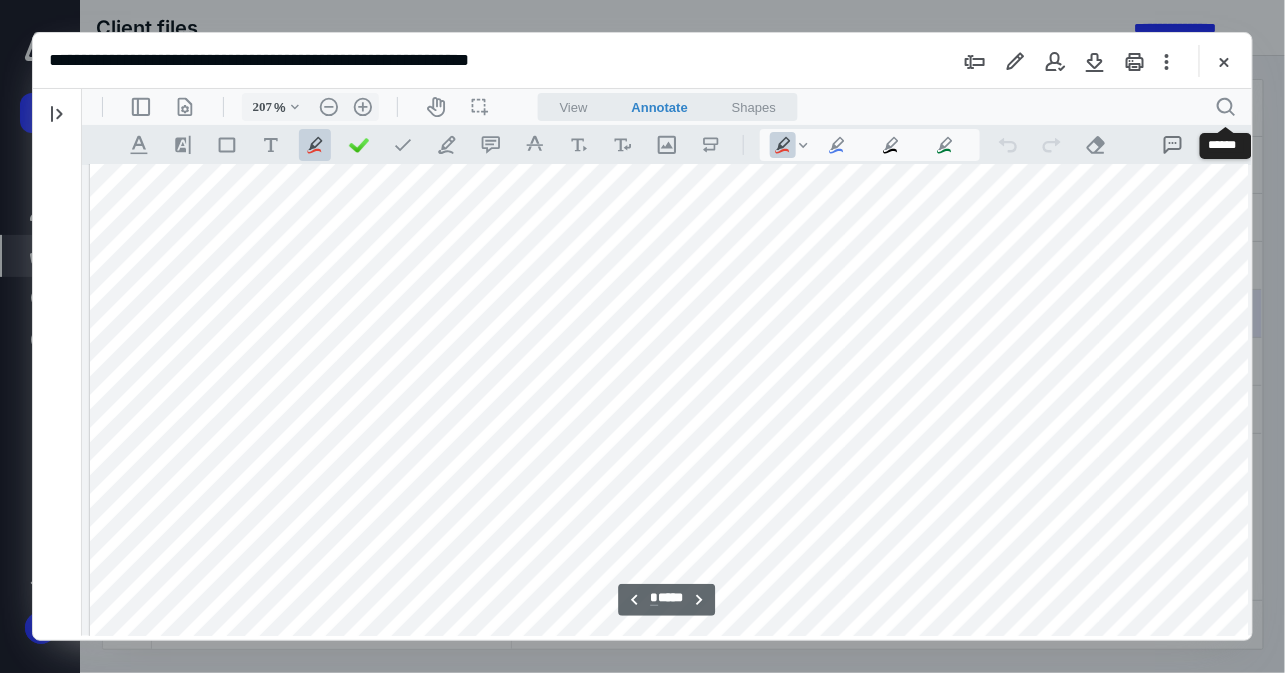 scroll, scrollTop: 2205, scrollLeft: 0, axis: vertical 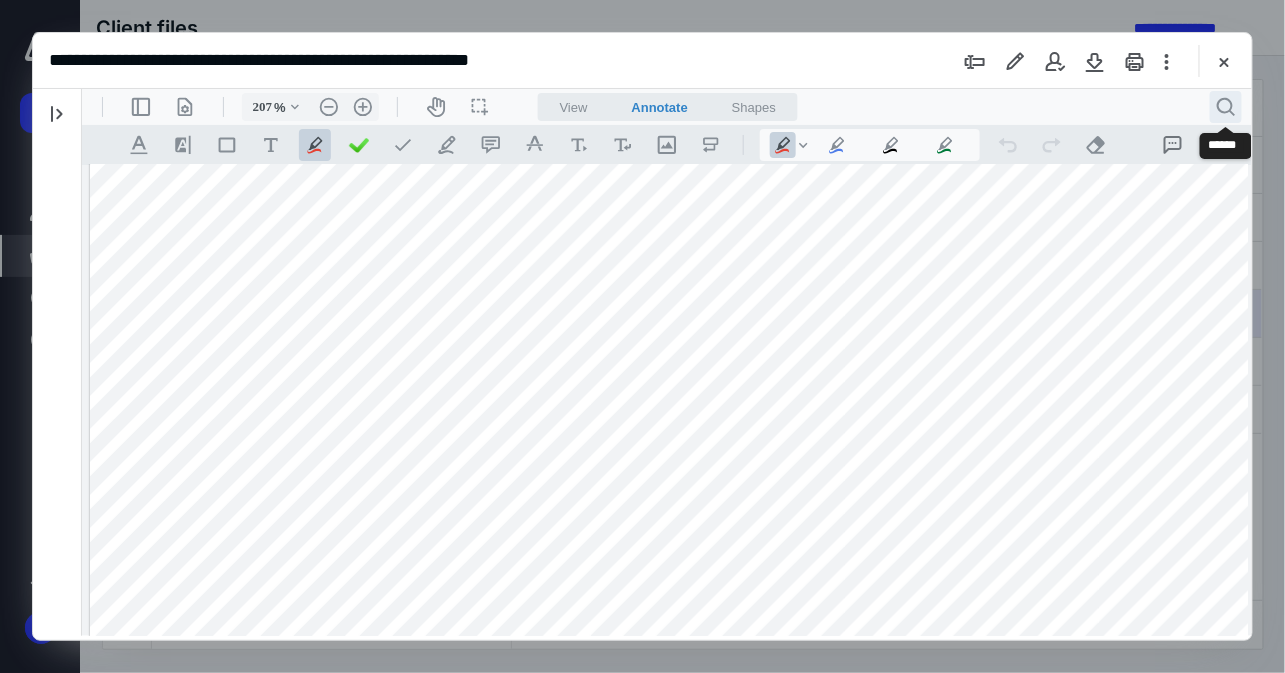 click on ".cls-1{fill:#abb0c4;} icon - header - search" at bounding box center [1225, 106] 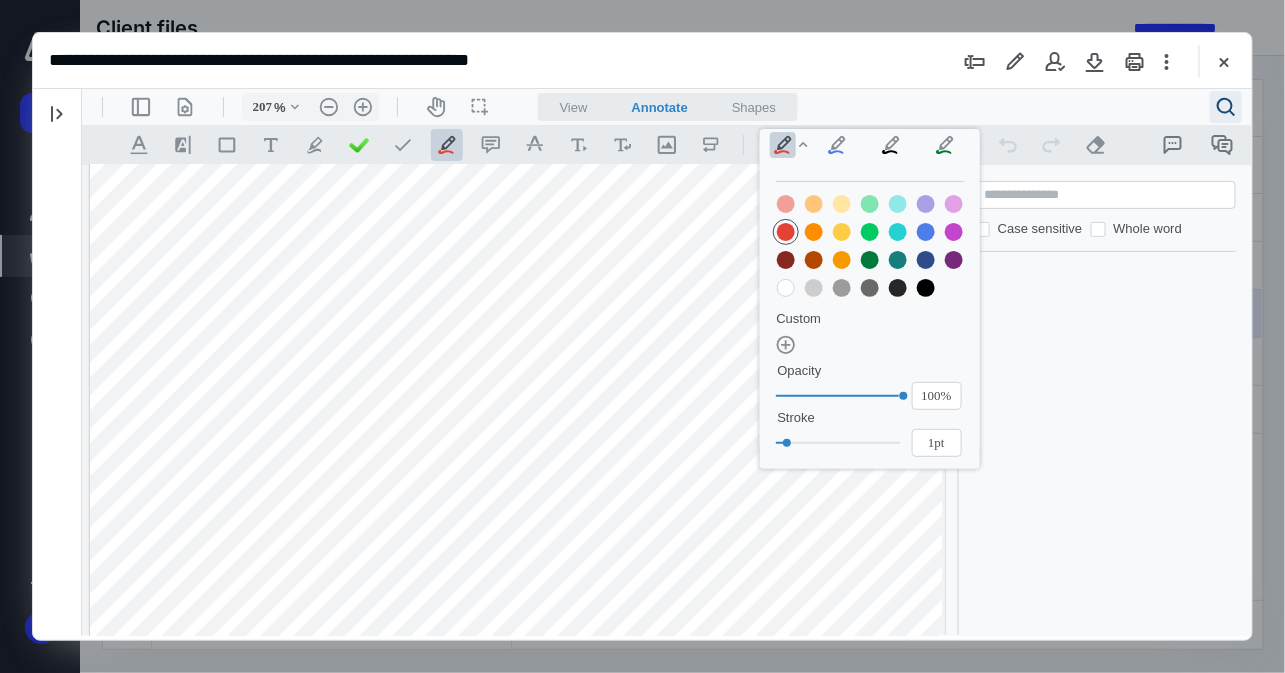 type on "*" 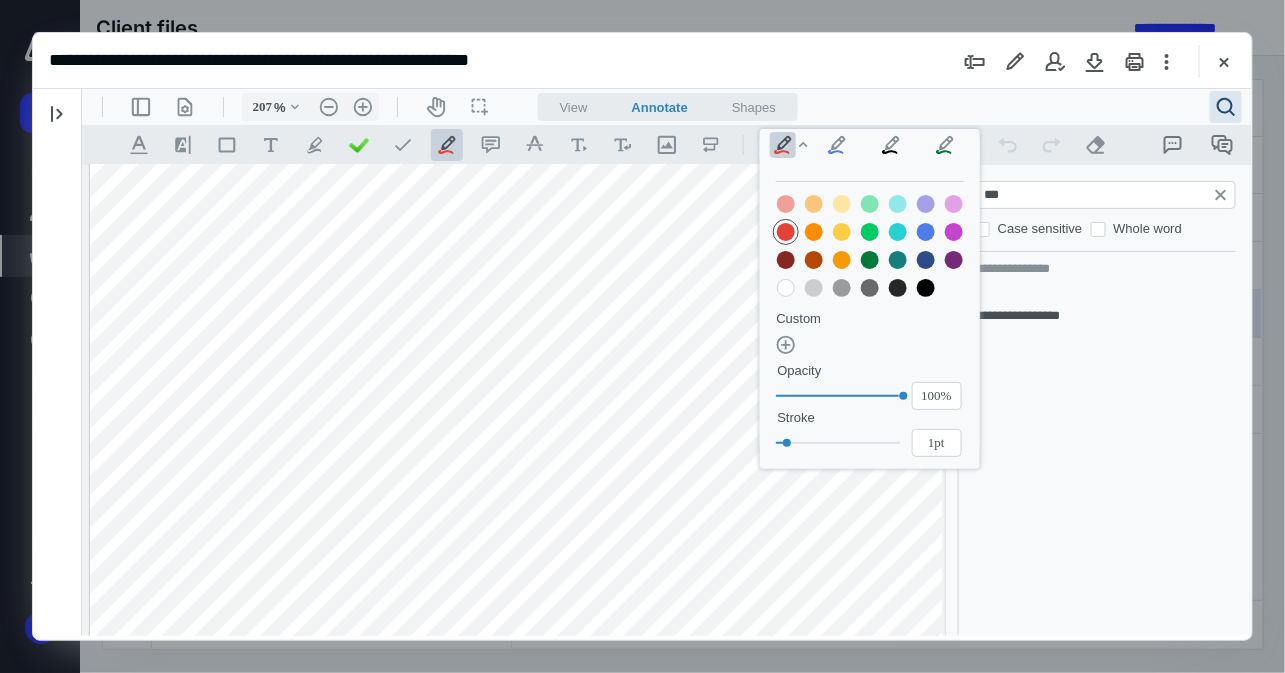 type on "***" 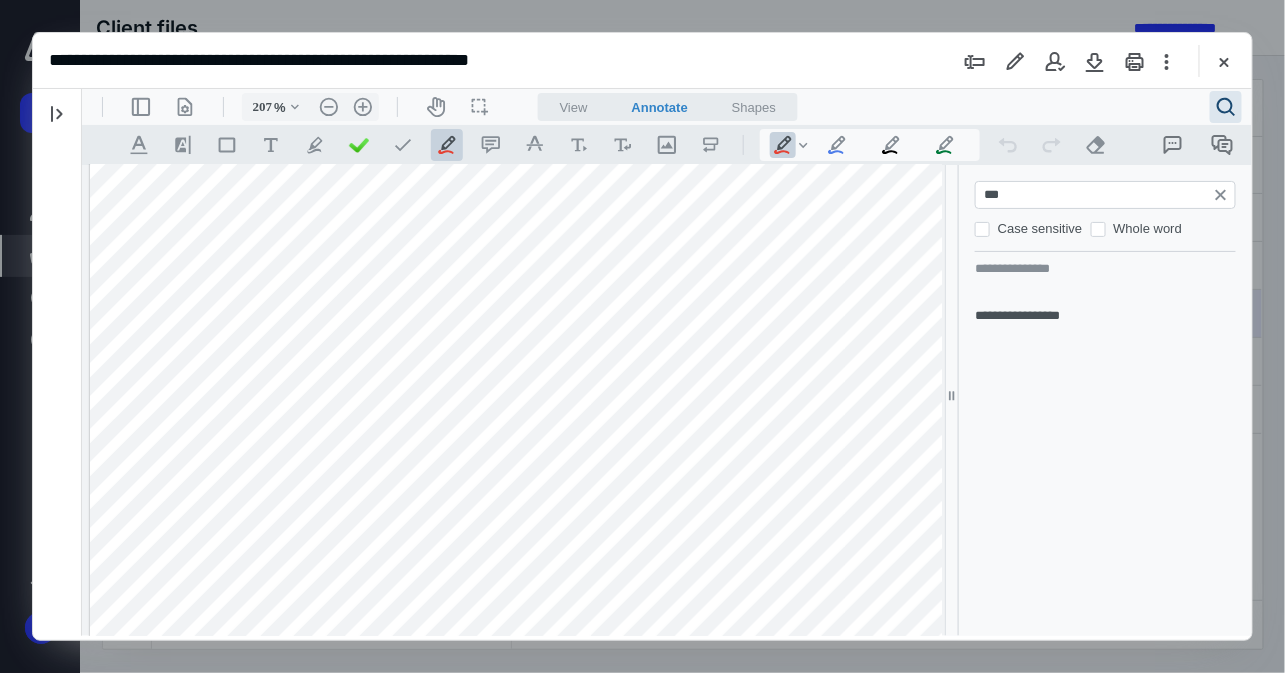 click on "**********" at bounding box center (642, 61) 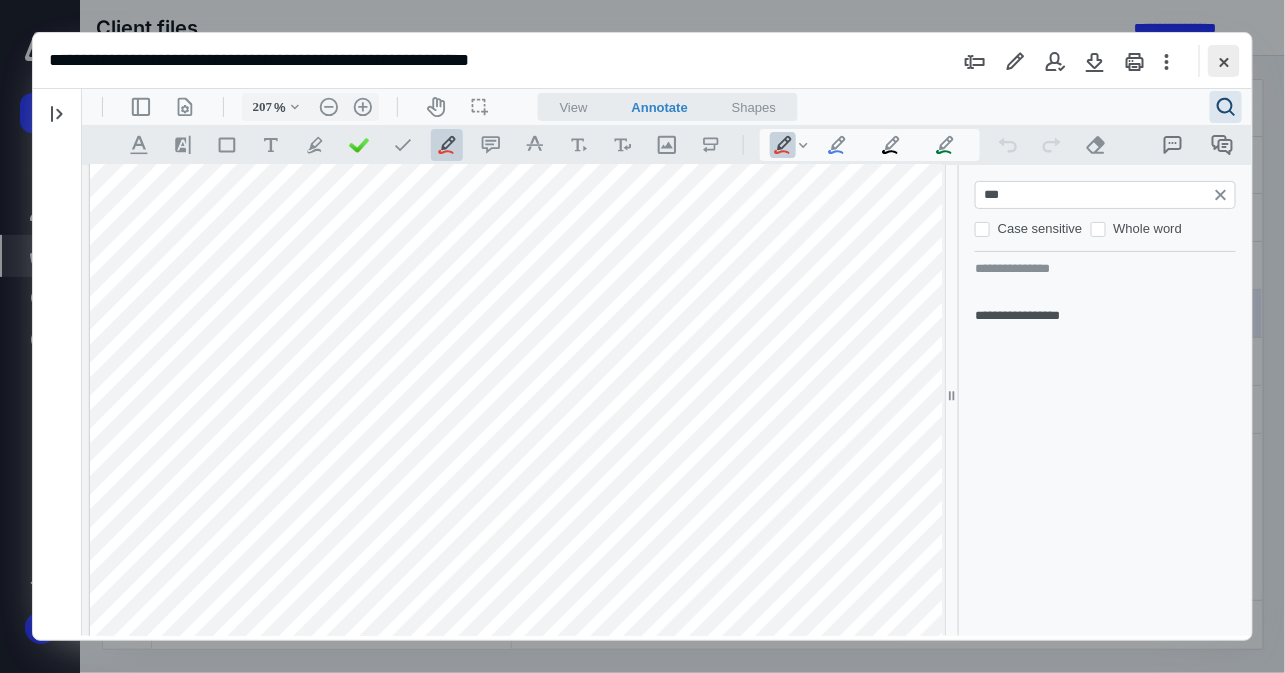 click at bounding box center (1224, 61) 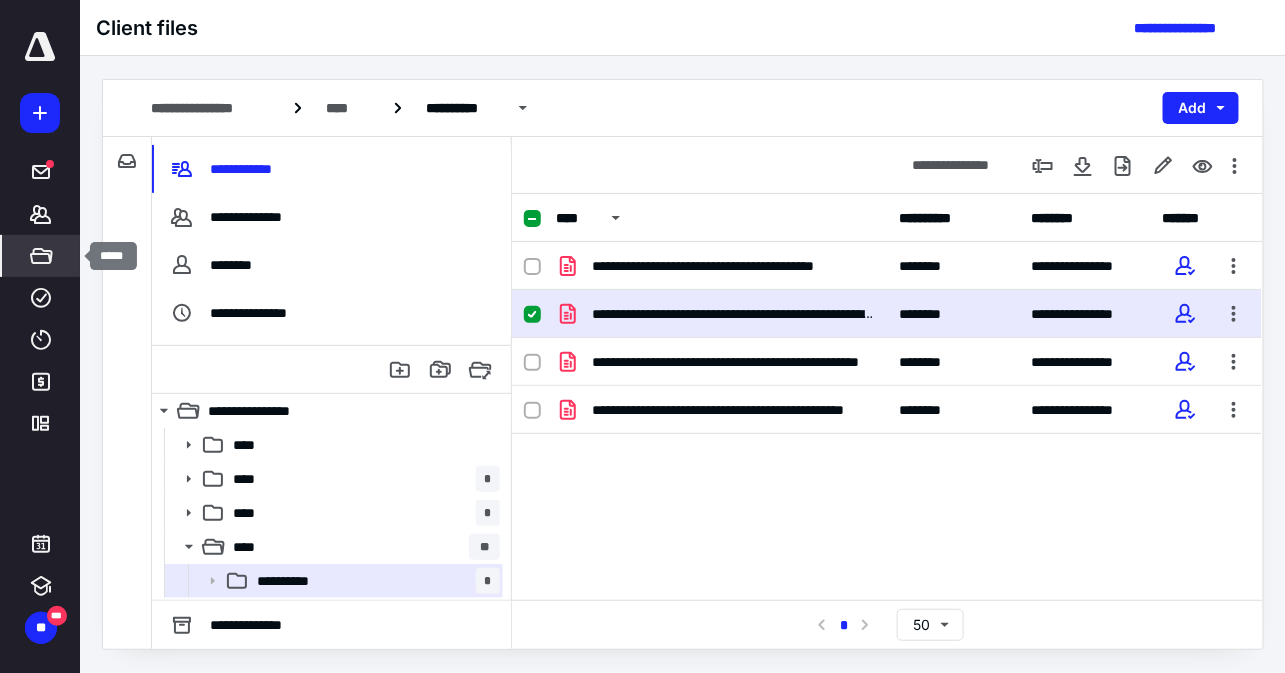 click on "*****" at bounding box center [41, 256] 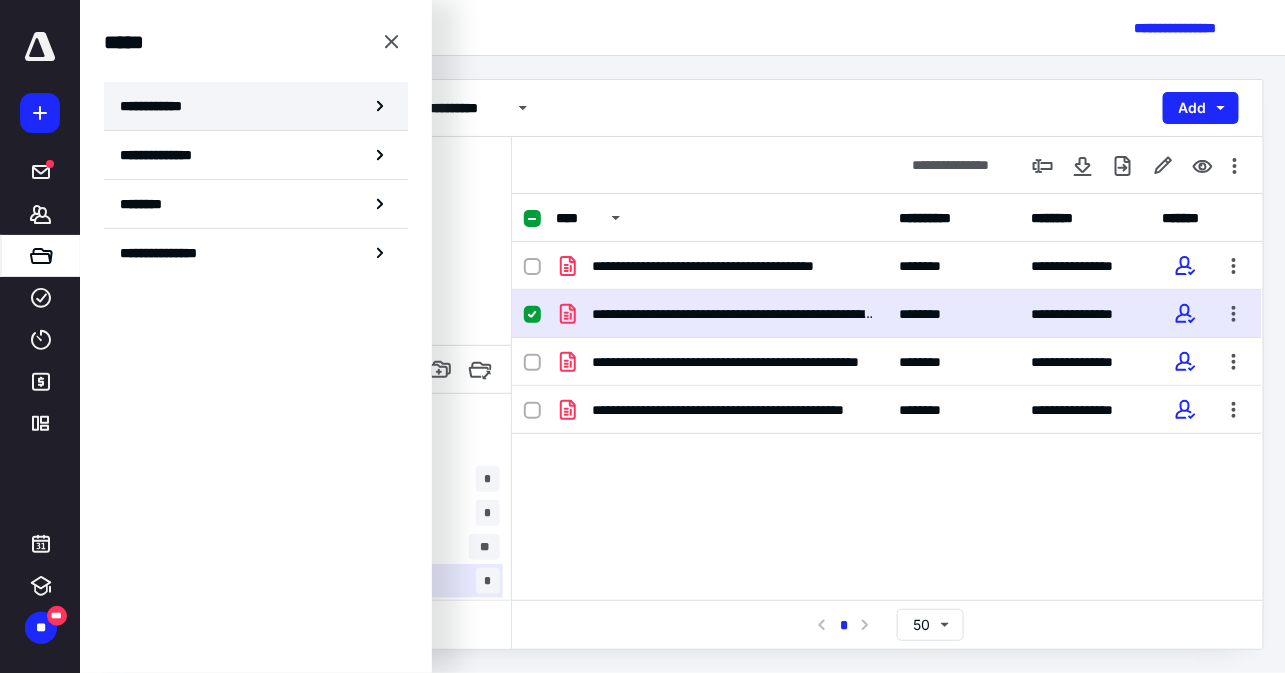 click on "**********" at bounding box center [256, 106] 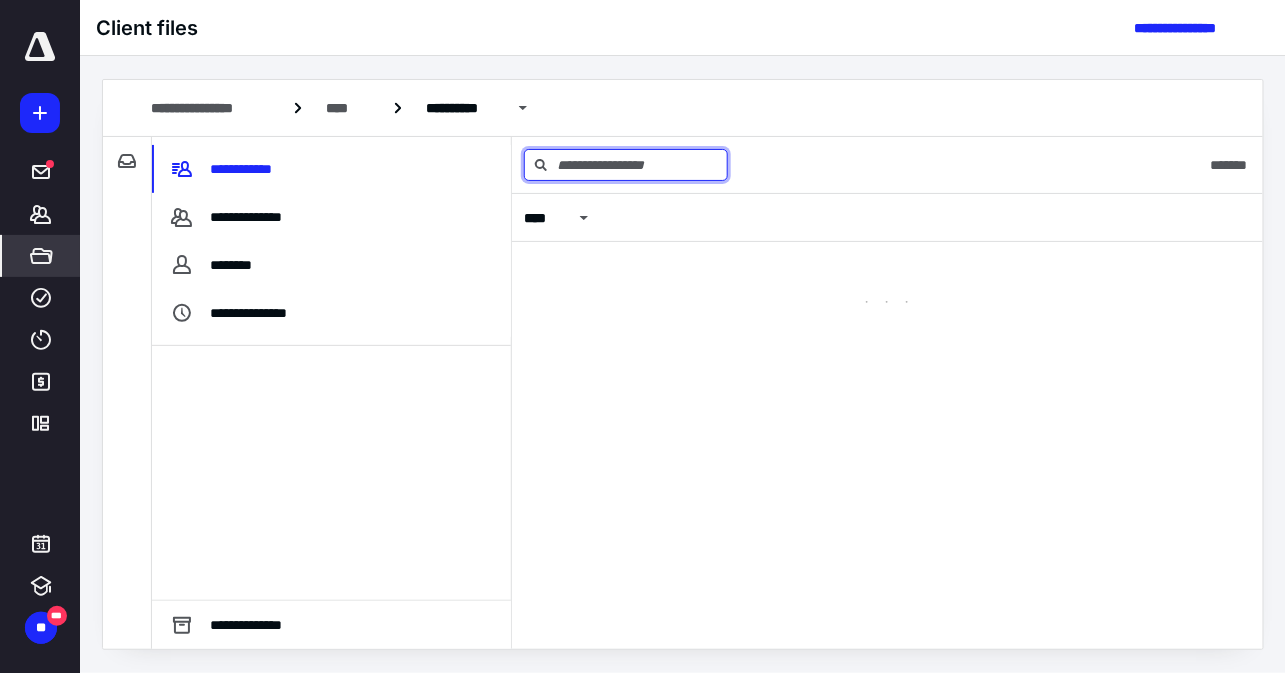 click at bounding box center [626, 165] 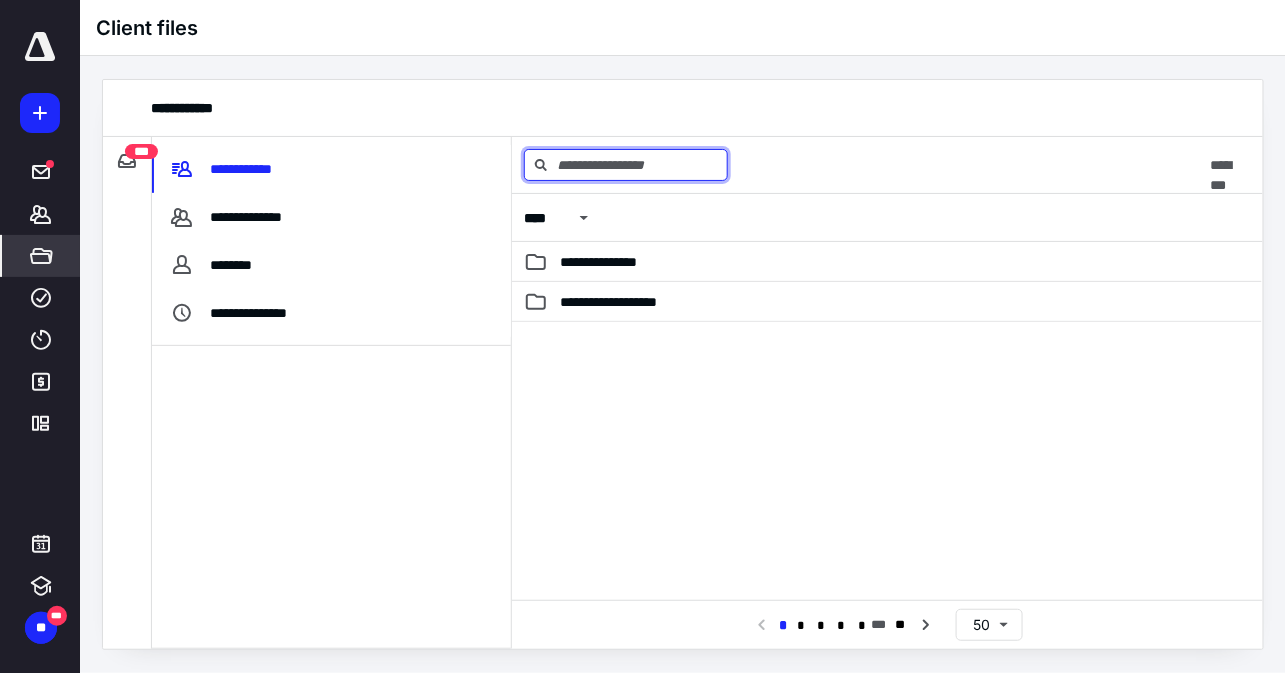 paste on "**********" 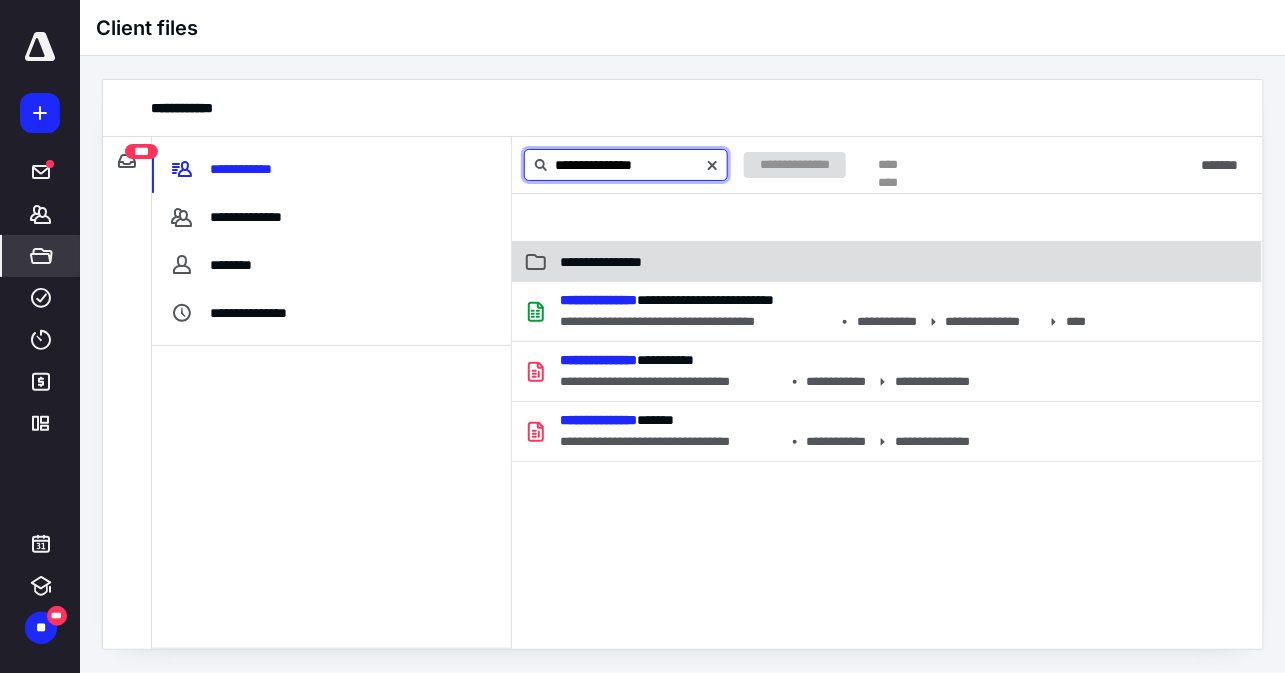 type on "**********" 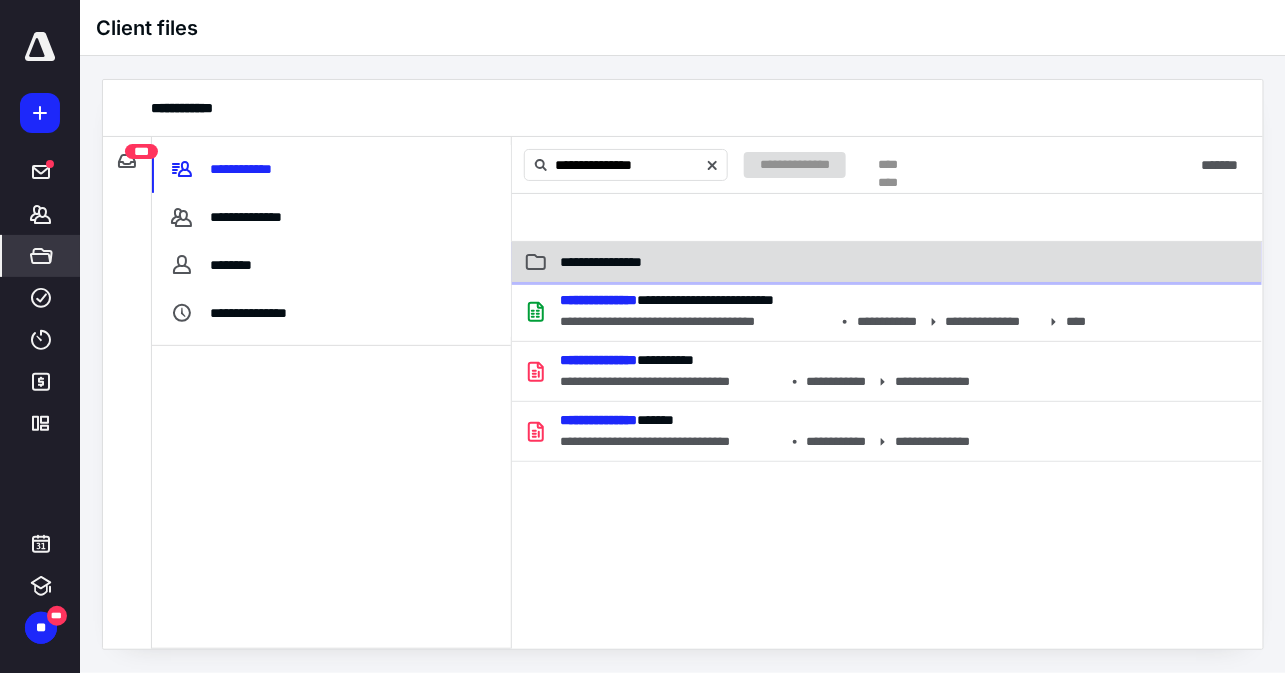 click on "**********" at bounding box center [783, 262] 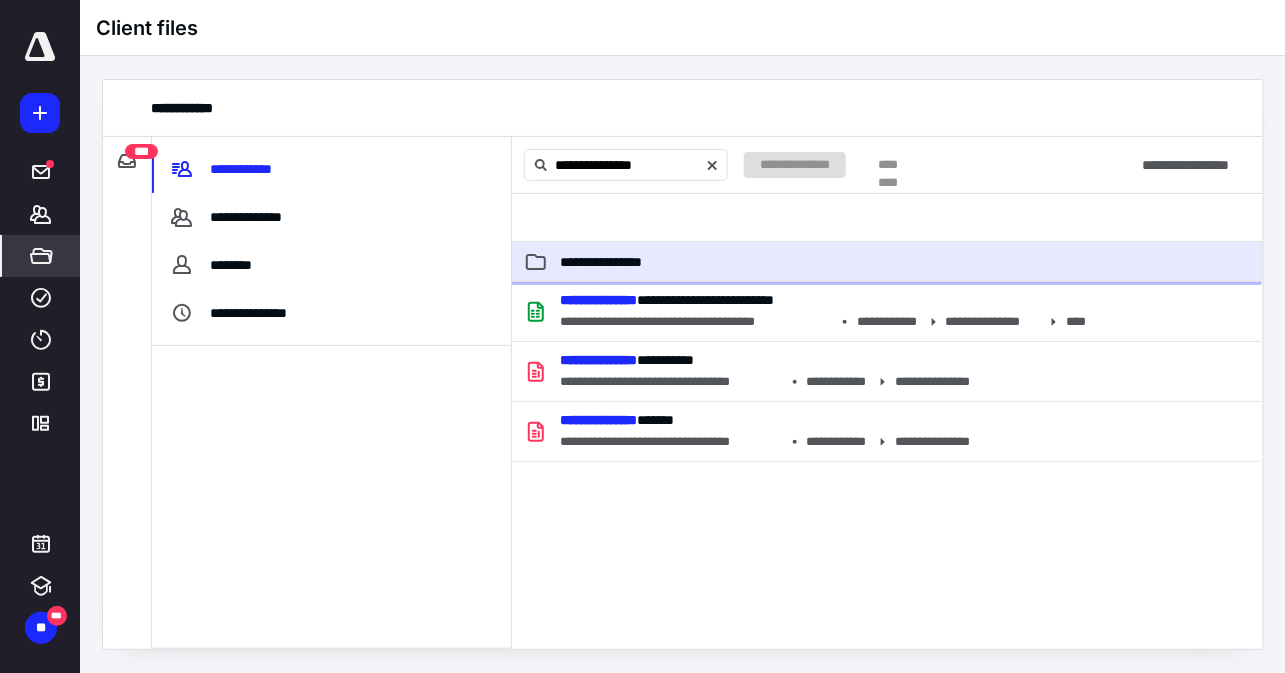 click on "**********" at bounding box center (783, 262) 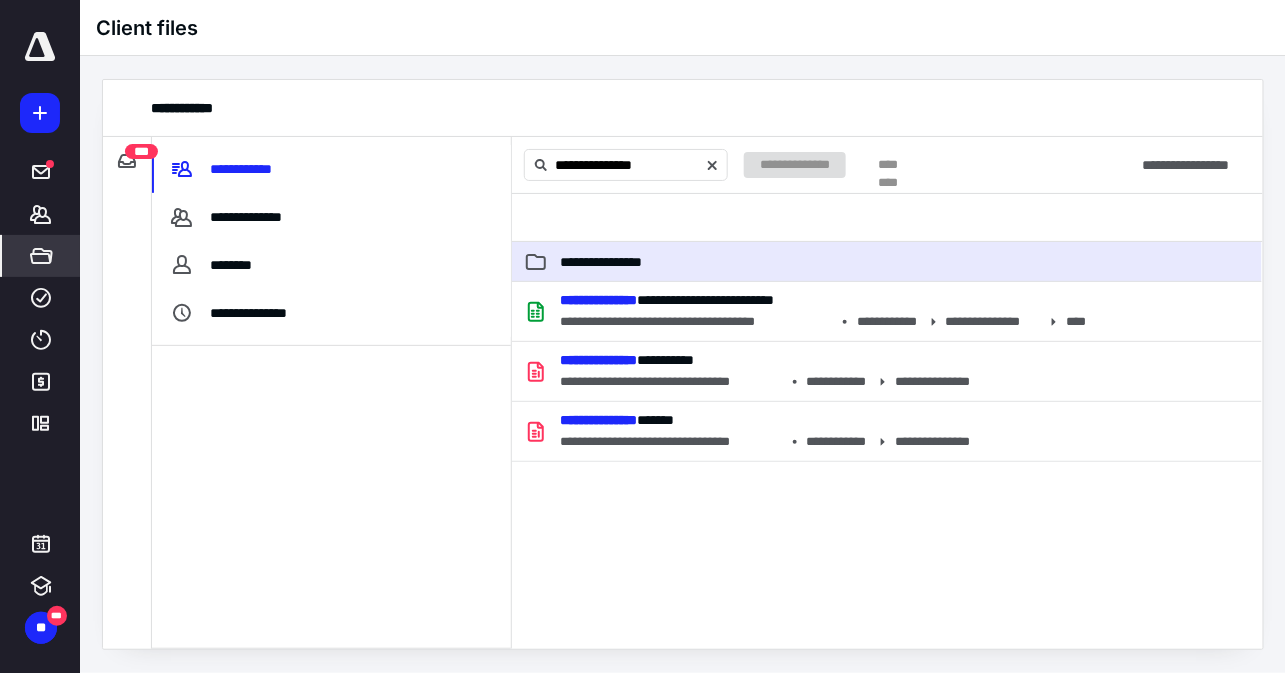 type 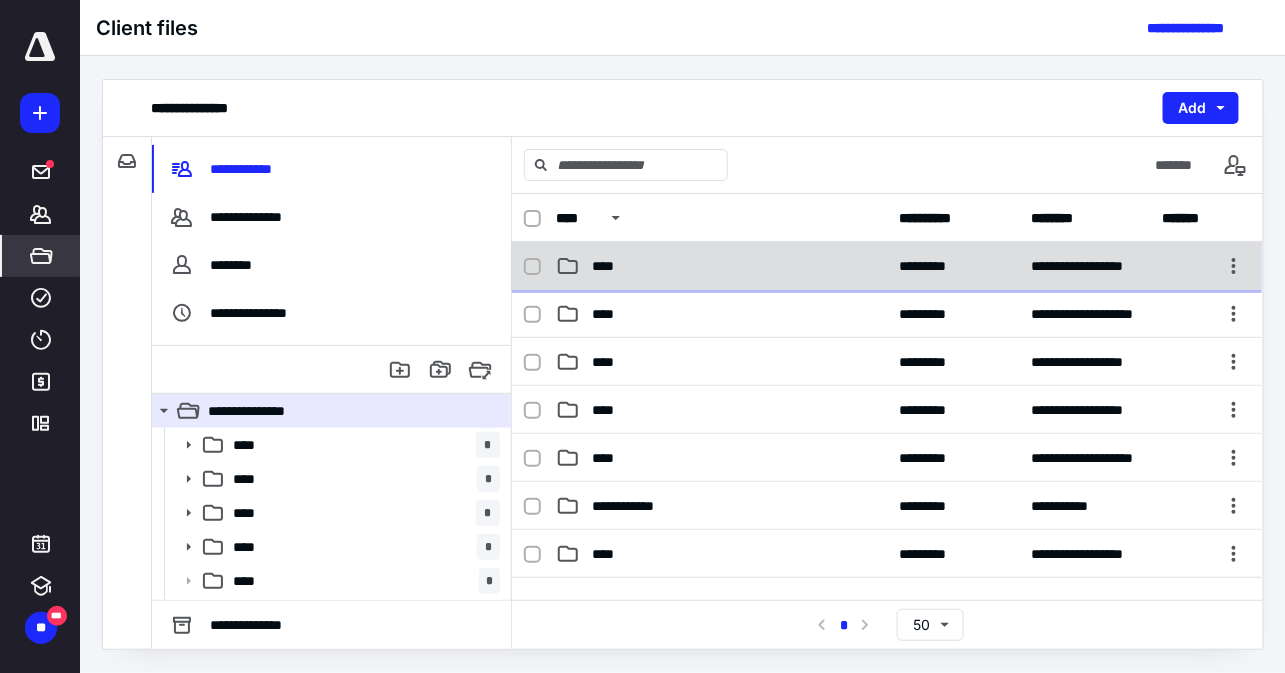 click on "**********" at bounding box center [887, 266] 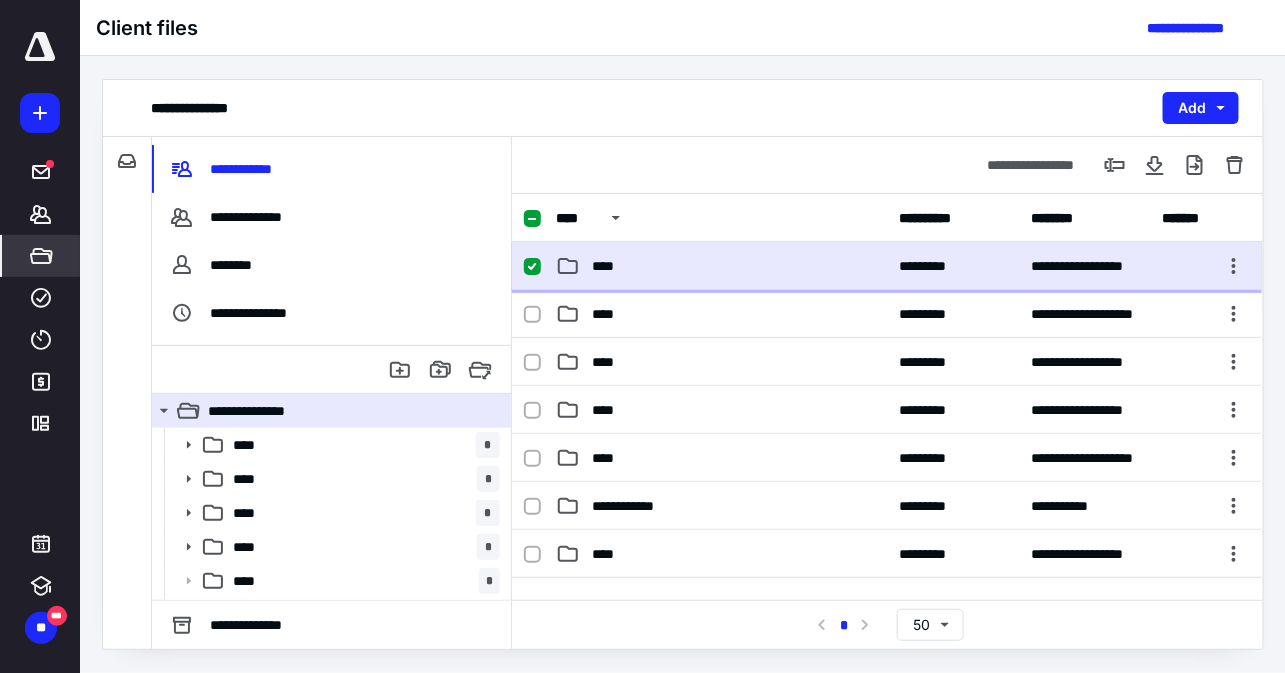 click on "**********" at bounding box center (887, 266) 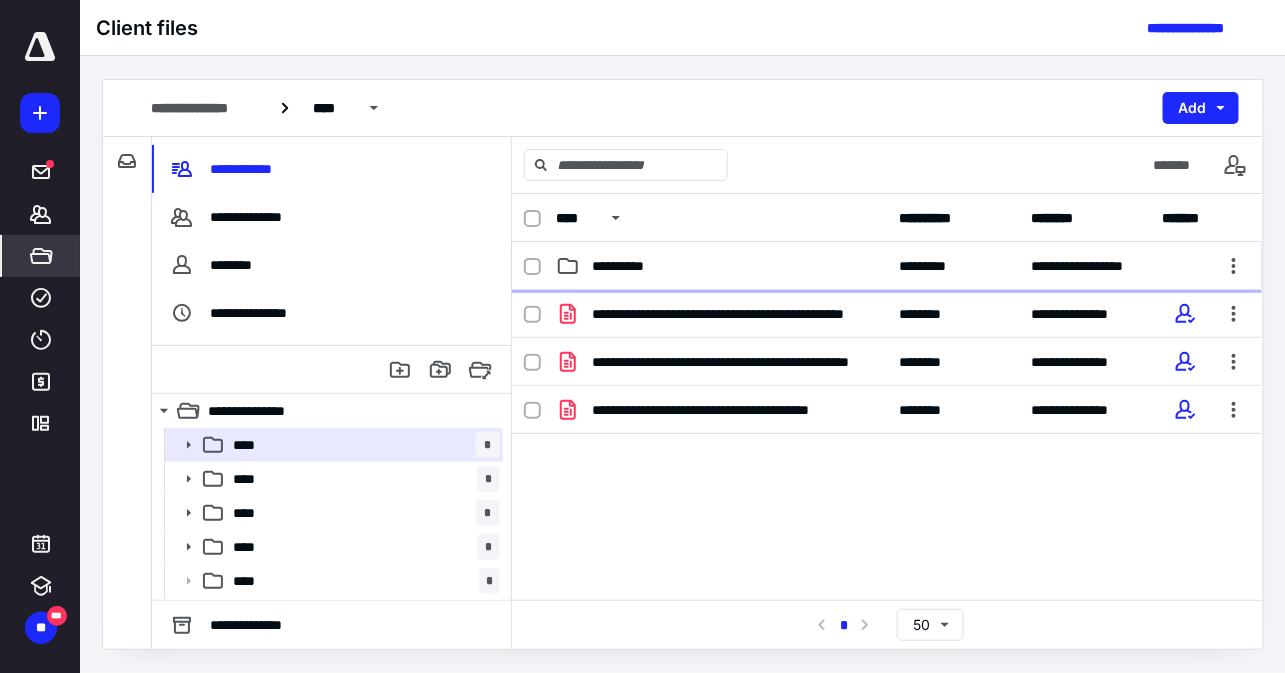 click on "**********" at bounding box center (887, 266) 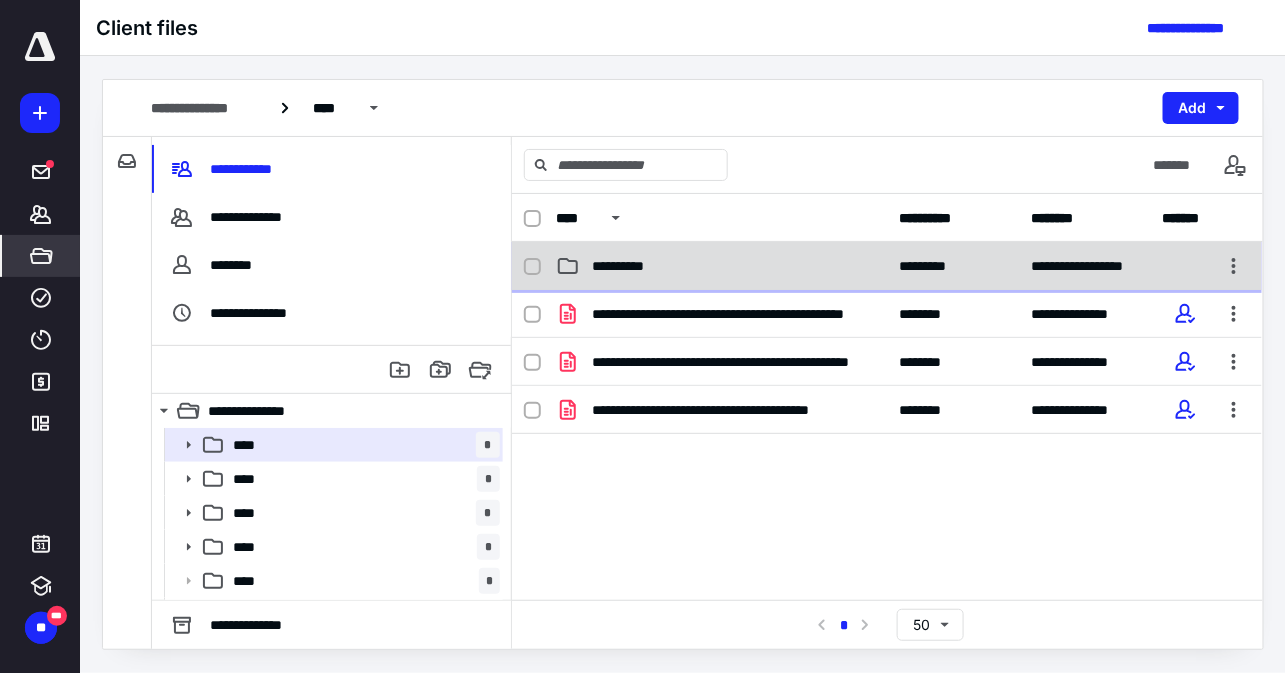 checkbox on "true" 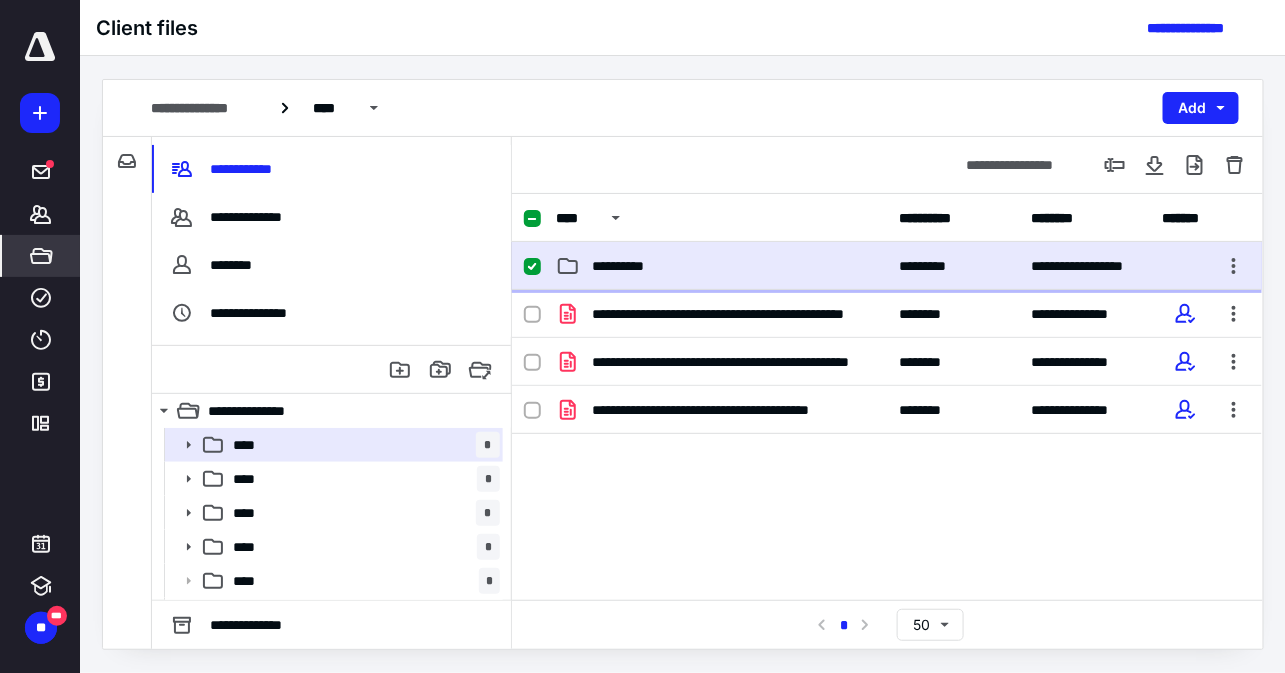 click on "**********" at bounding box center (887, 266) 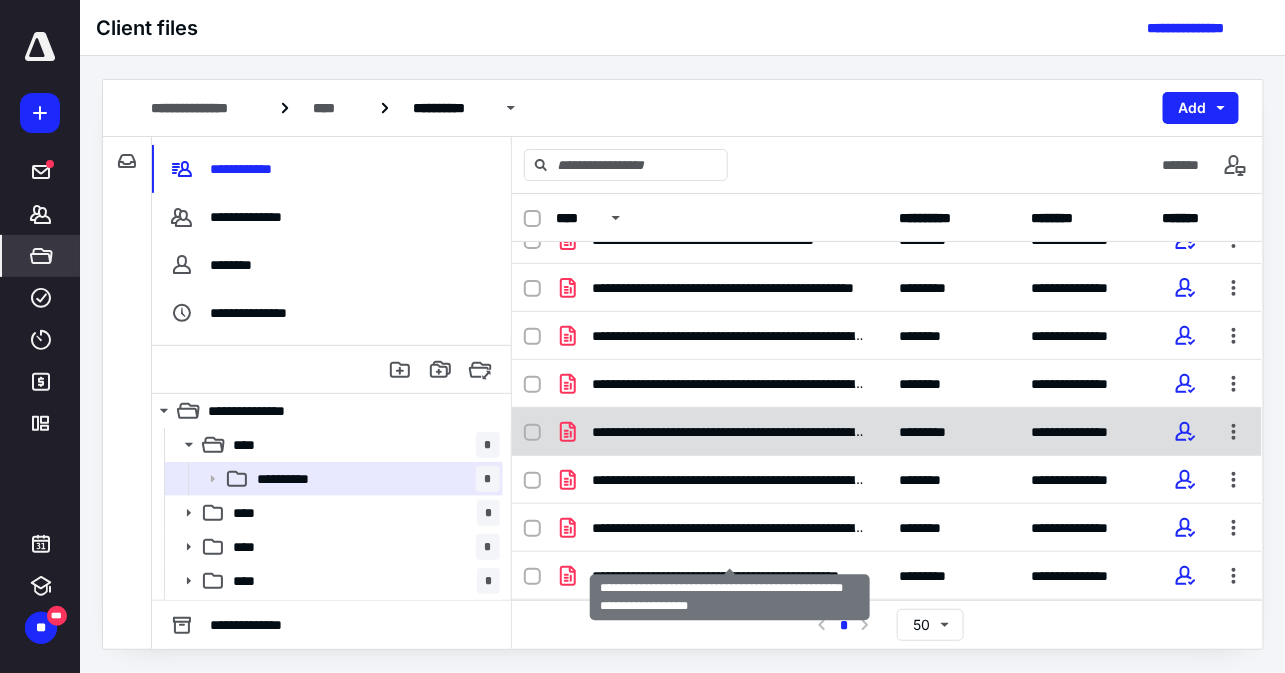 scroll, scrollTop: 0, scrollLeft: 0, axis: both 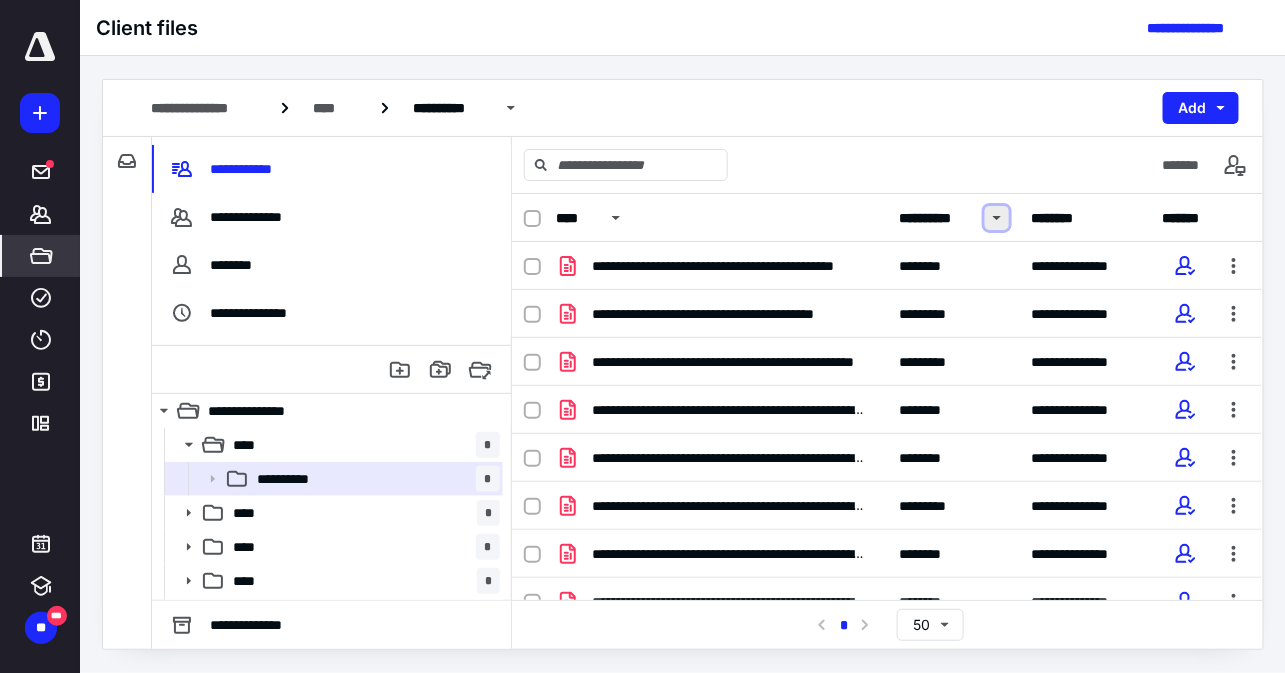 click at bounding box center (997, 218) 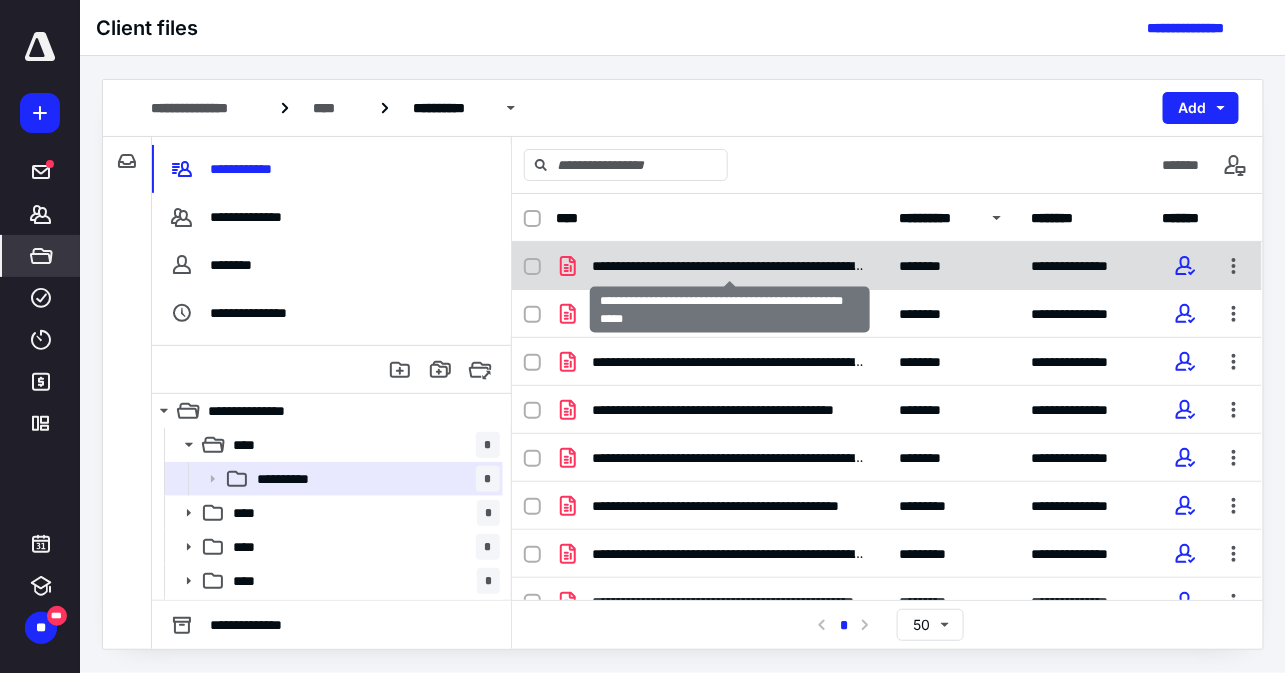 click on "**********" at bounding box center (729, 266) 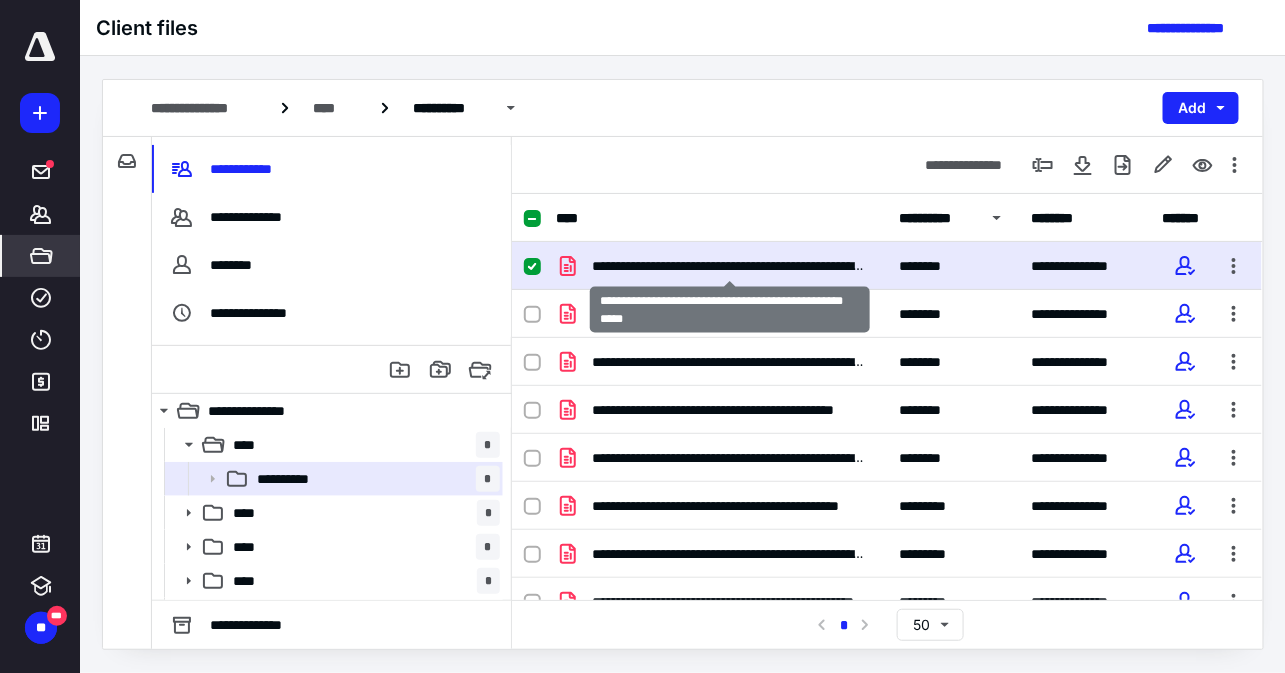 click on "**********" at bounding box center [729, 266] 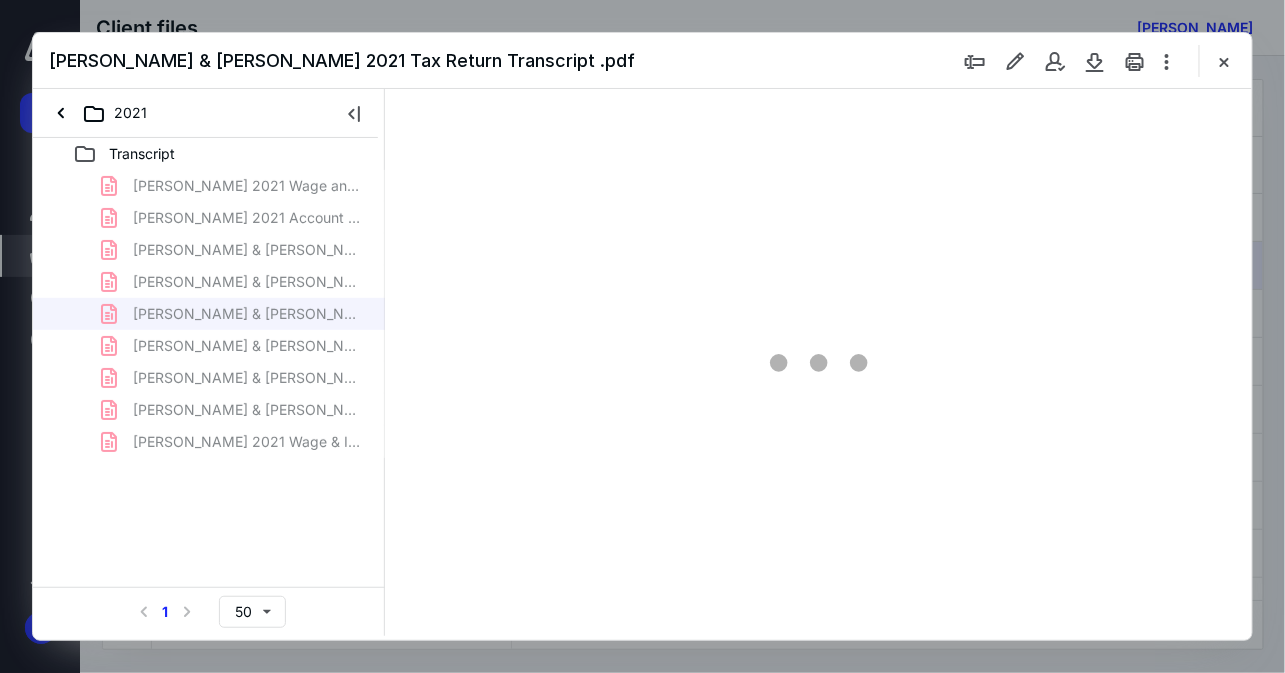 scroll, scrollTop: 0, scrollLeft: 0, axis: both 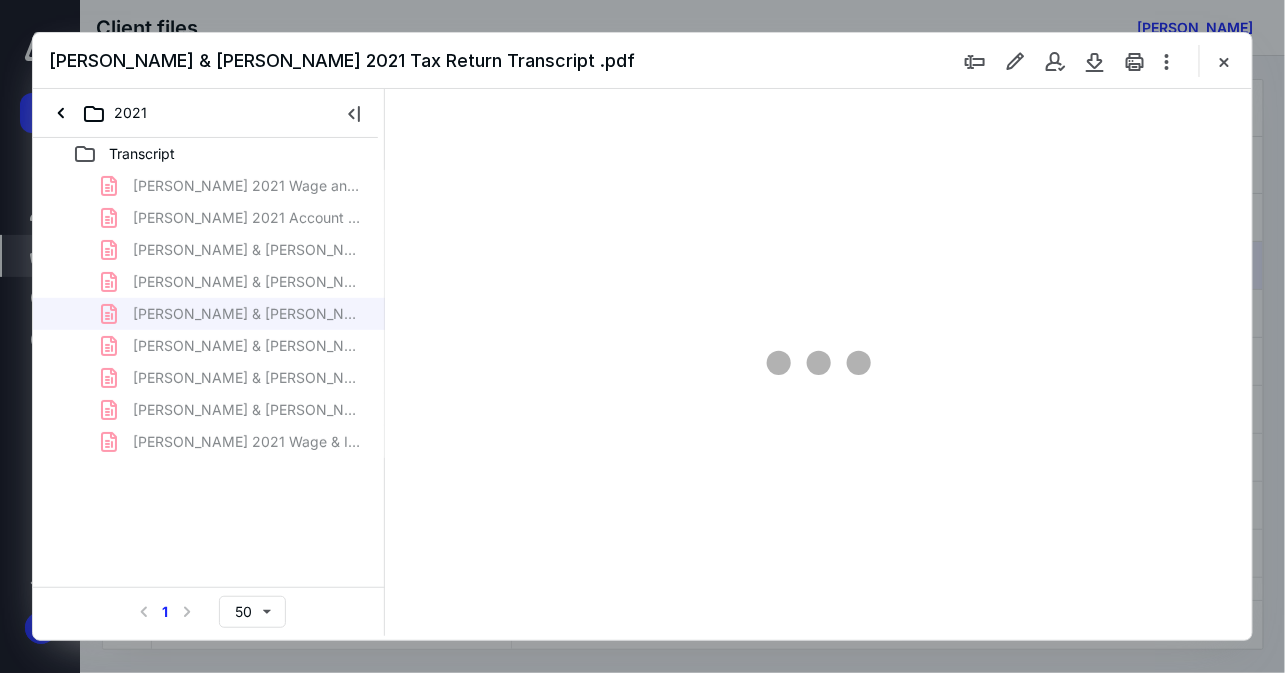 type on "100" 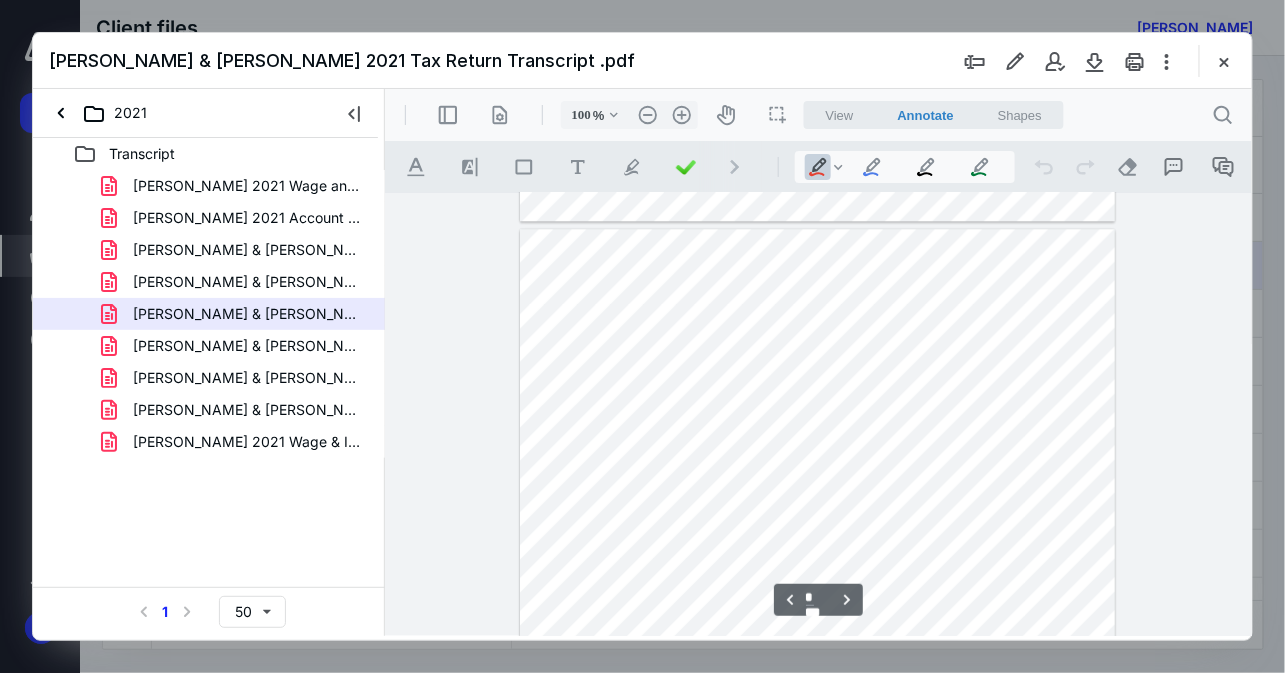 scroll, scrollTop: 1678, scrollLeft: 0, axis: vertical 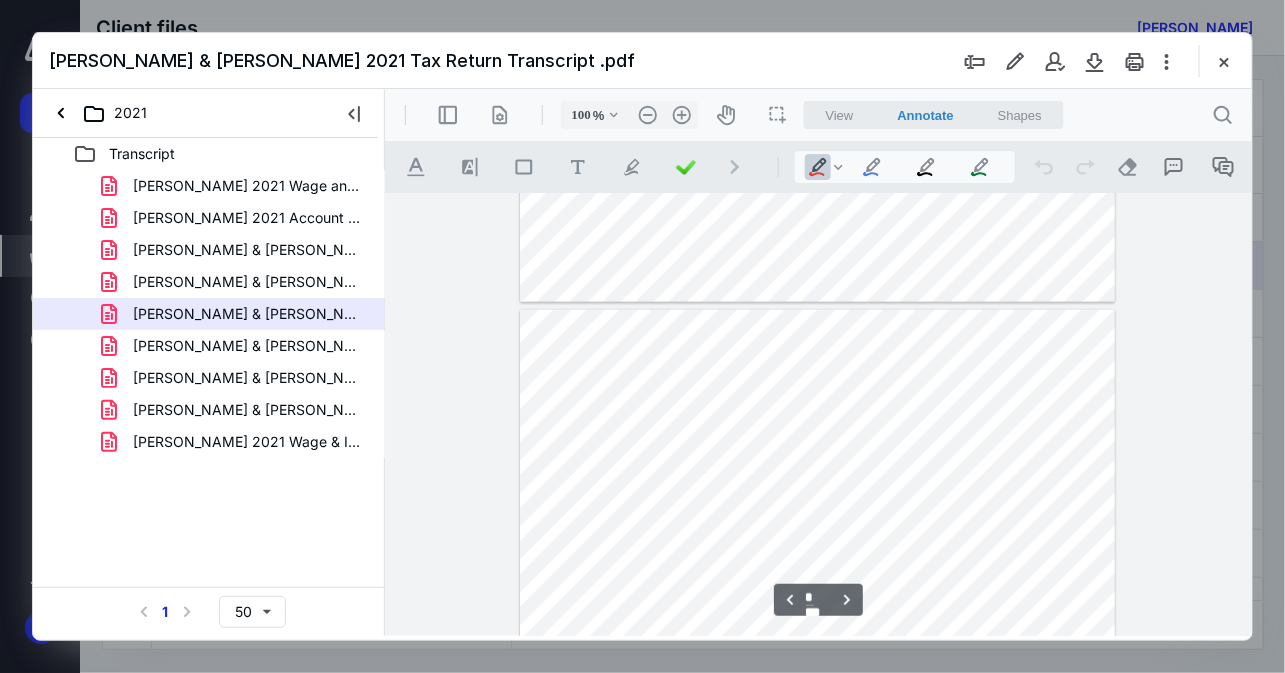 type on "*" 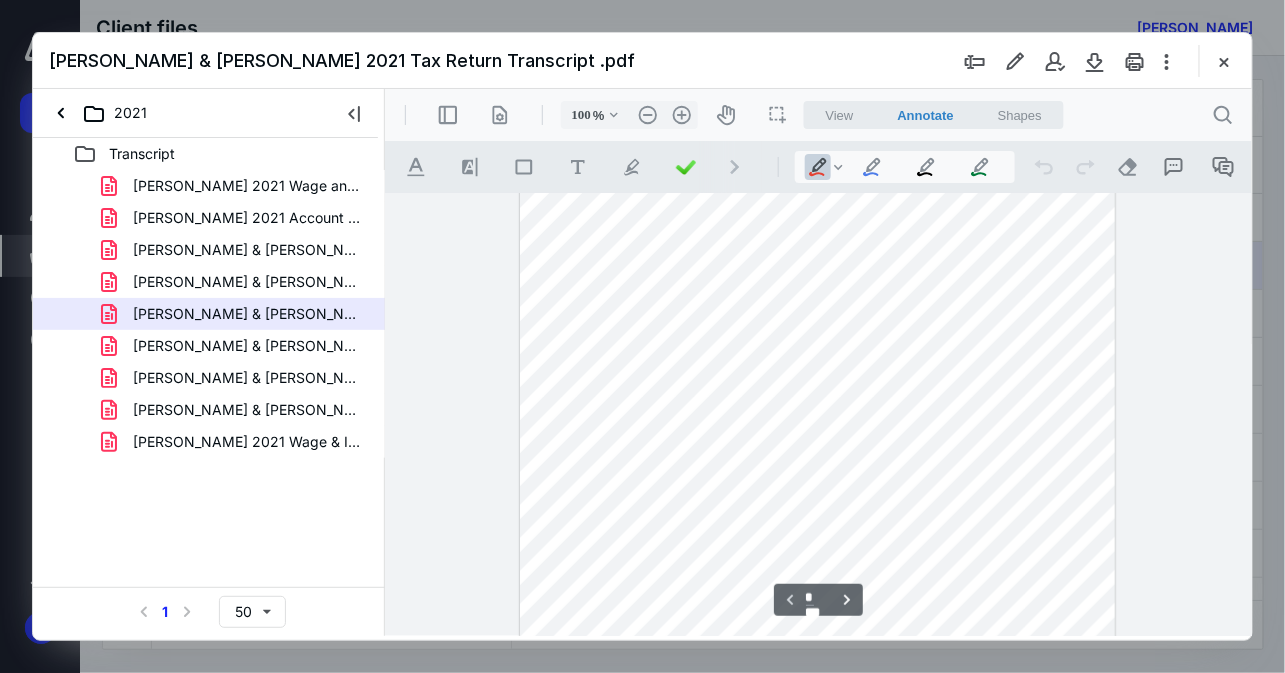 scroll, scrollTop: 303, scrollLeft: 0, axis: vertical 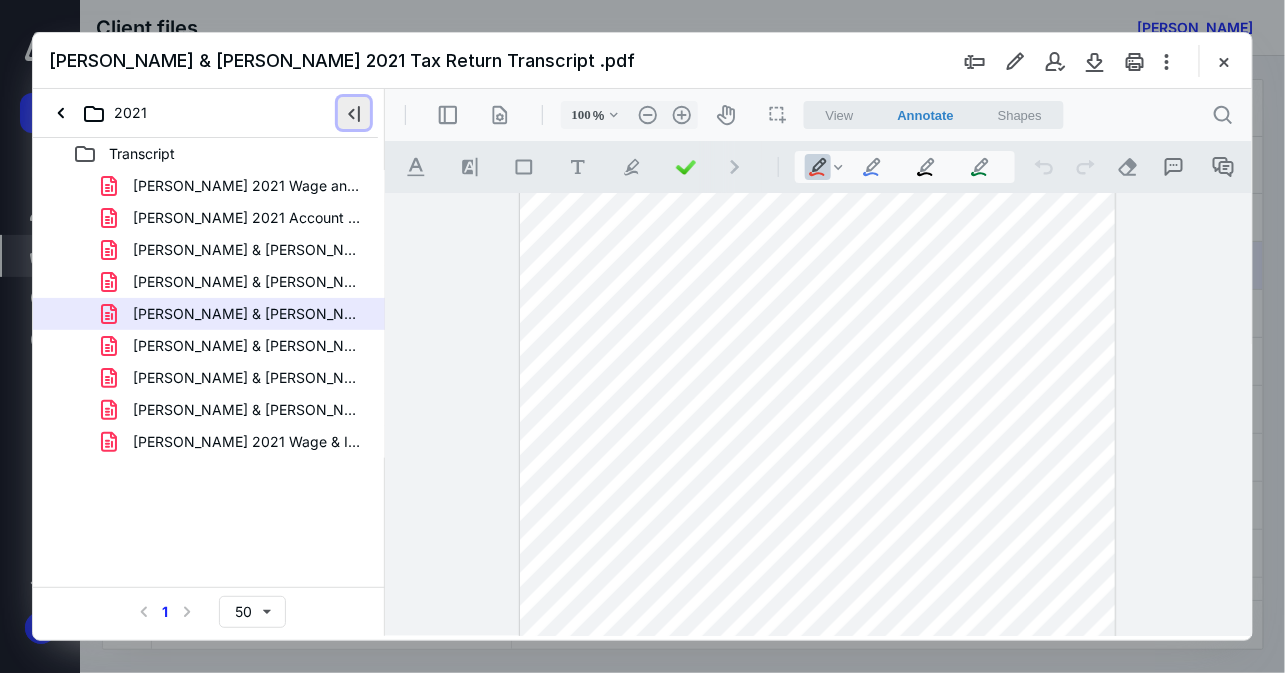 click at bounding box center (354, 113) 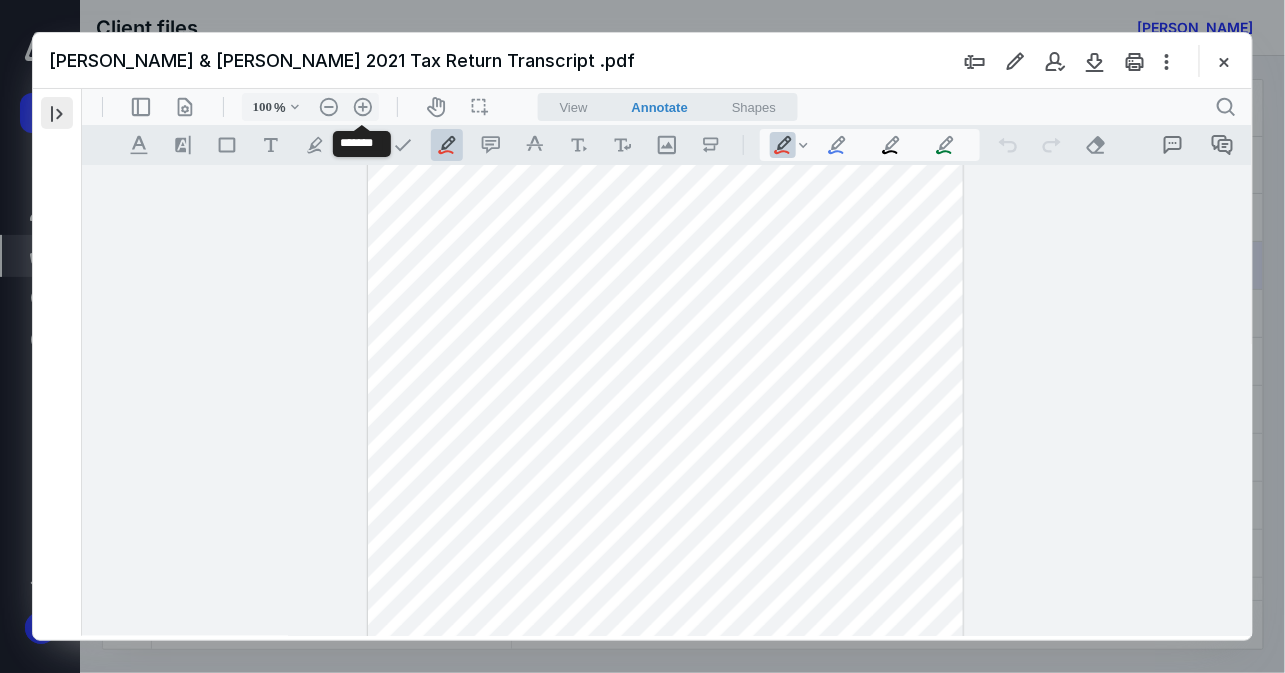 click on ".cls-1{fill:#abb0c4;} icon - header - zoom - in - line" at bounding box center [362, 106] 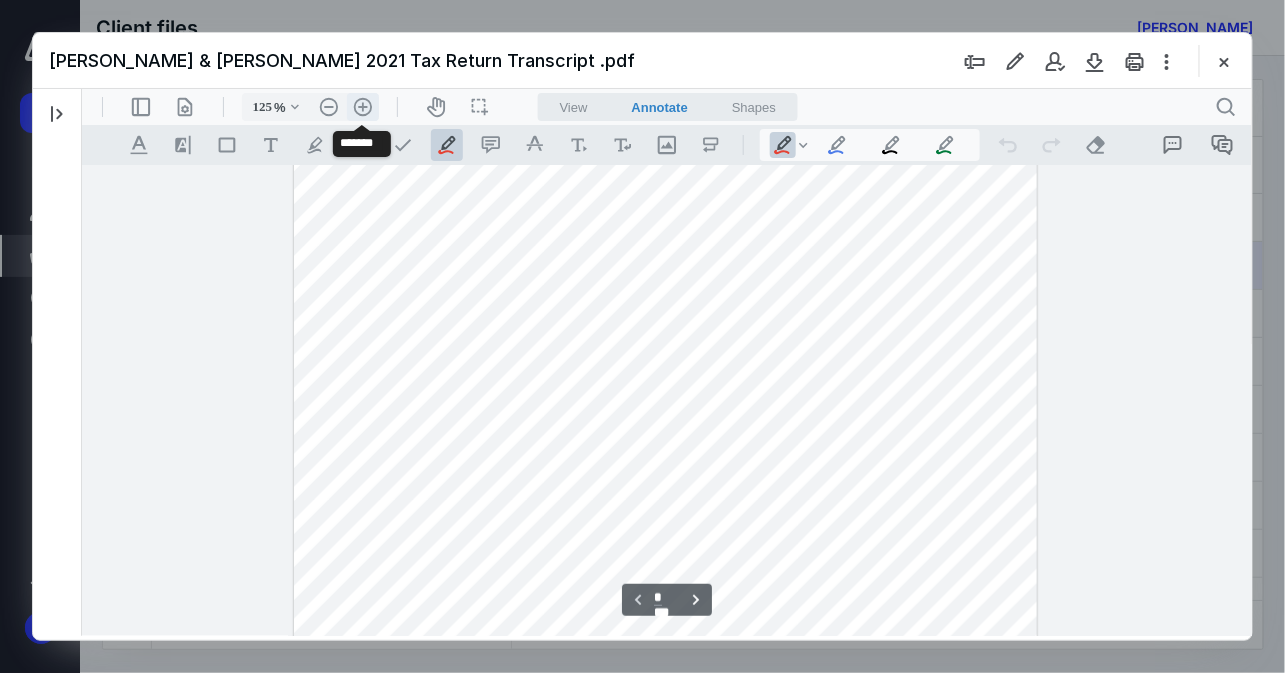 drag, startPoint x: 437, startPoint y: 198, endPoint x: 355, endPoint y: 108, distance: 121.75385 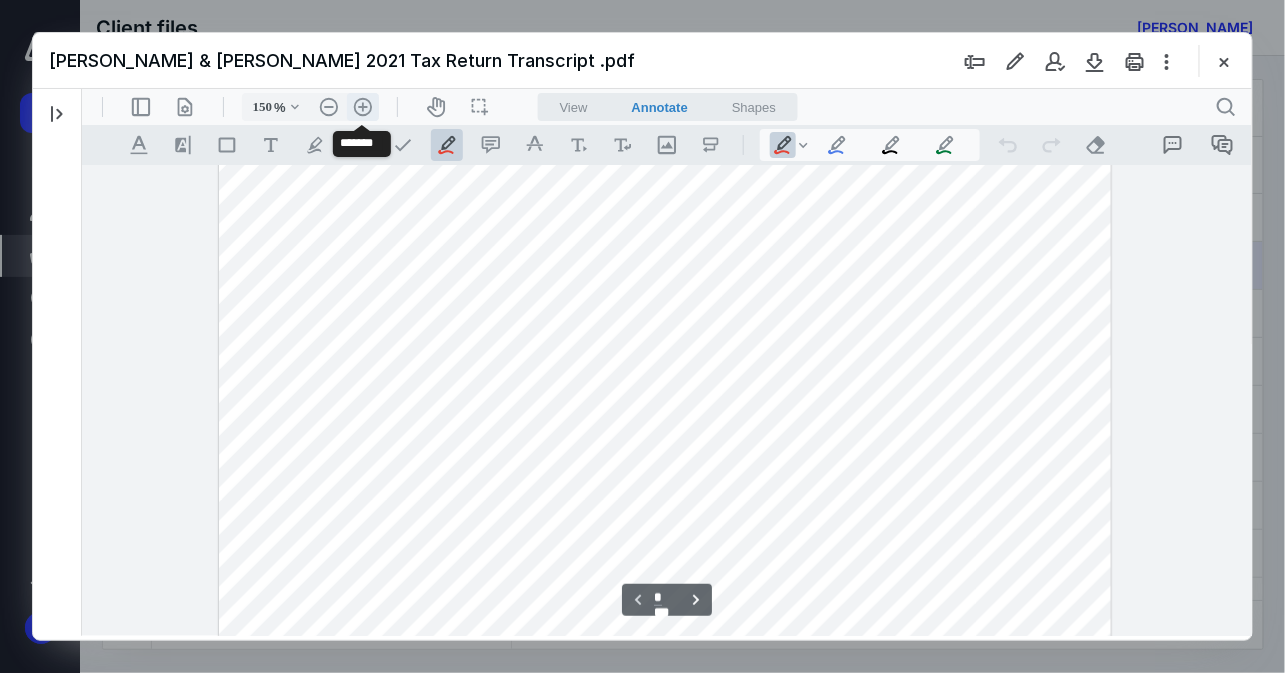scroll, scrollTop: 554, scrollLeft: 0, axis: vertical 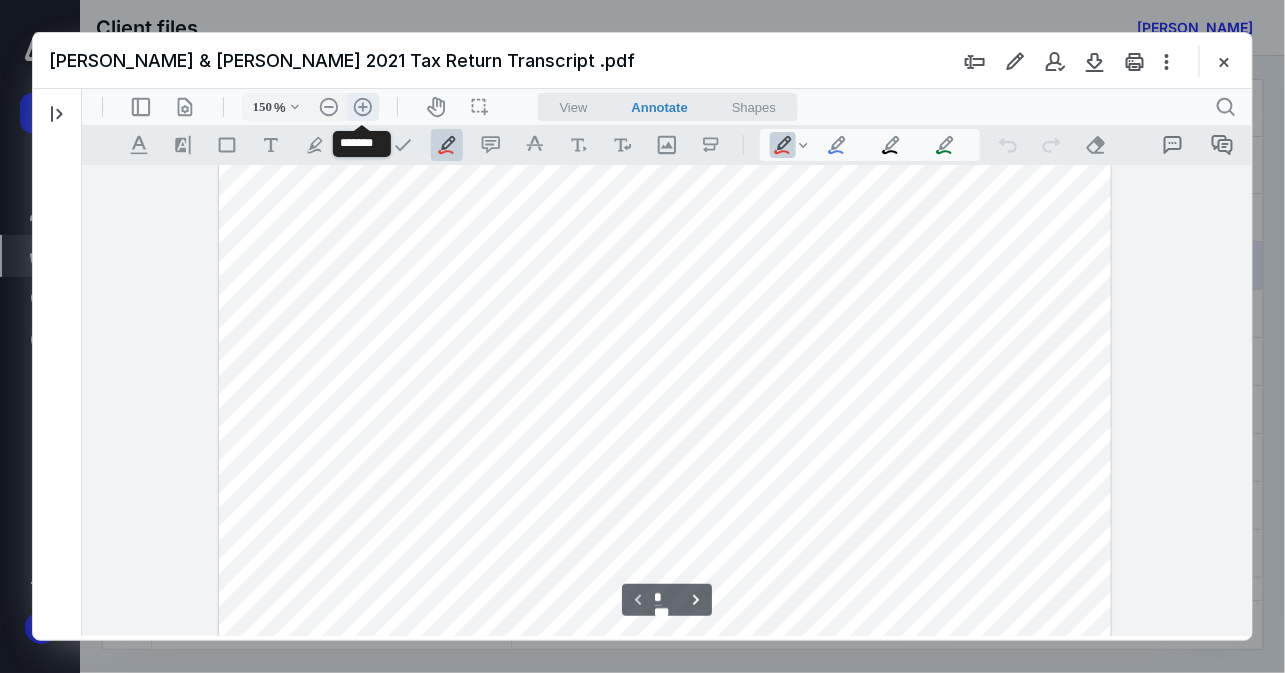 type 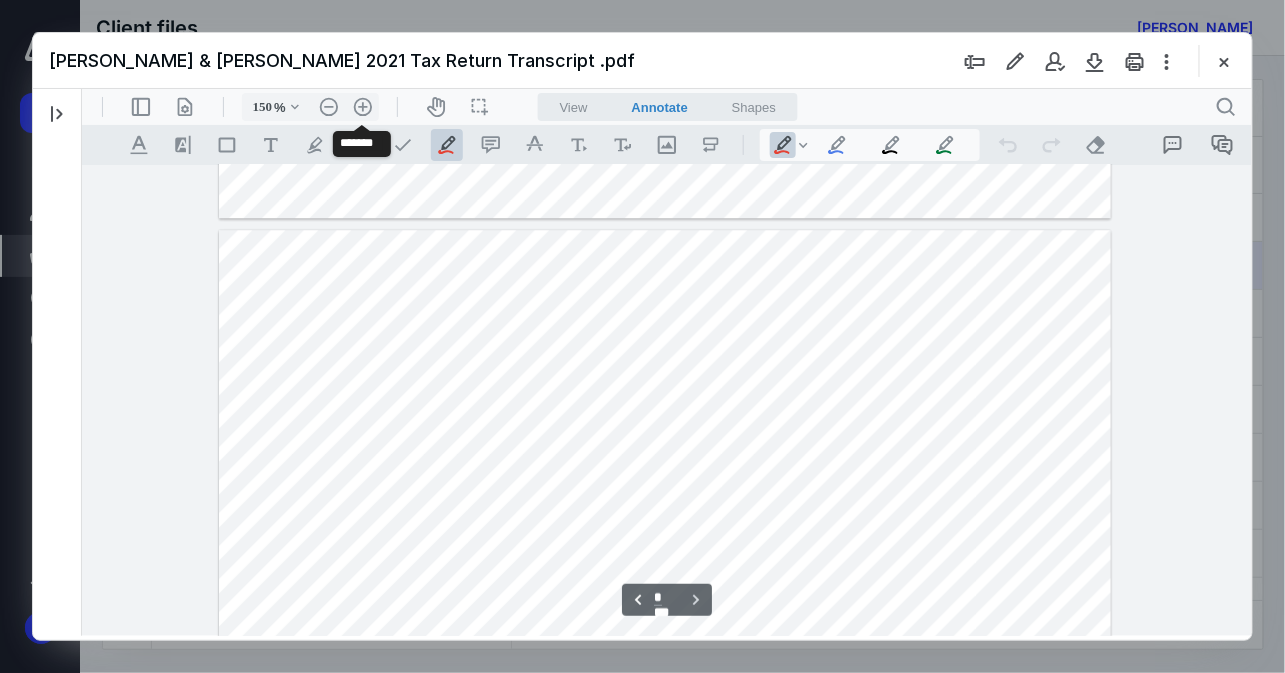 scroll, scrollTop: 6317, scrollLeft: 0, axis: vertical 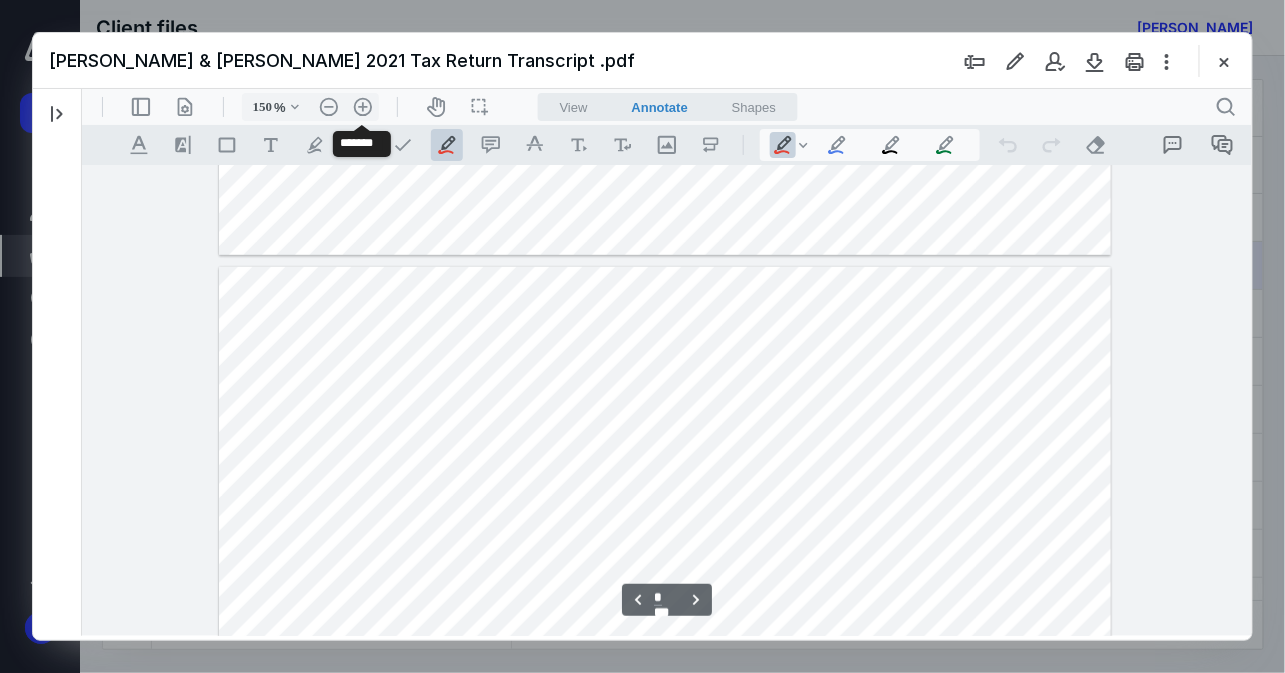 type on "*" 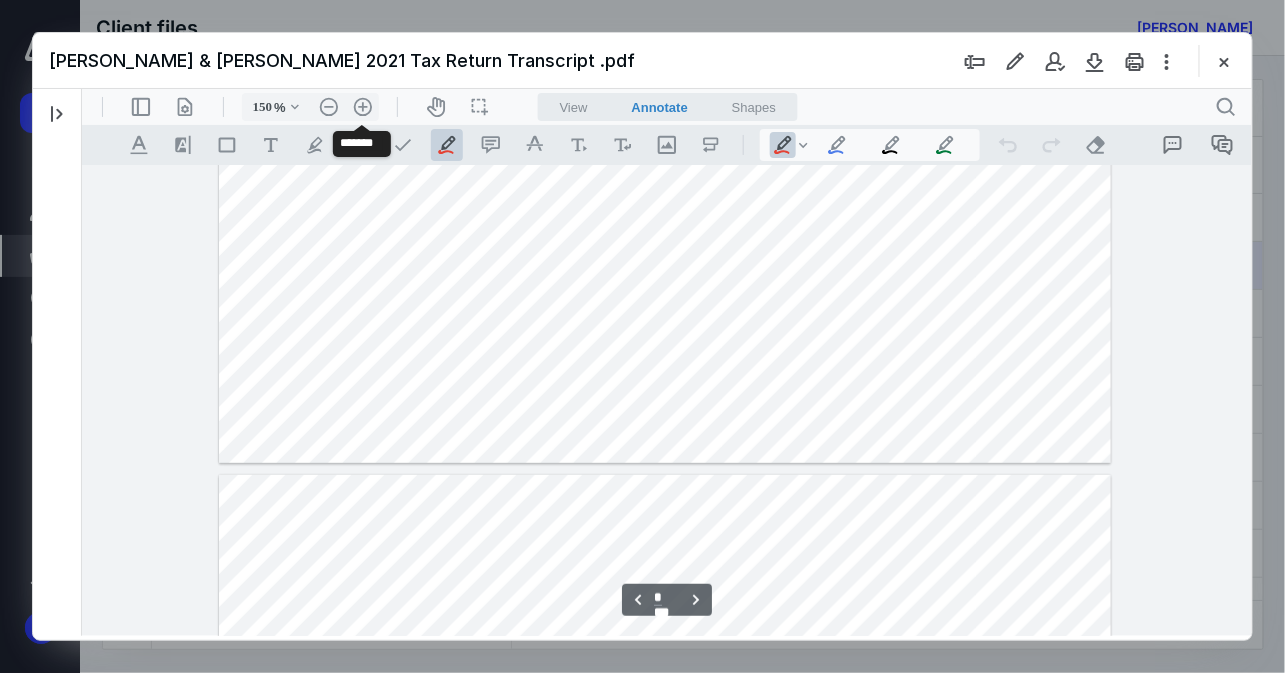 scroll, scrollTop: 4797, scrollLeft: 0, axis: vertical 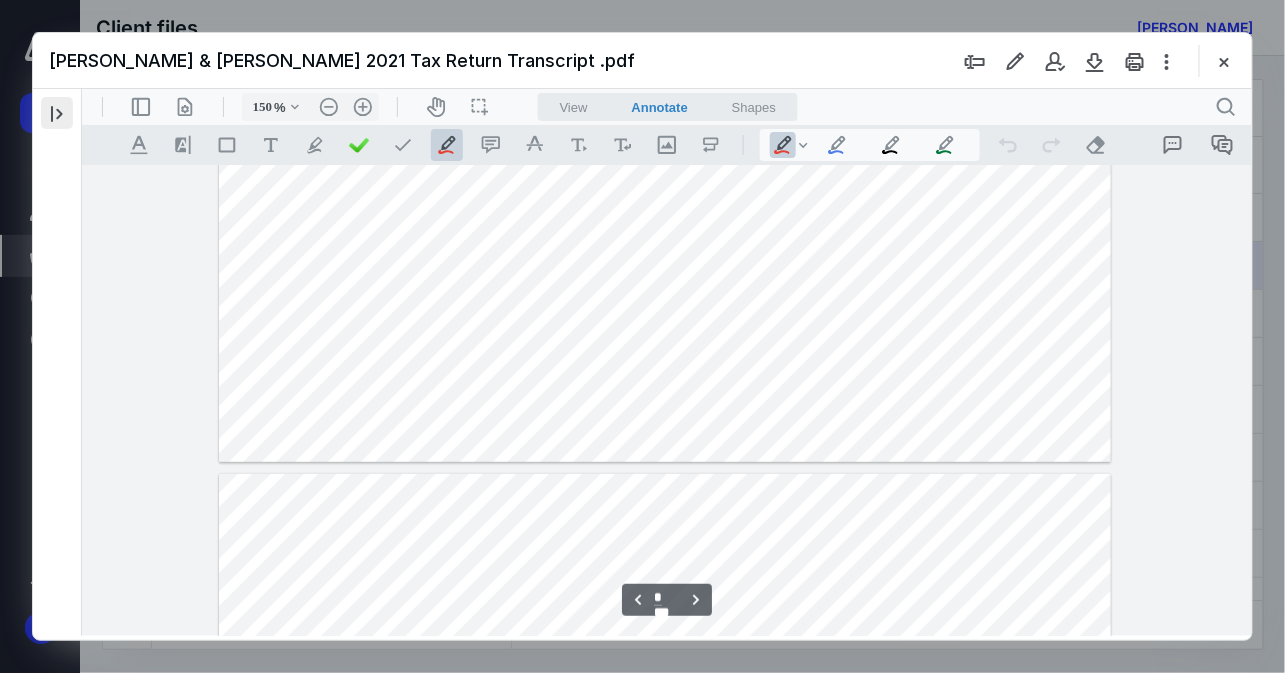 click at bounding box center [57, 113] 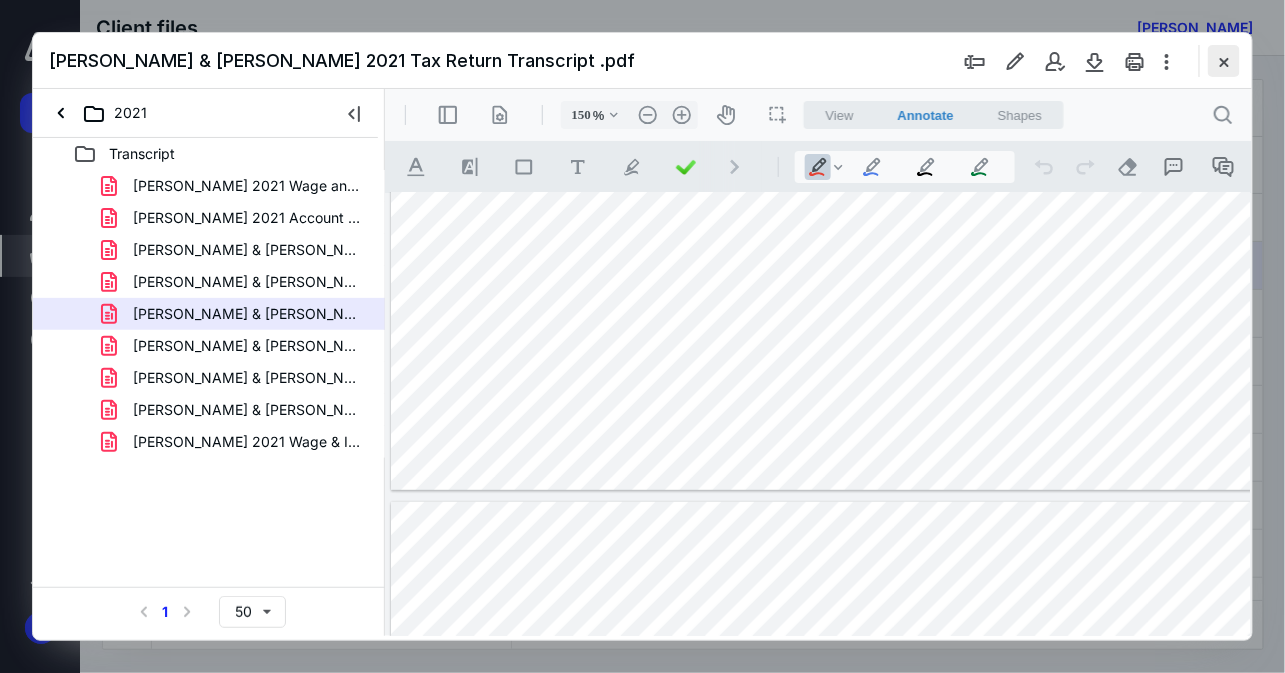 click at bounding box center [1224, 61] 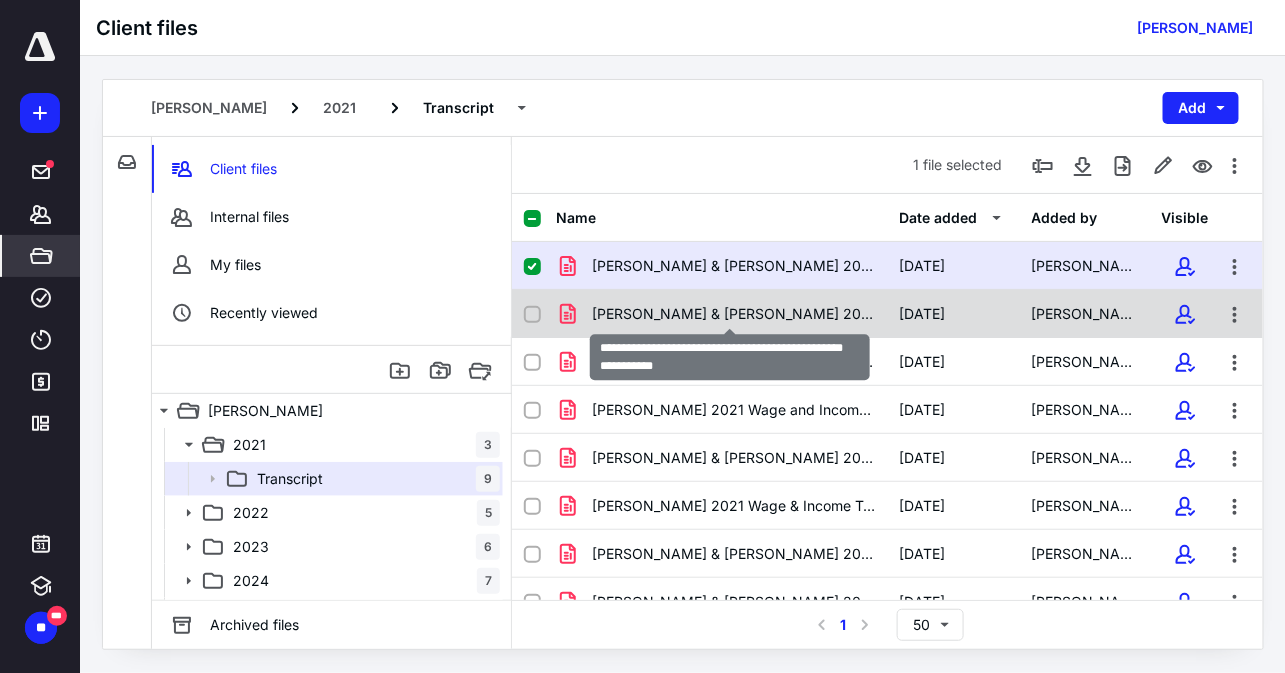 click on "[PERSON_NAME] & [PERSON_NAME] 2021 Record Of Account Transcript.pdf" at bounding box center [733, 314] 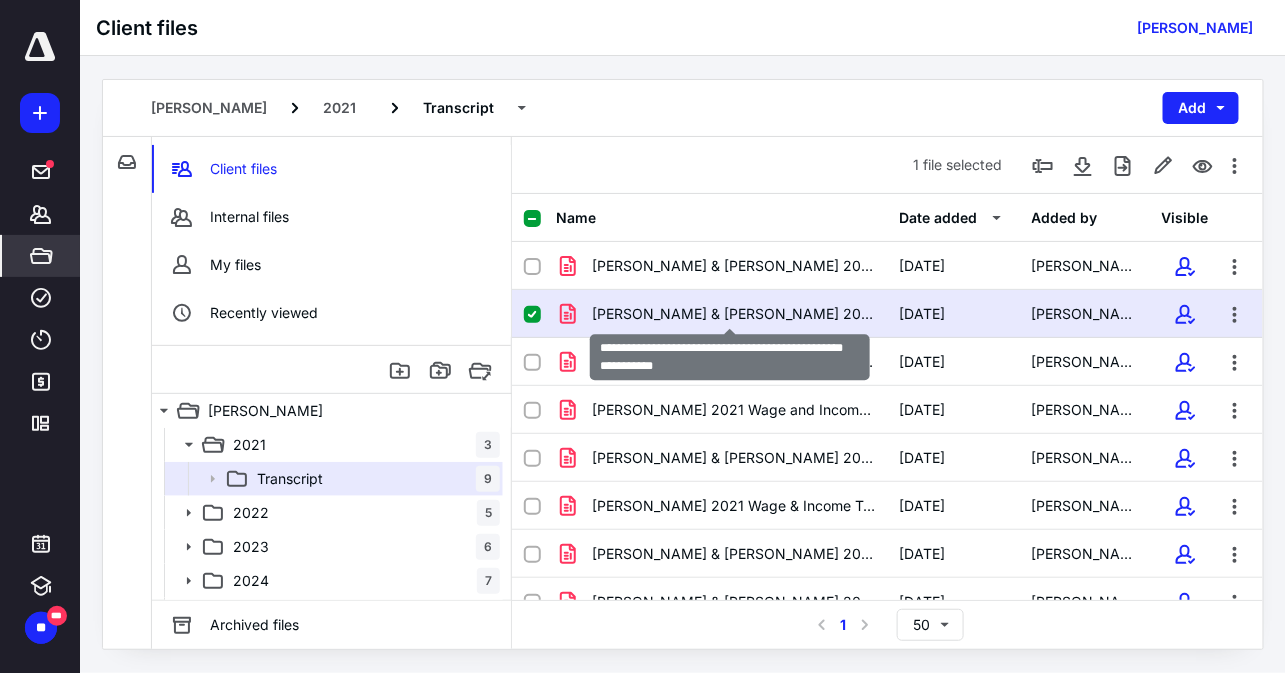 click on "[PERSON_NAME] & [PERSON_NAME] 2021 Record Of Account Transcript.pdf" at bounding box center [733, 314] 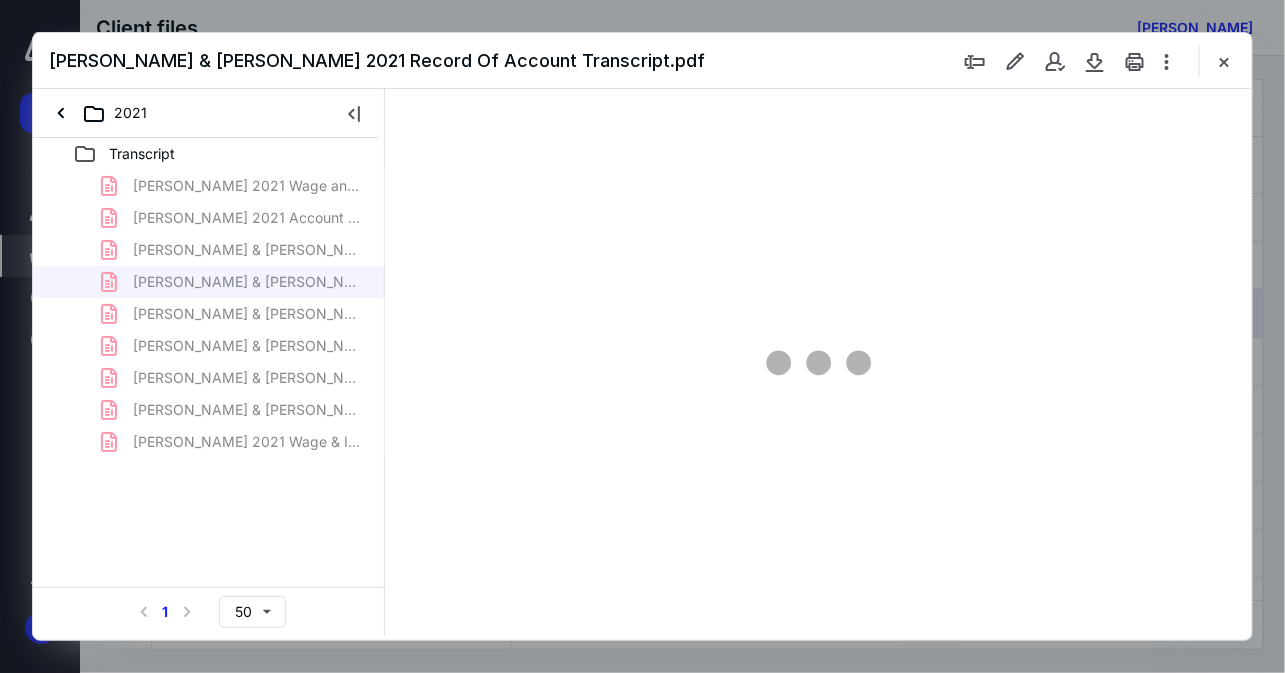 scroll, scrollTop: 0, scrollLeft: 0, axis: both 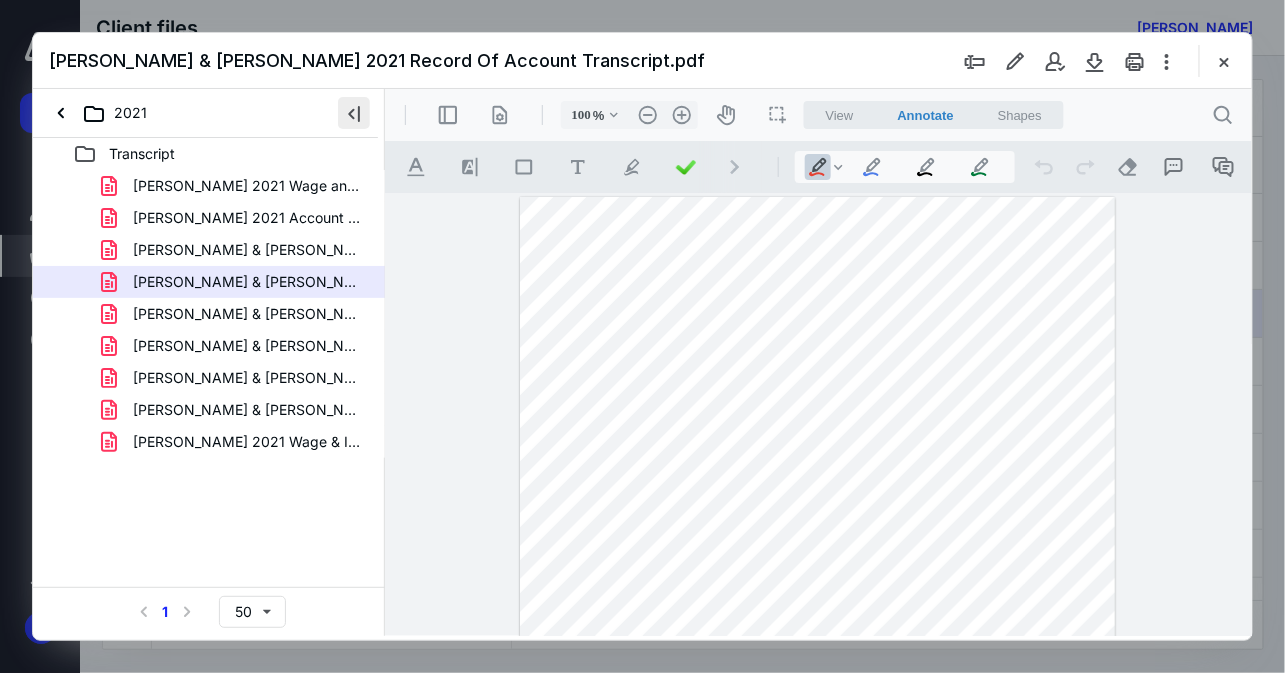 click at bounding box center [354, 113] 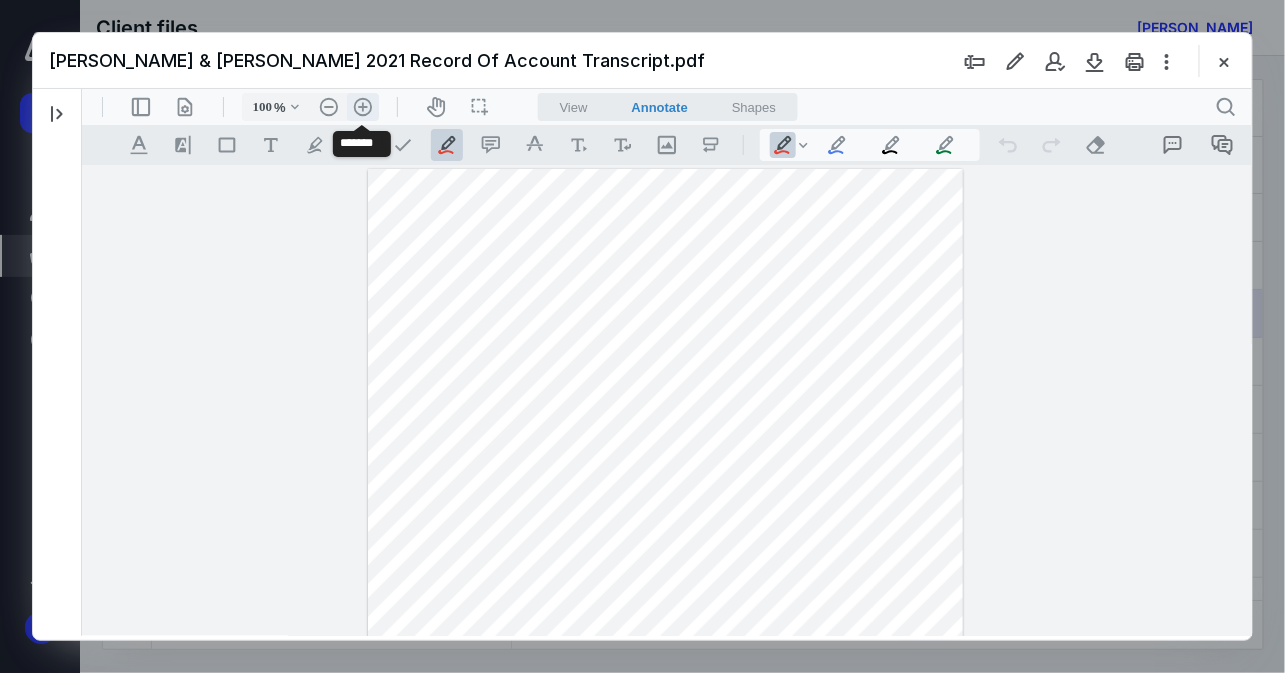 click on ".cls-1{fill:#abb0c4;} icon - header - zoom - in - line" at bounding box center (362, 106) 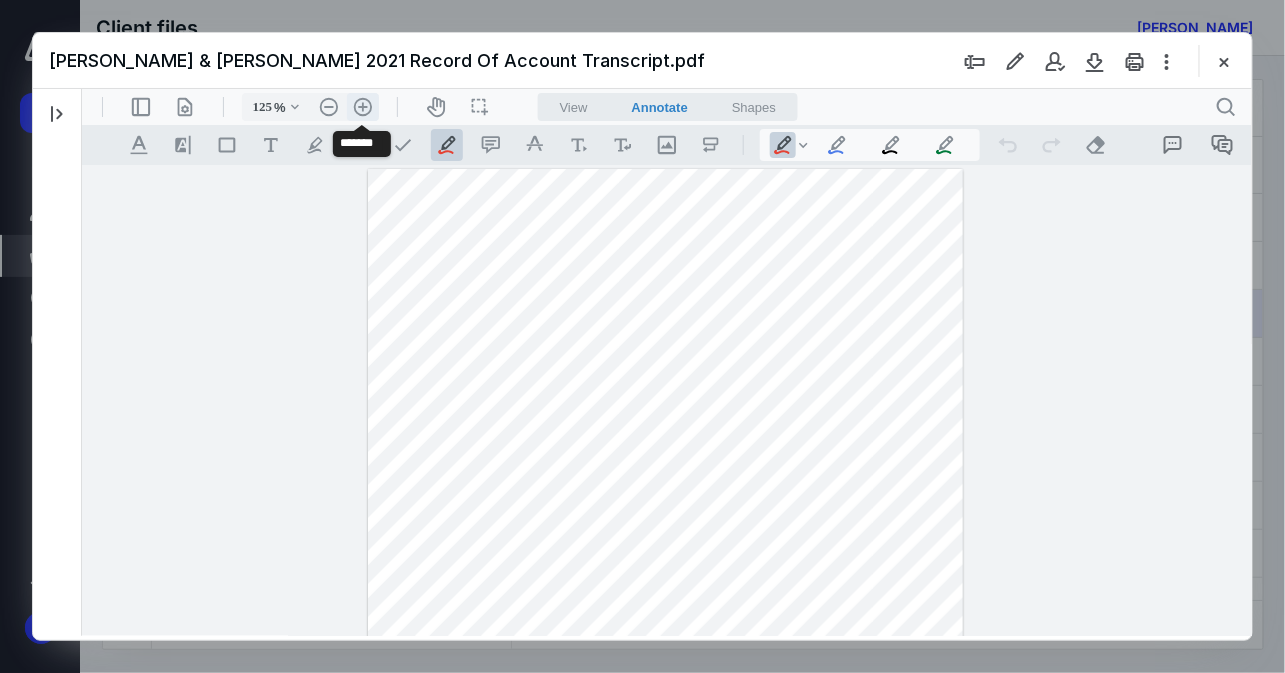 scroll, scrollTop: 48, scrollLeft: 0, axis: vertical 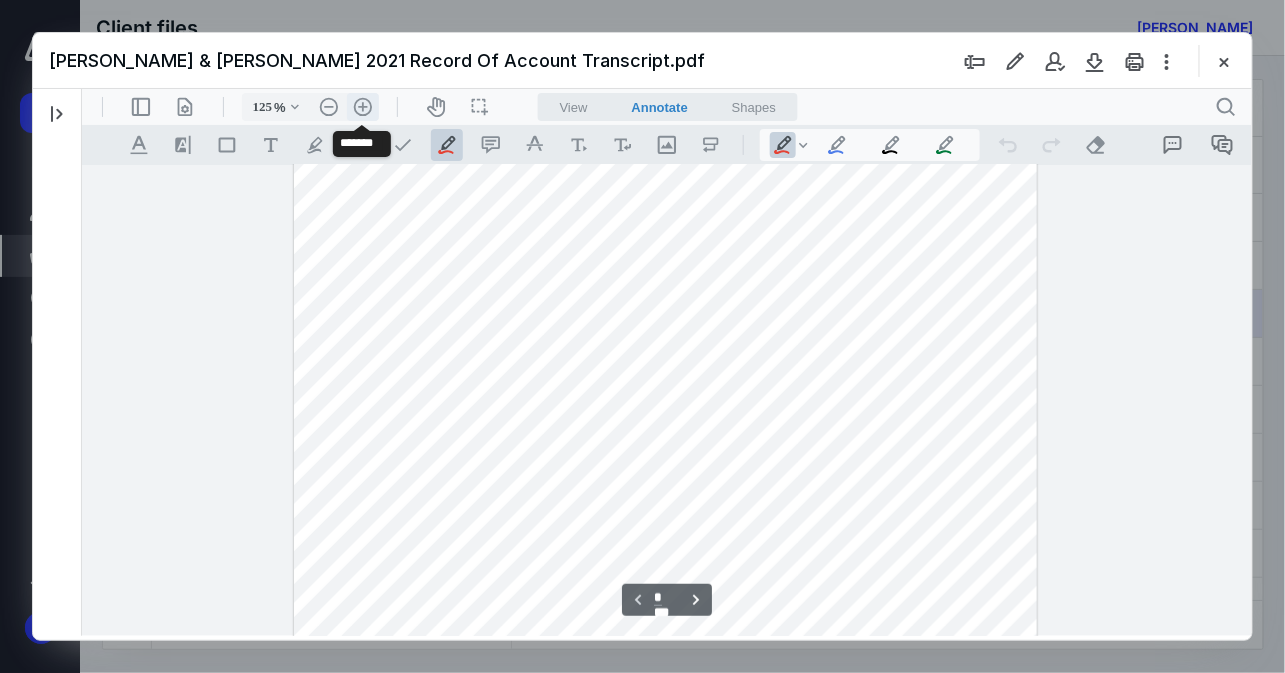 click on ".cls-1{fill:#abb0c4;} icon - header - zoom - in - line" at bounding box center (362, 106) 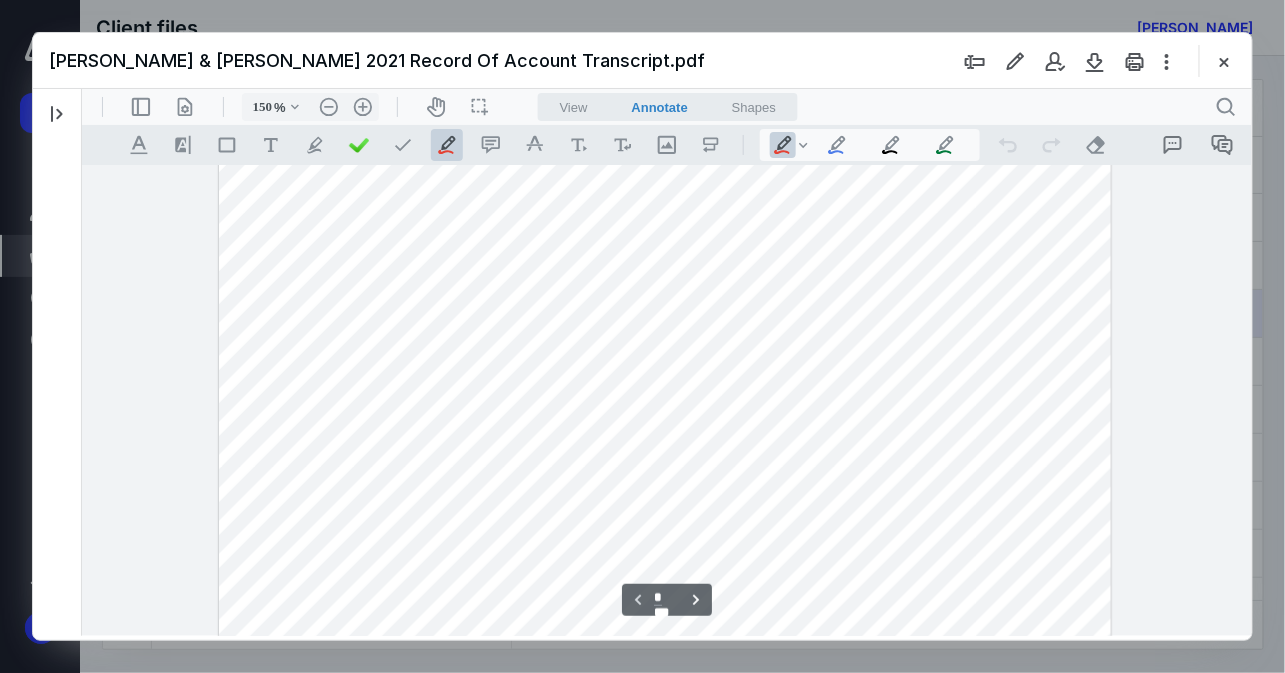 scroll, scrollTop: 488, scrollLeft: 0, axis: vertical 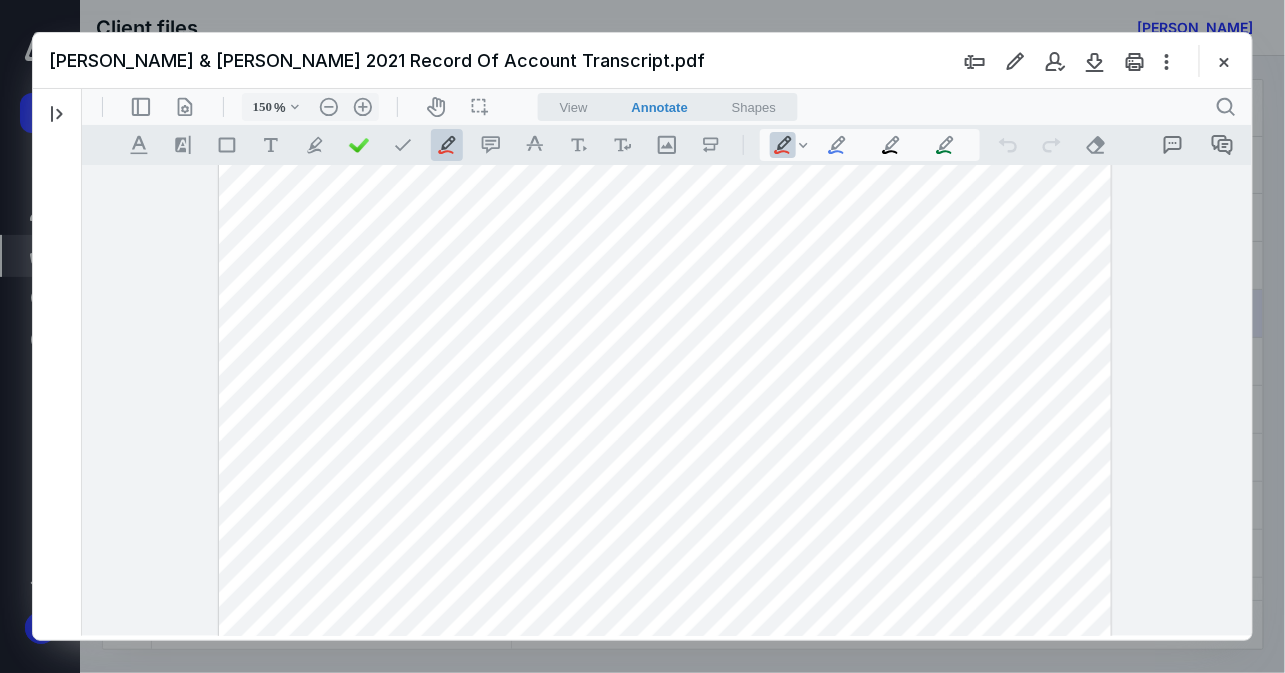 type 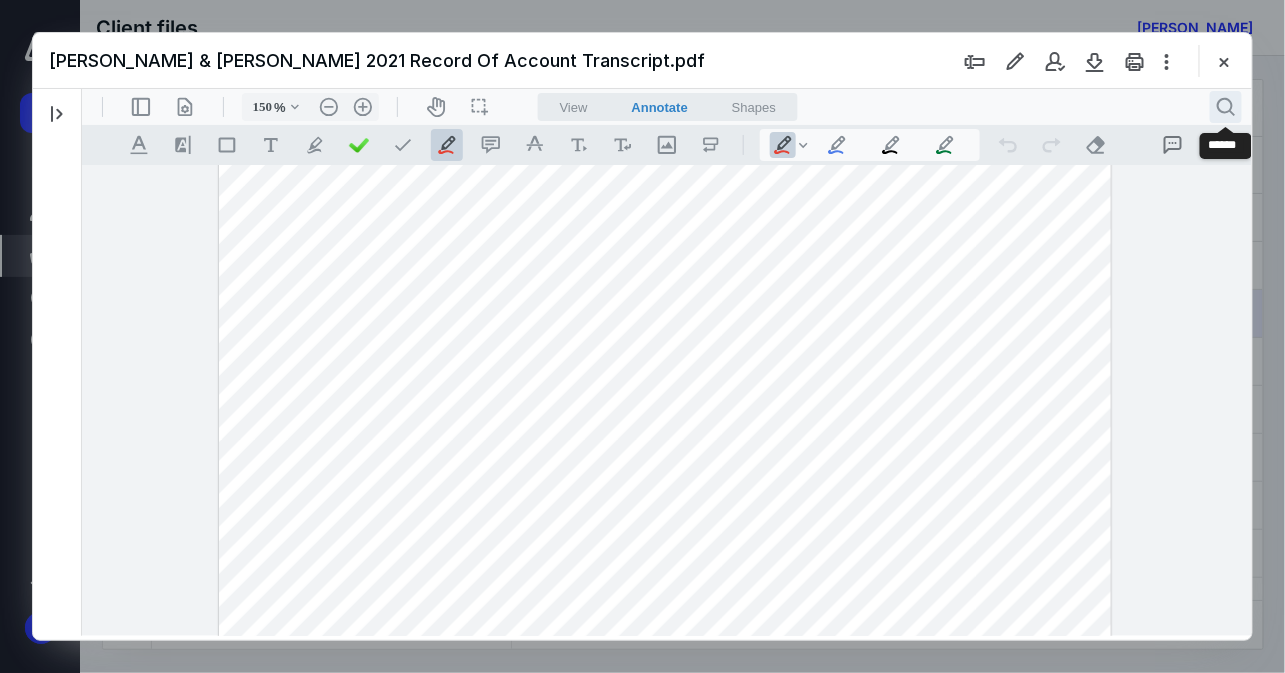 click on ".cls-1{fill:#abb0c4;} icon - header - search" at bounding box center (1225, 106) 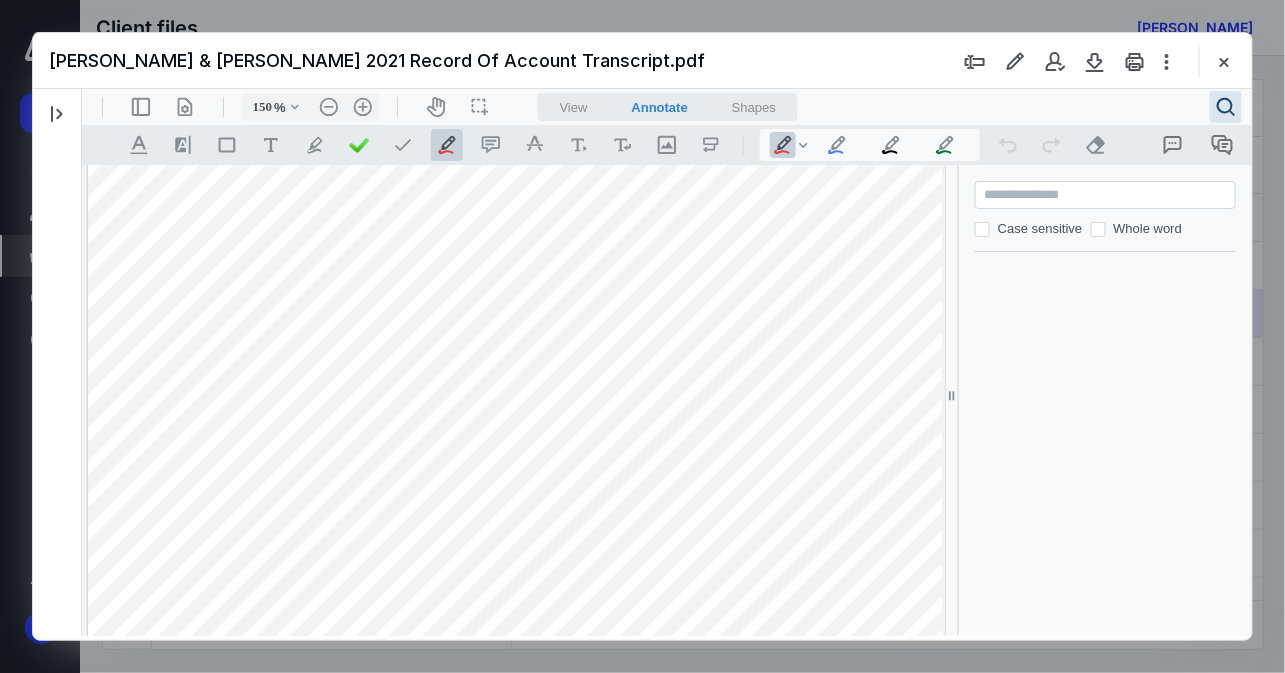 click at bounding box center [1106, 194] 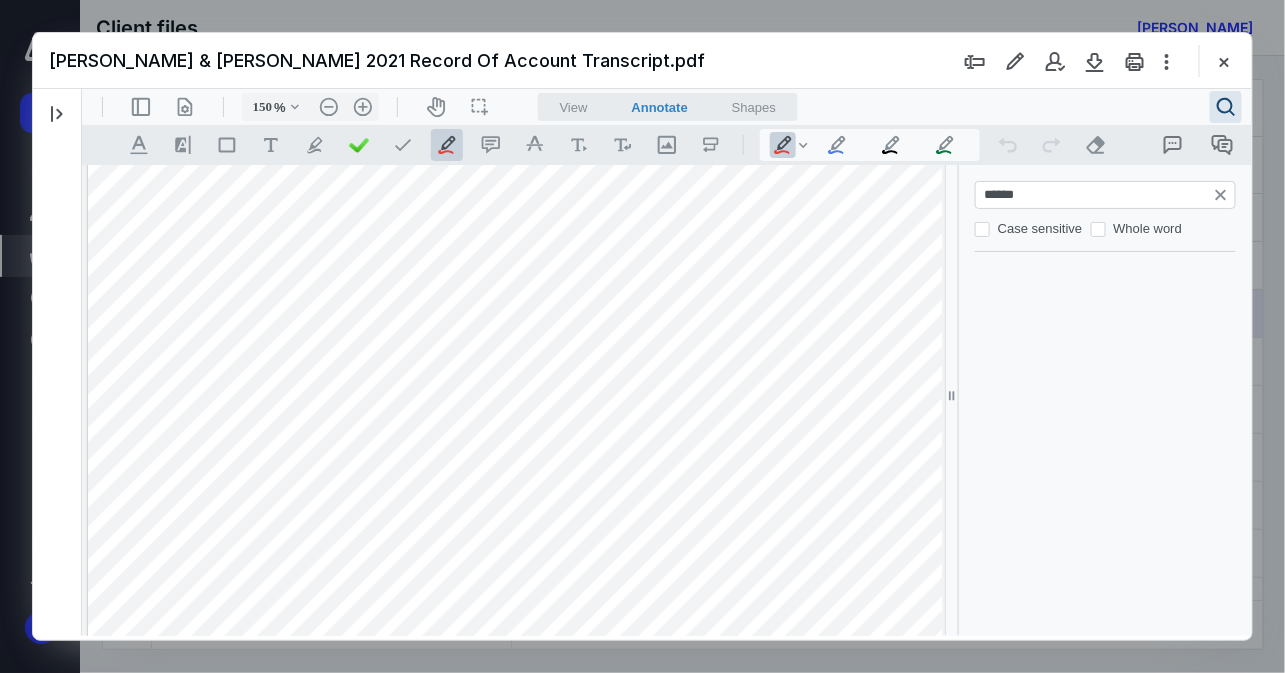 type on "*******" 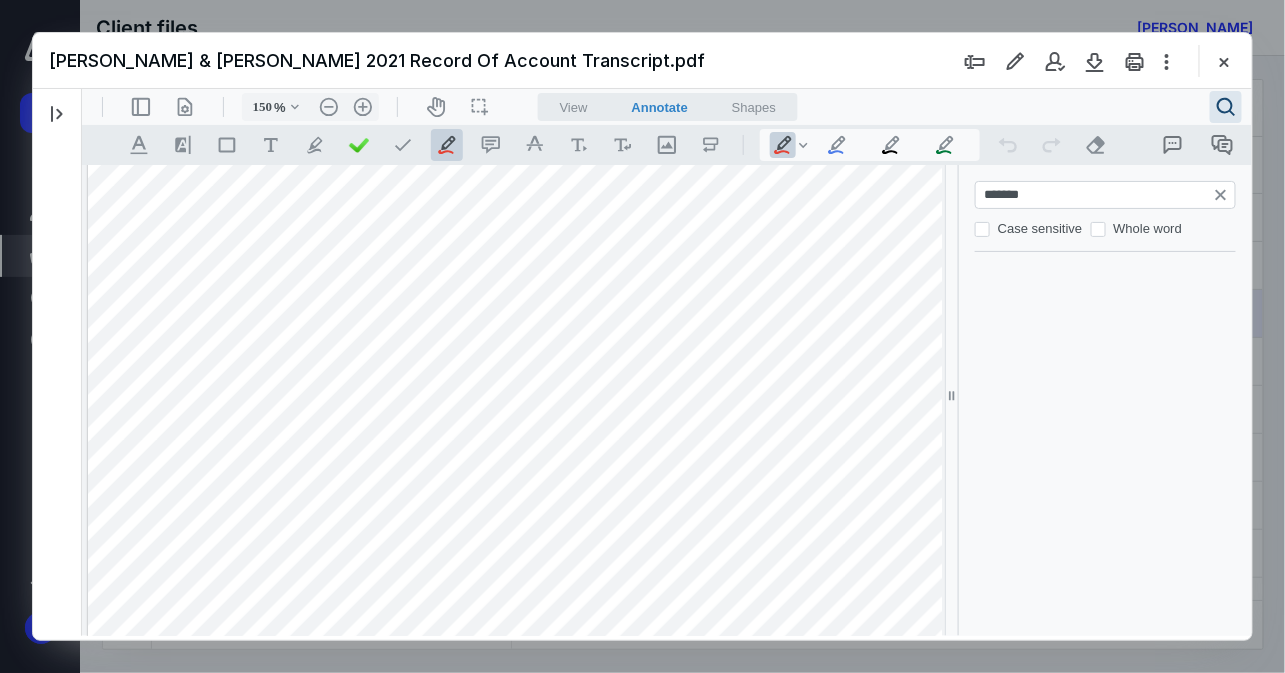 type on "*" 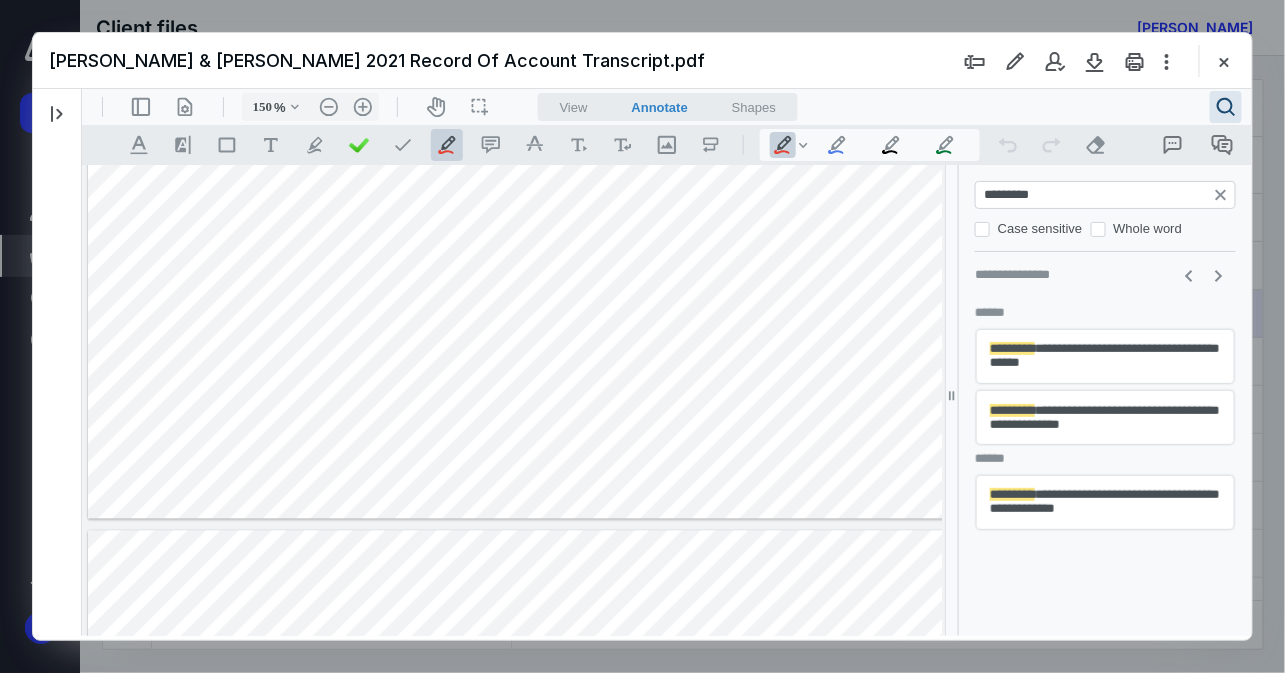 click on "*********" at bounding box center (1106, 194) 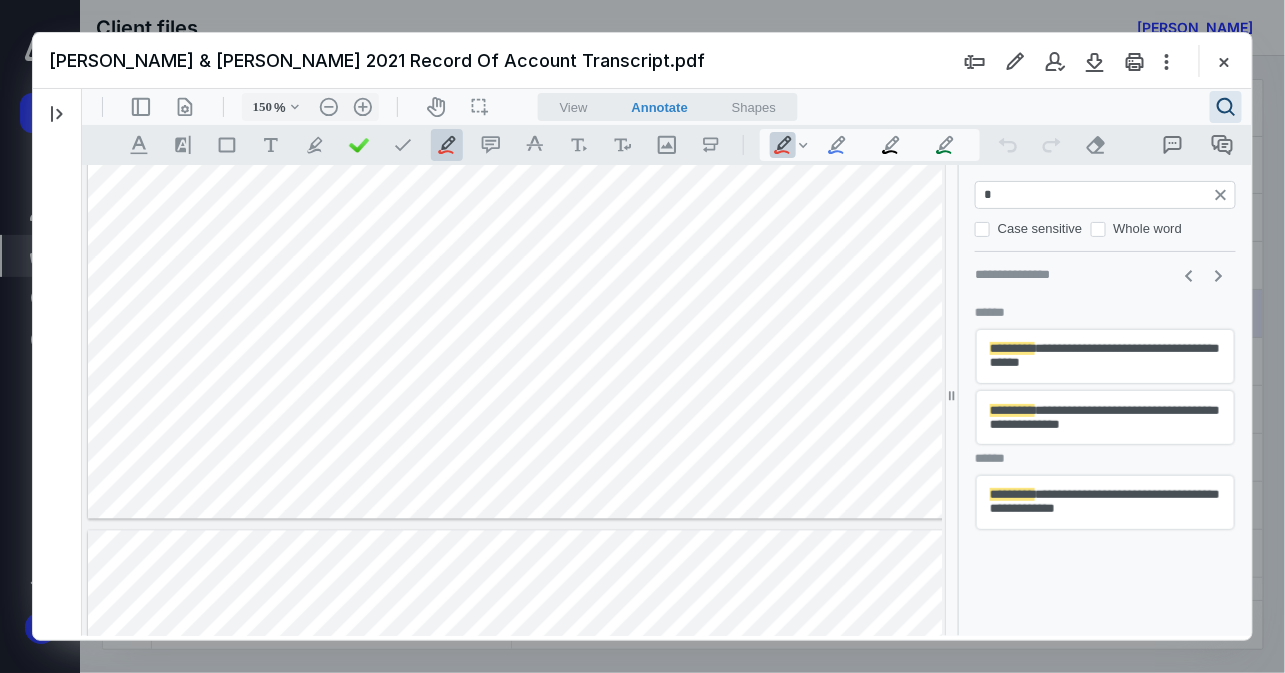 click on "*" at bounding box center [1106, 194] 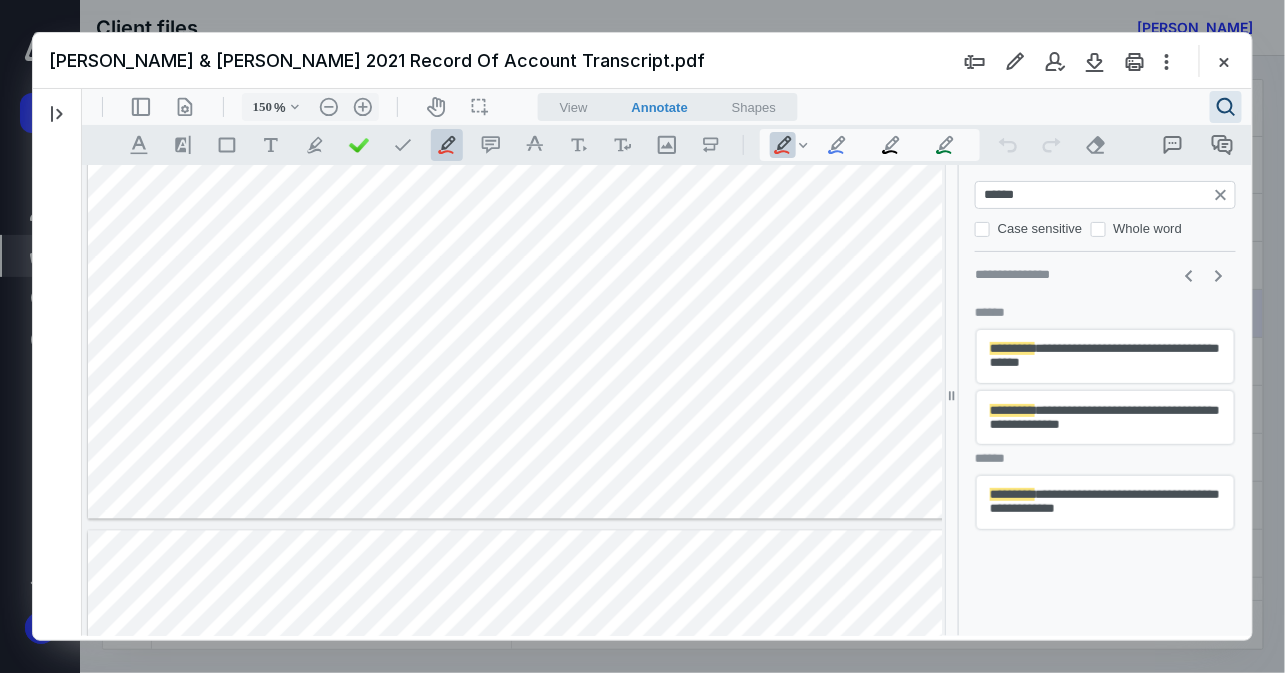 type on "*******" 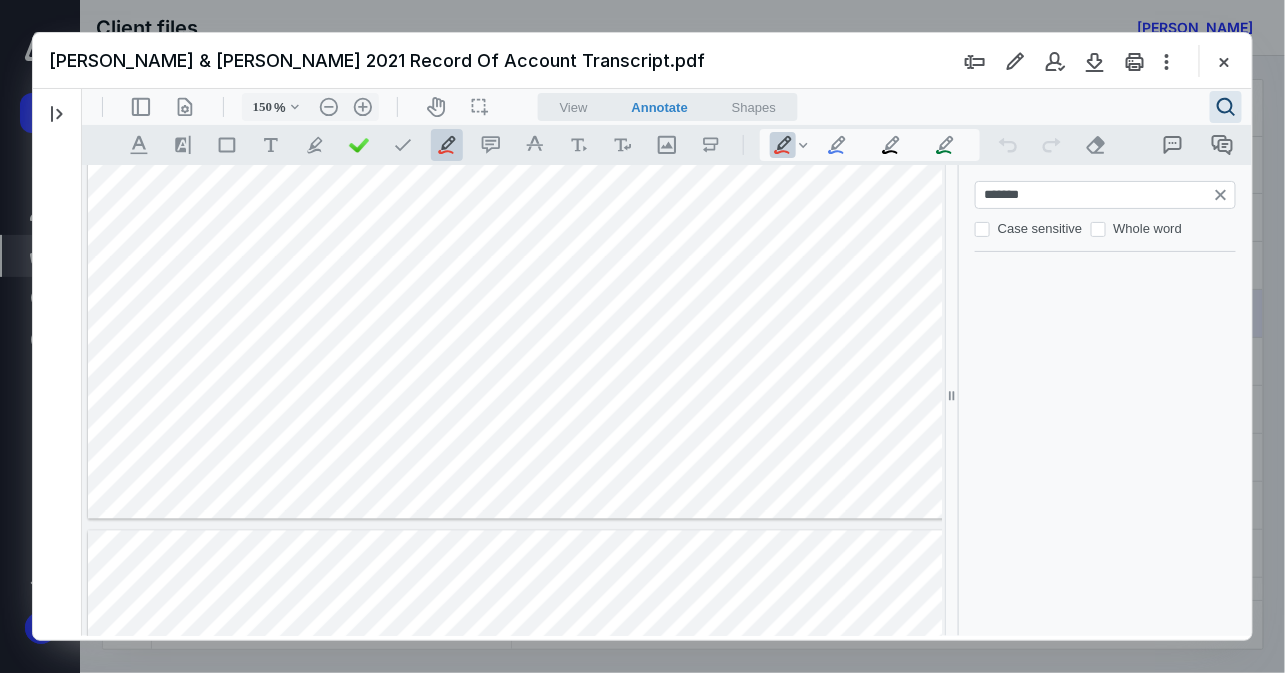 type on "*" 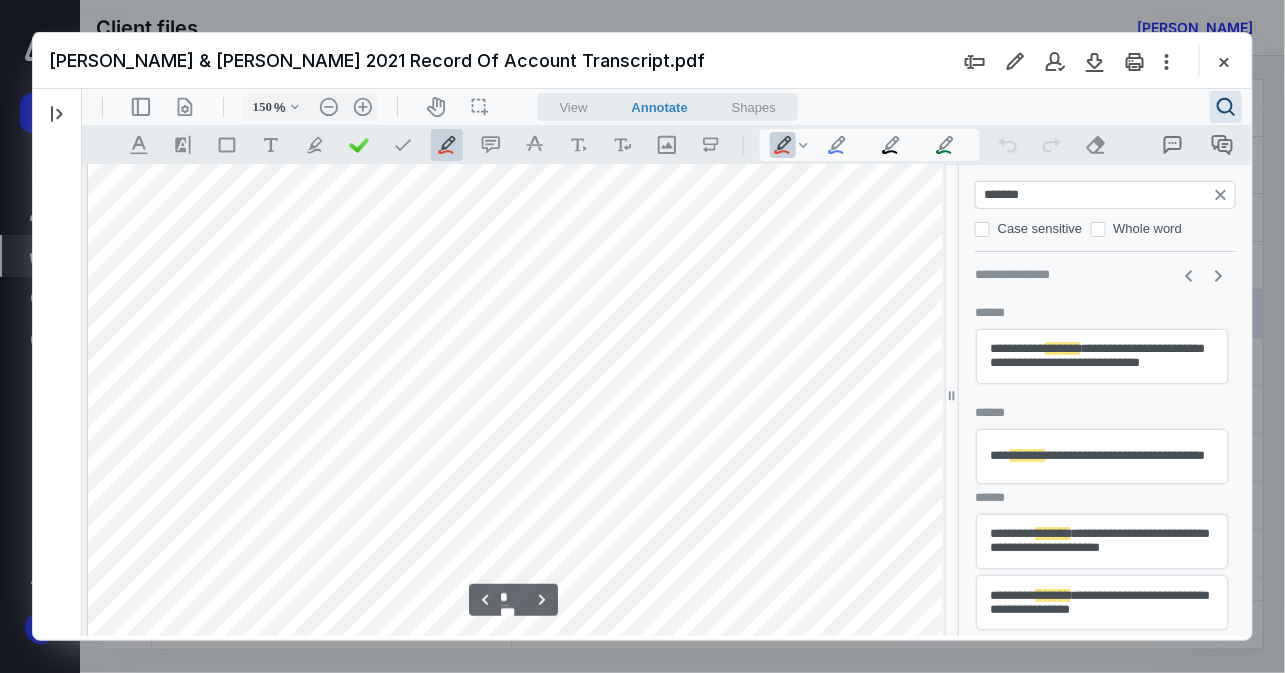 type on "*******" 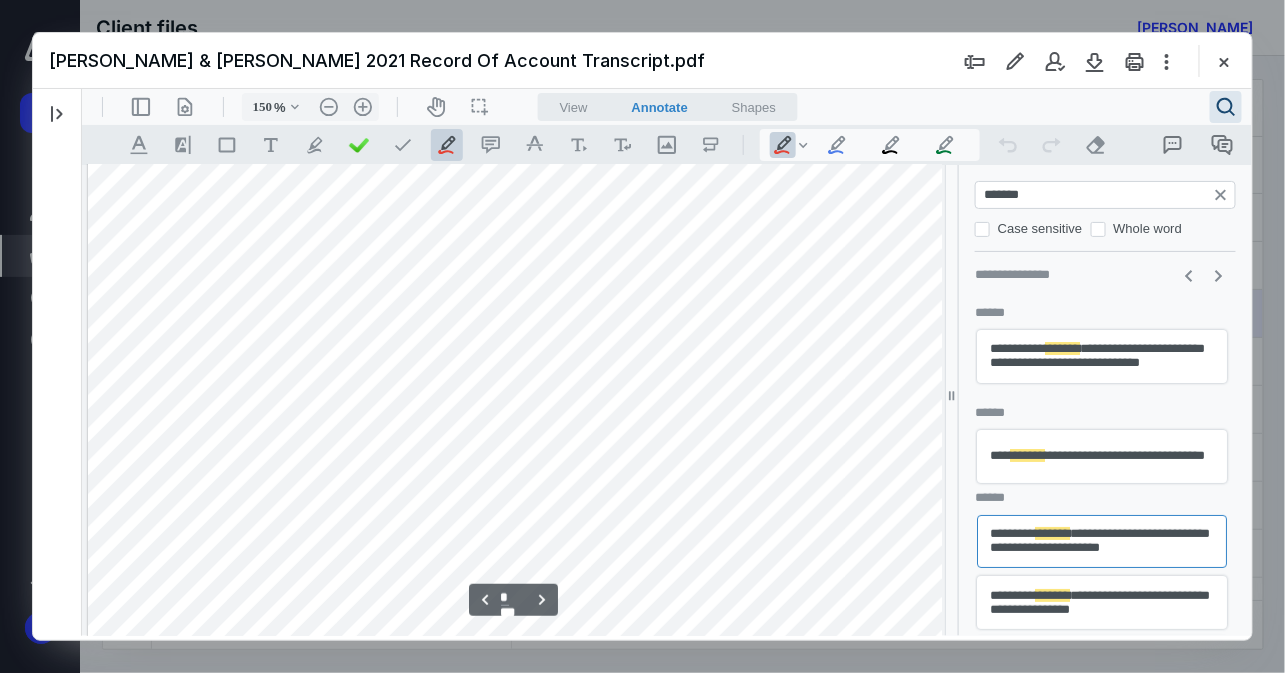 scroll, scrollTop: 4138, scrollLeft: 0, axis: vertical 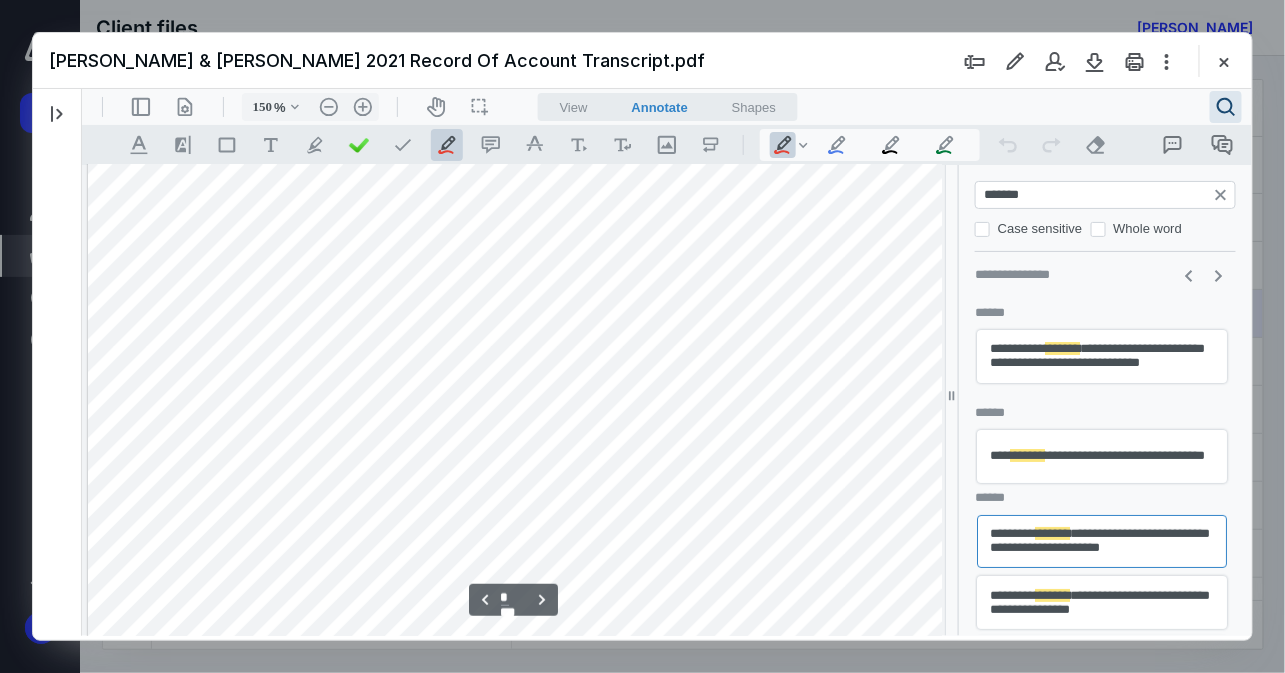 click on "**********" at bounding box center [1101, 601] 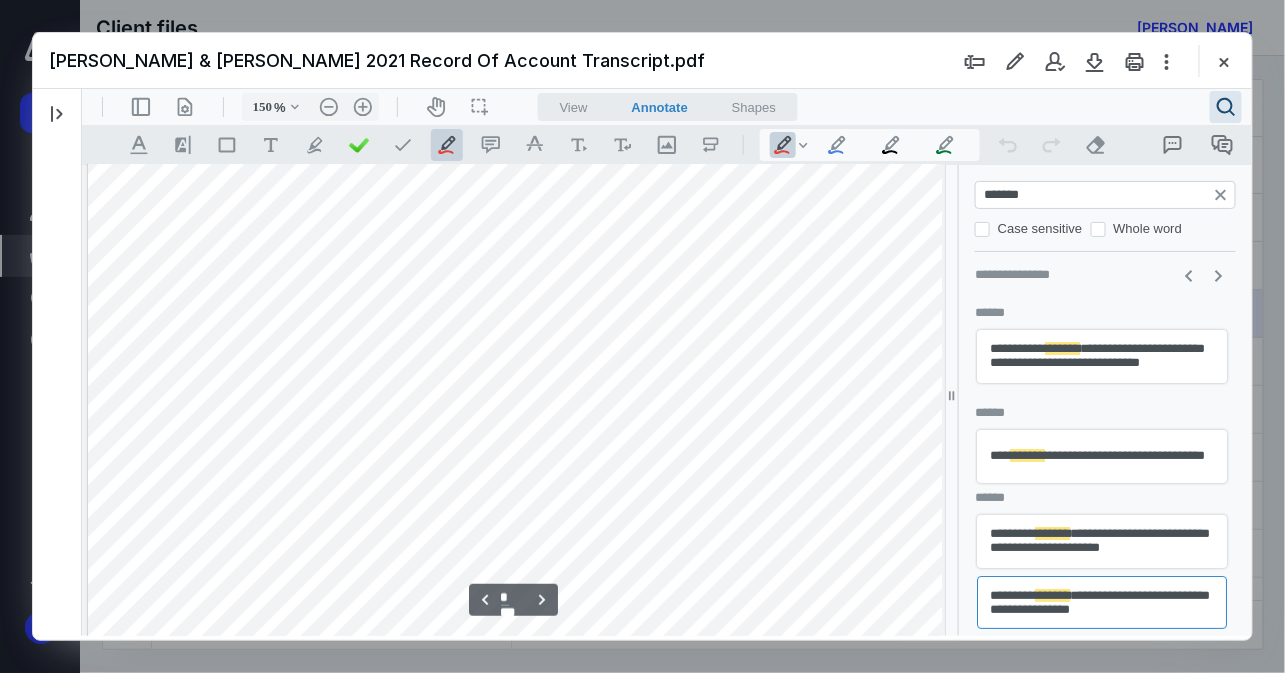 scroll, scrollTop: 4156, scrollLeft: 0, axis: vertical 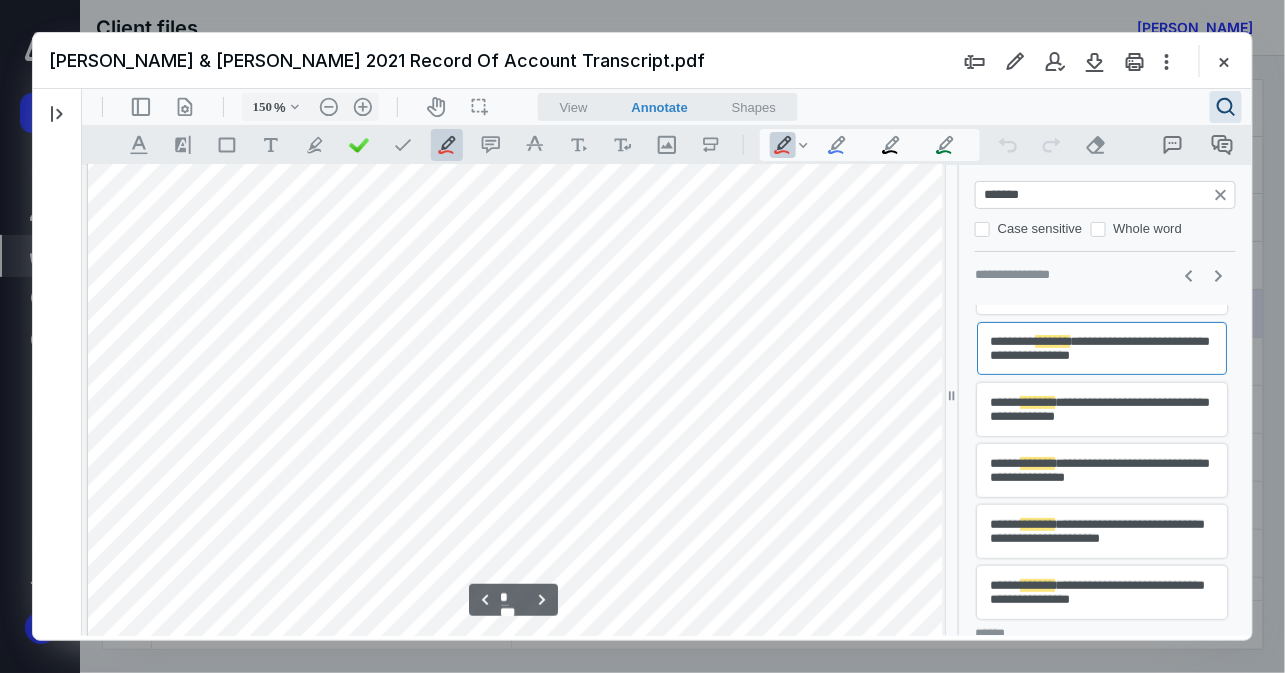click on "**********" at bounding box center (1101, 408) 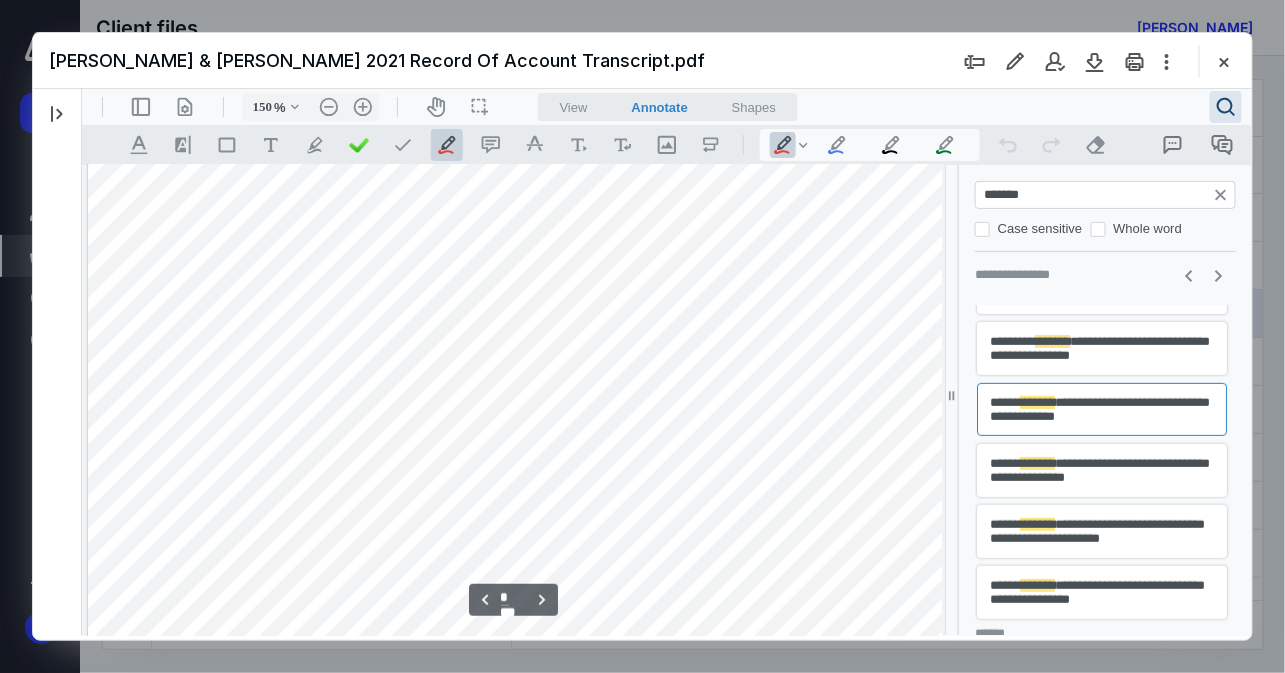 type 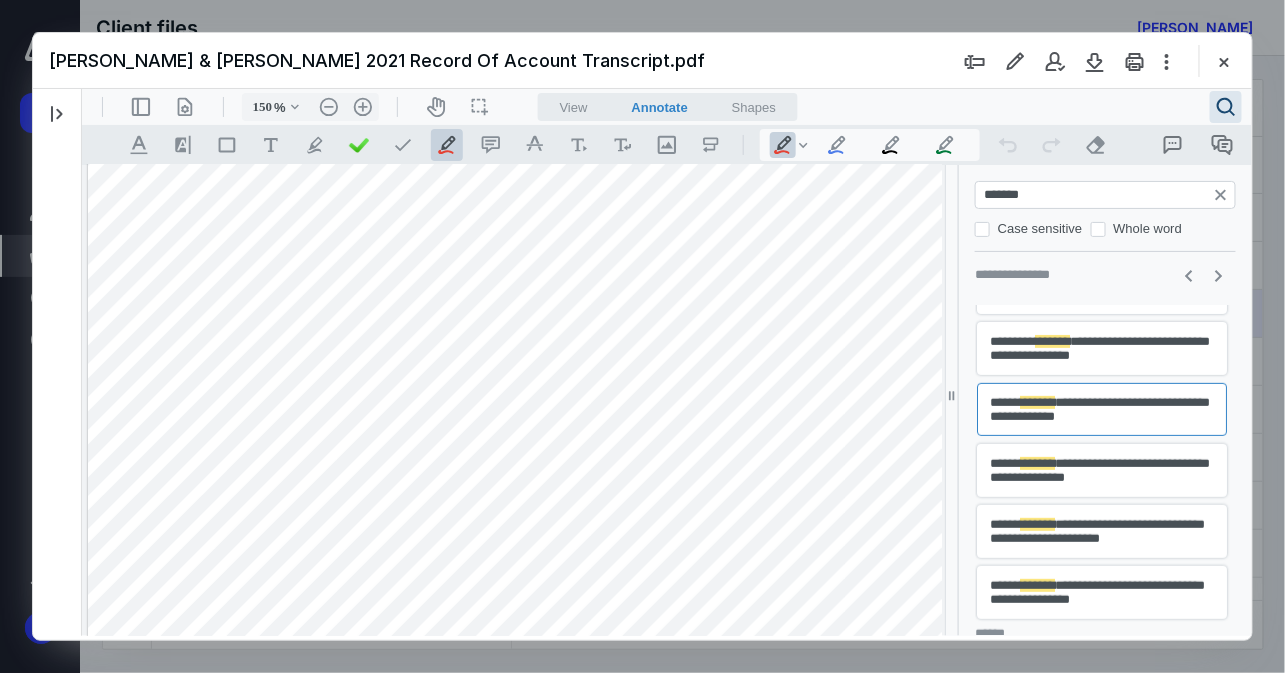 click on "**********" at bounding box center (1101, 469) 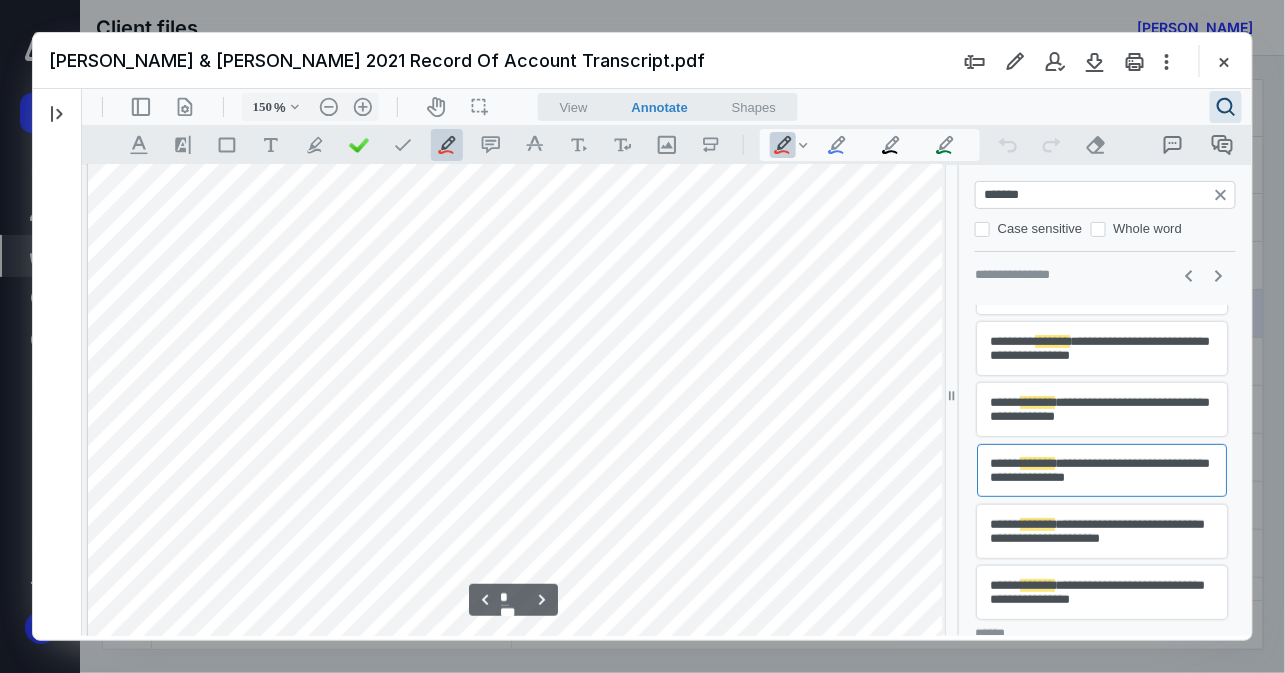 click on "**********" at bounding box center (1101, 530) 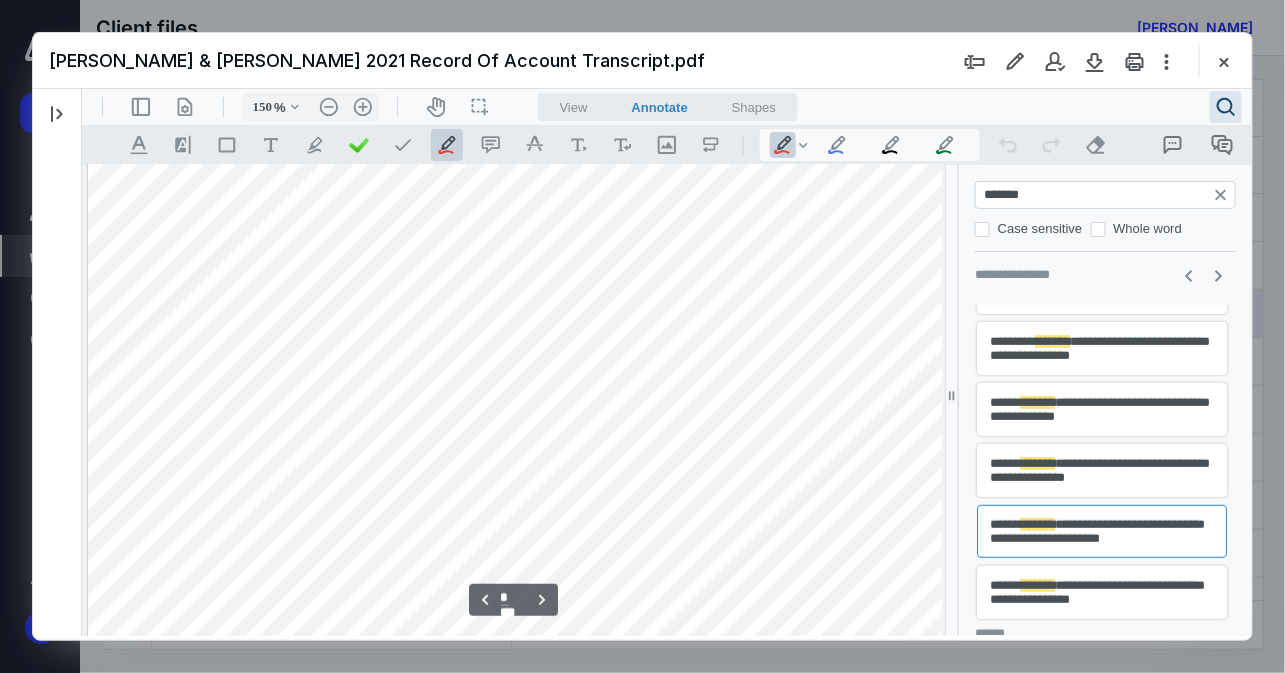 scroll, scrollTop: 330, scrollLeft: 0, axis: vertical 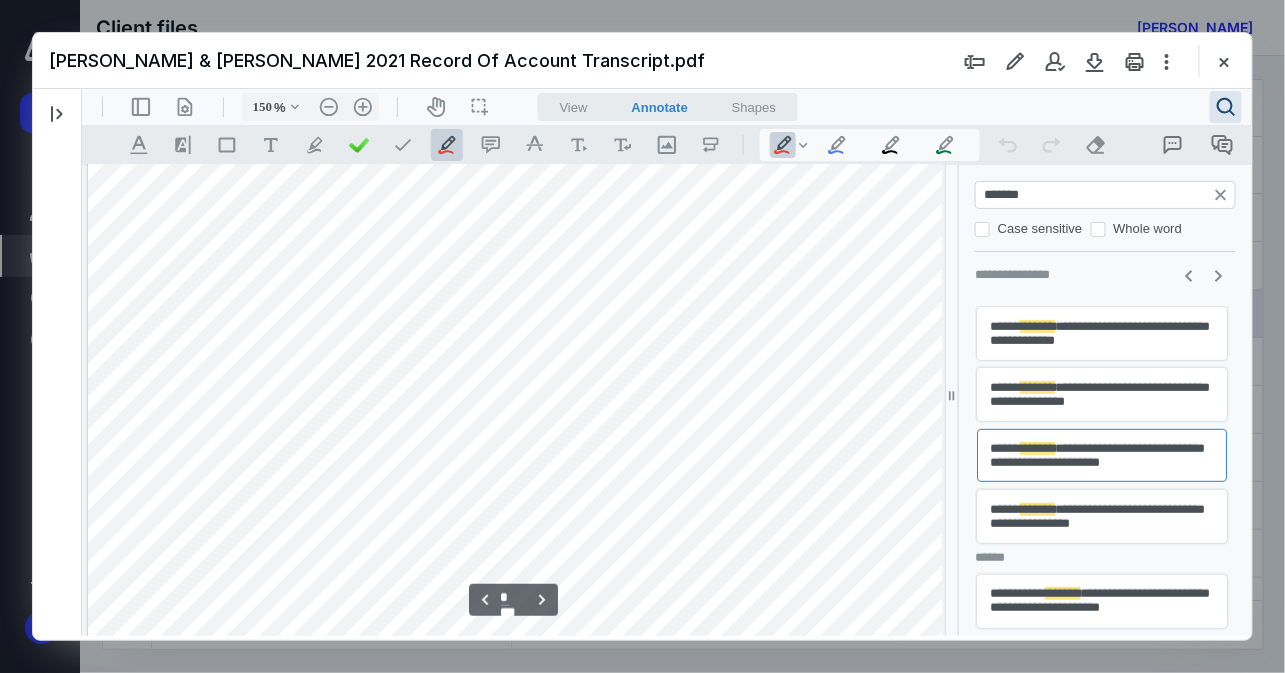 type 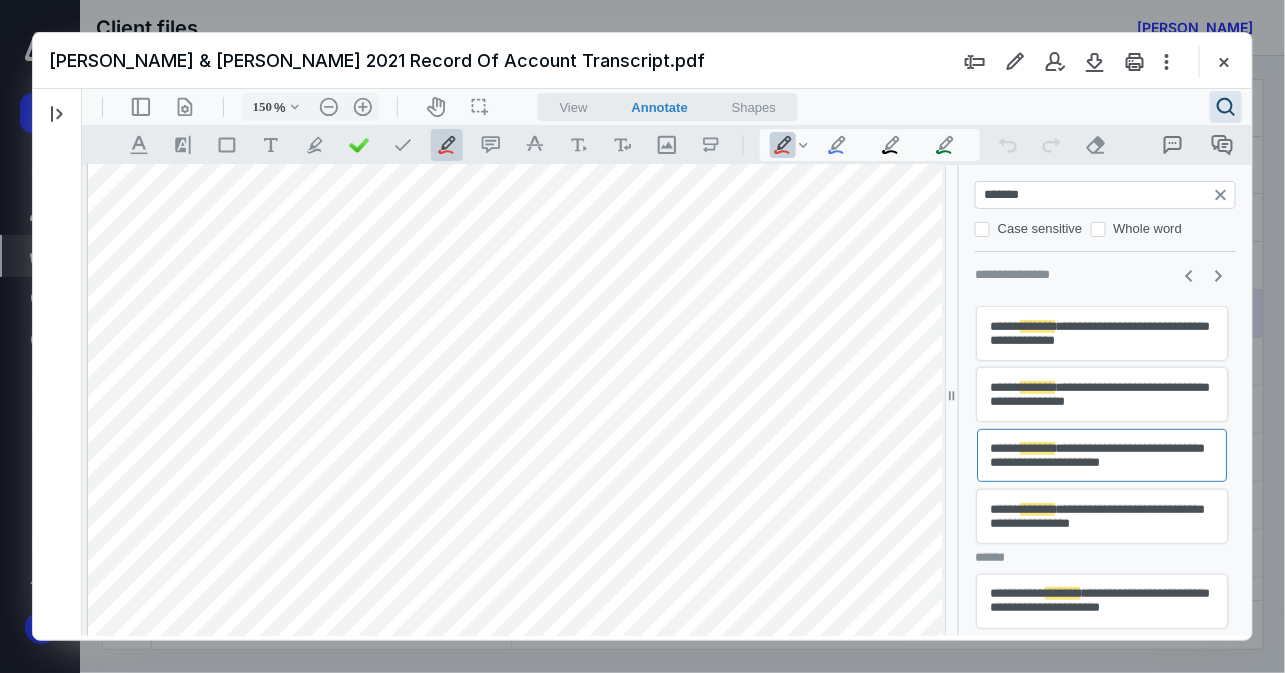 drag, startPoint x: 1055, startPoint y: 185, endPoint x: 868, endPoint y: 184, distance: 187.00267 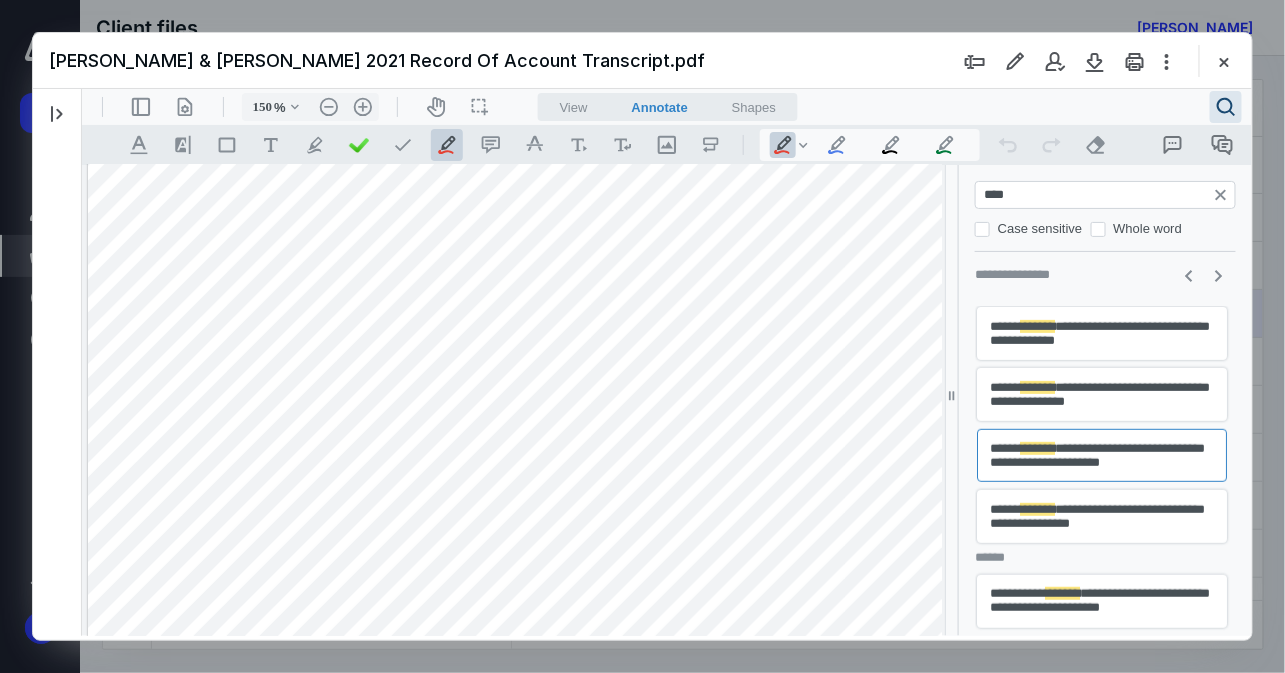 scroll, scrollTop: 0, scrollLeft: 0, axis: both 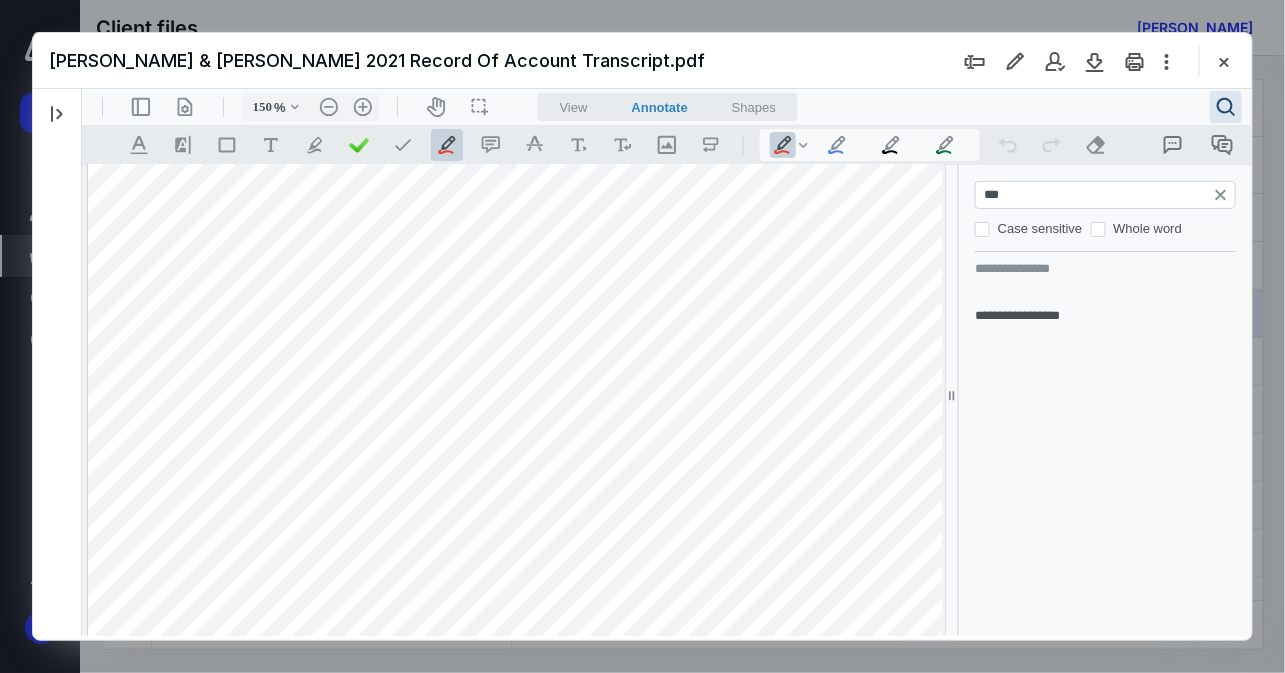 type on "**" 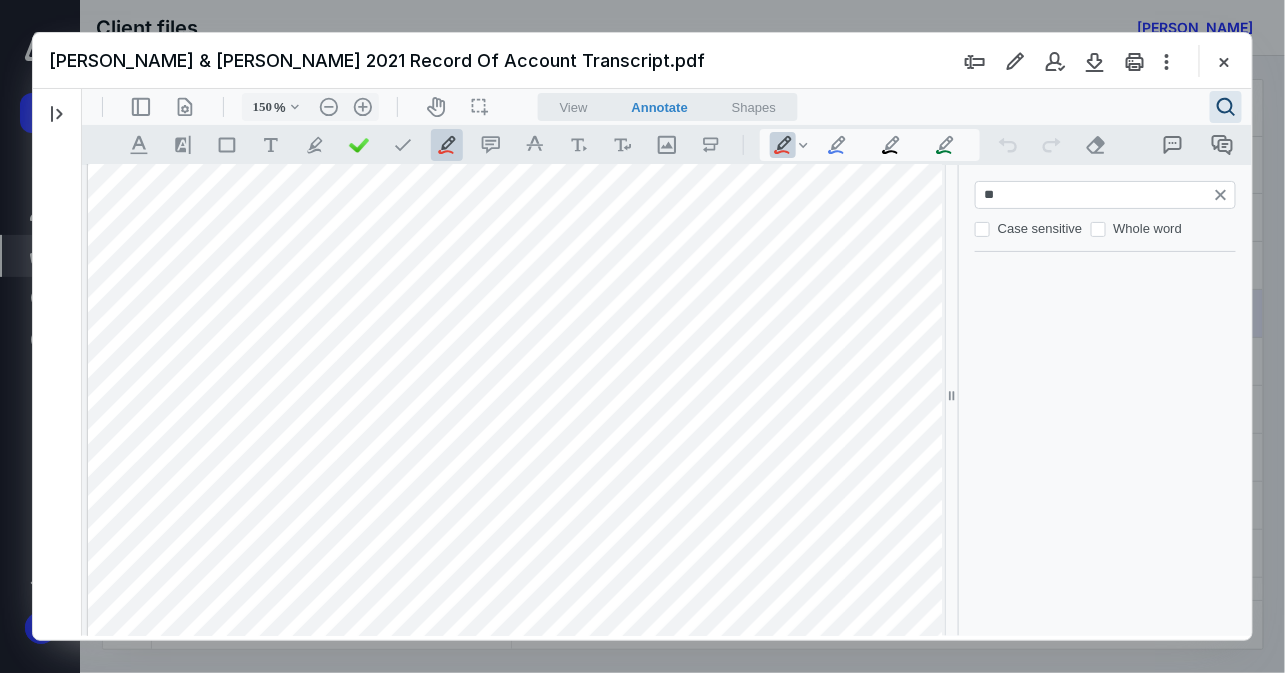 type on "*" 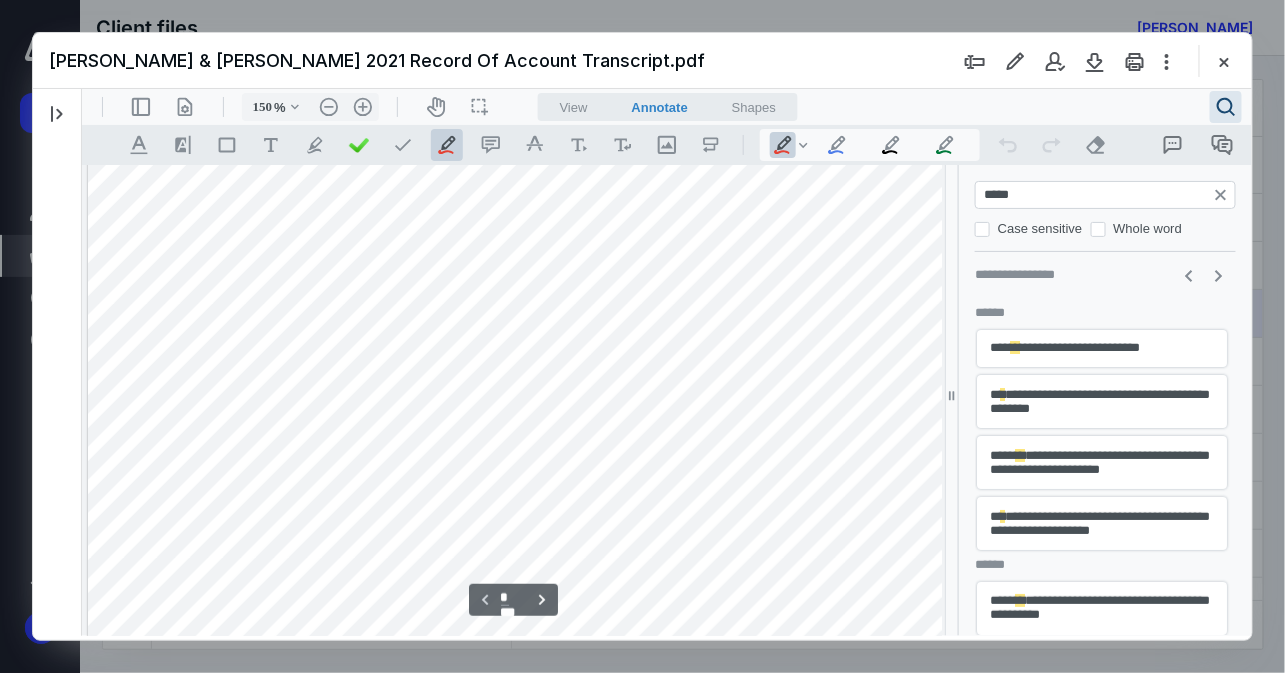 type on "*****" 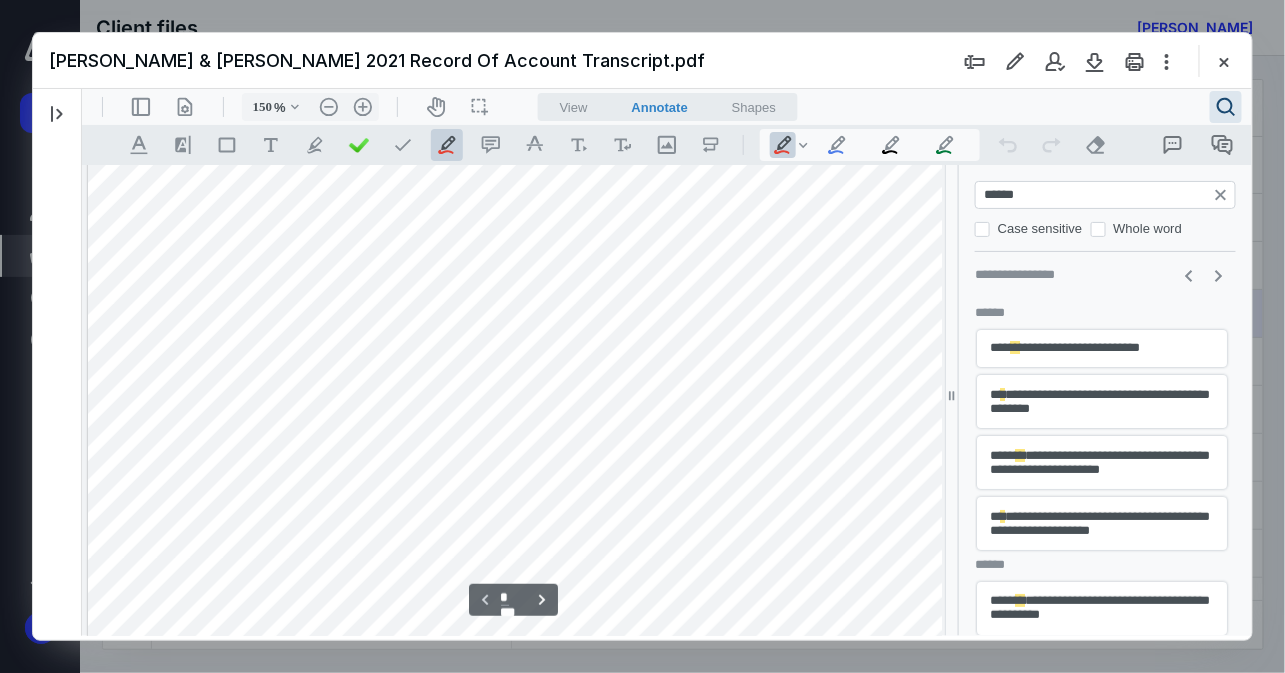 type on "*" 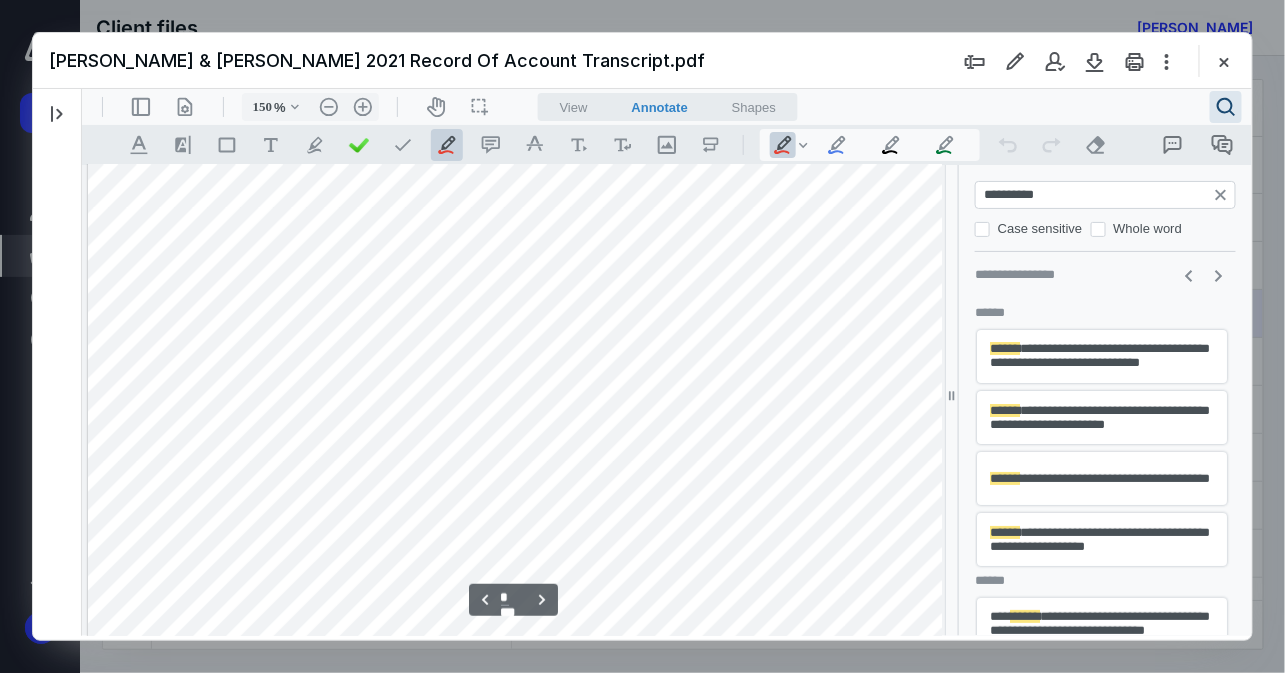 type on "**********" 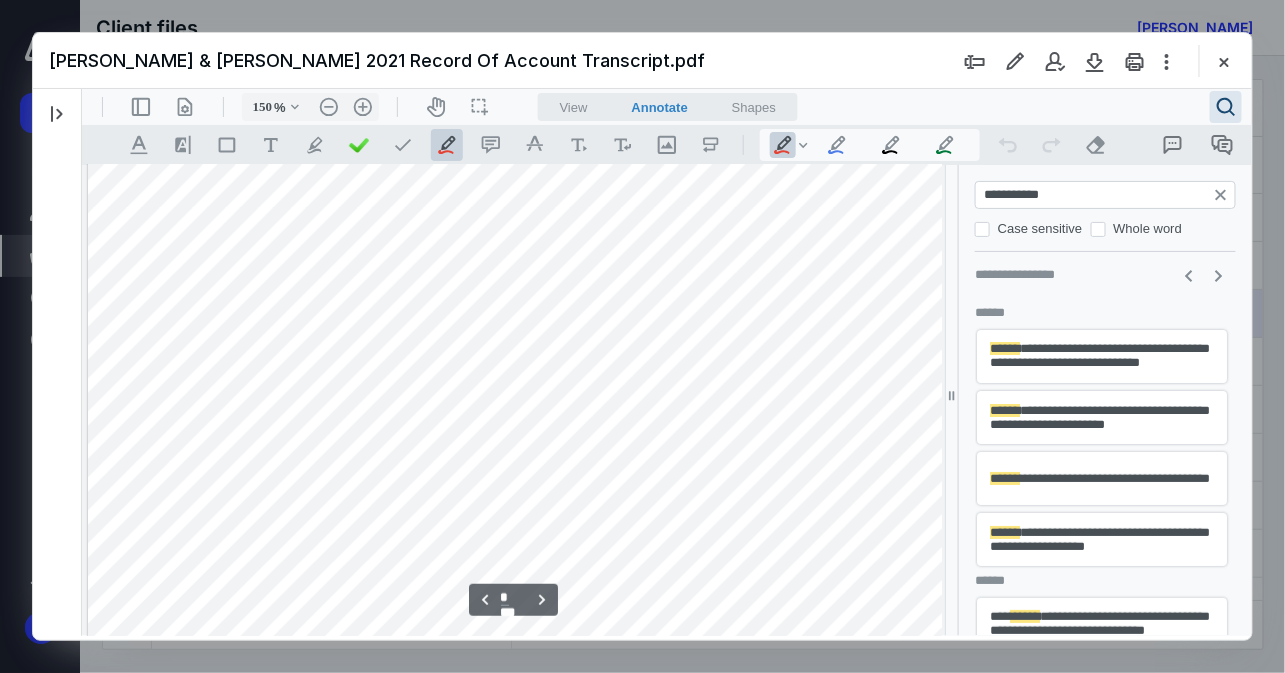 type on "*" 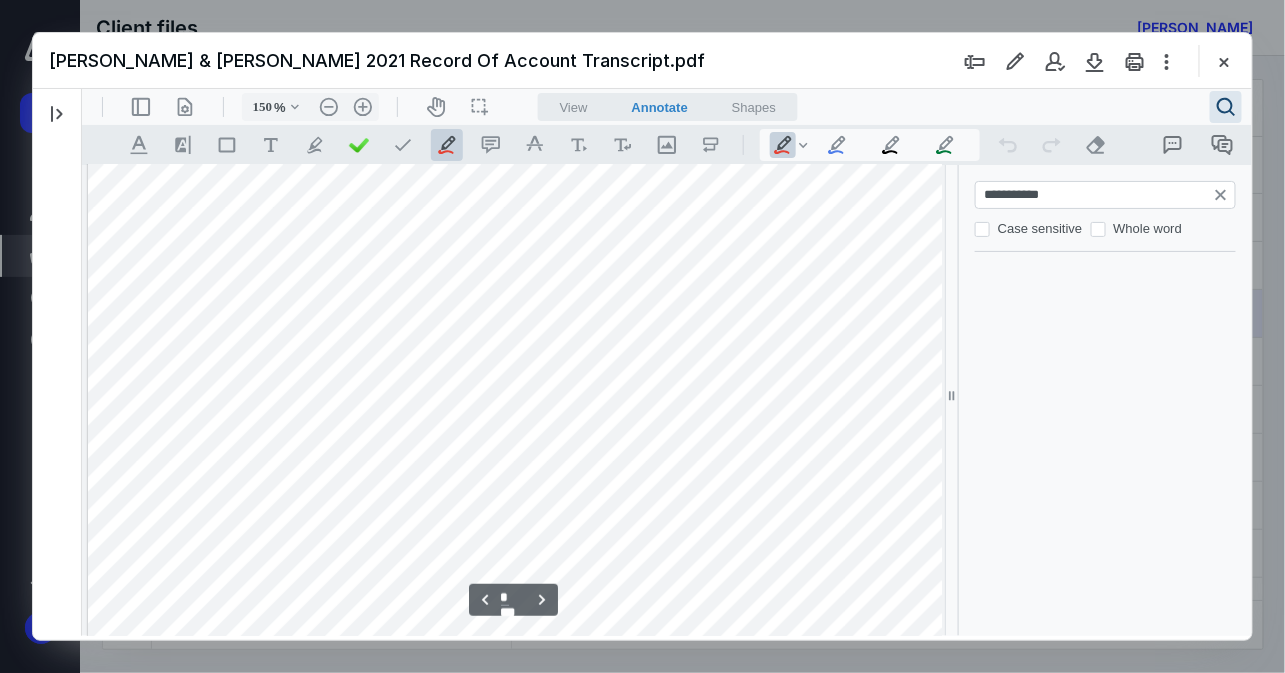 scroll, scrollTop: 4540, scrollLeft: 25, axis: both 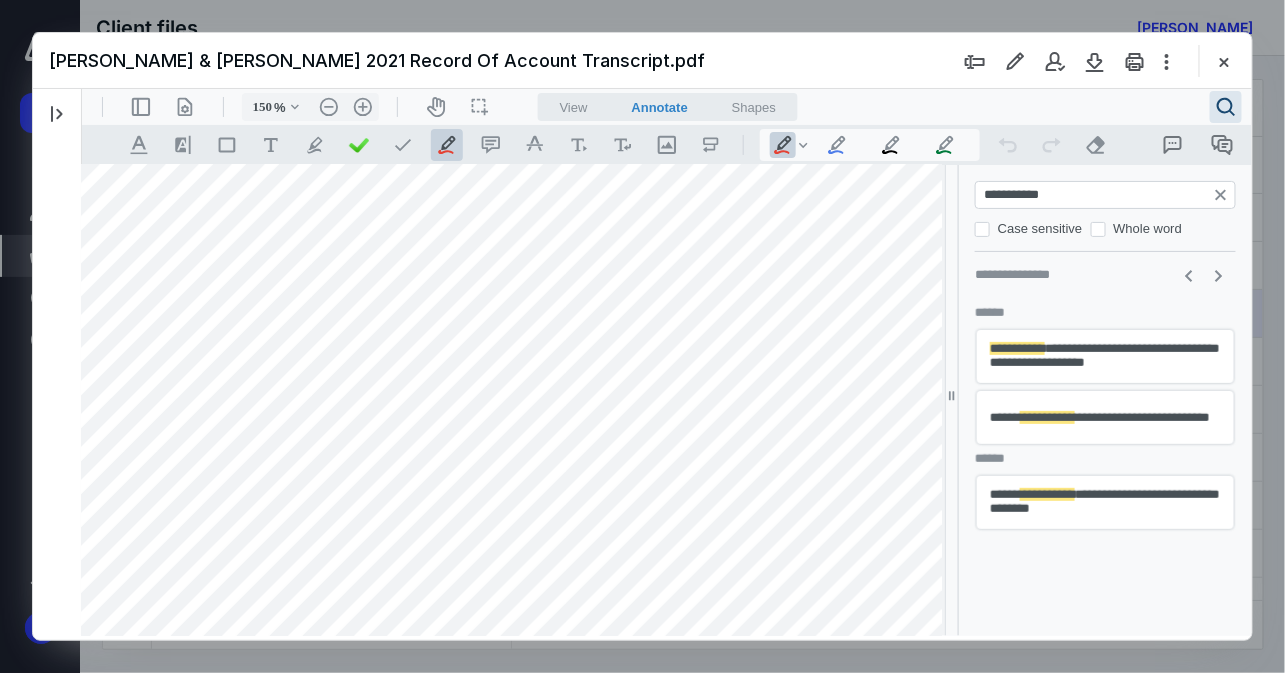 drag, startPoint x: 1129, startPoint y: 202, endPoint x: 875, endPoint y: 234, distance: 256.0078 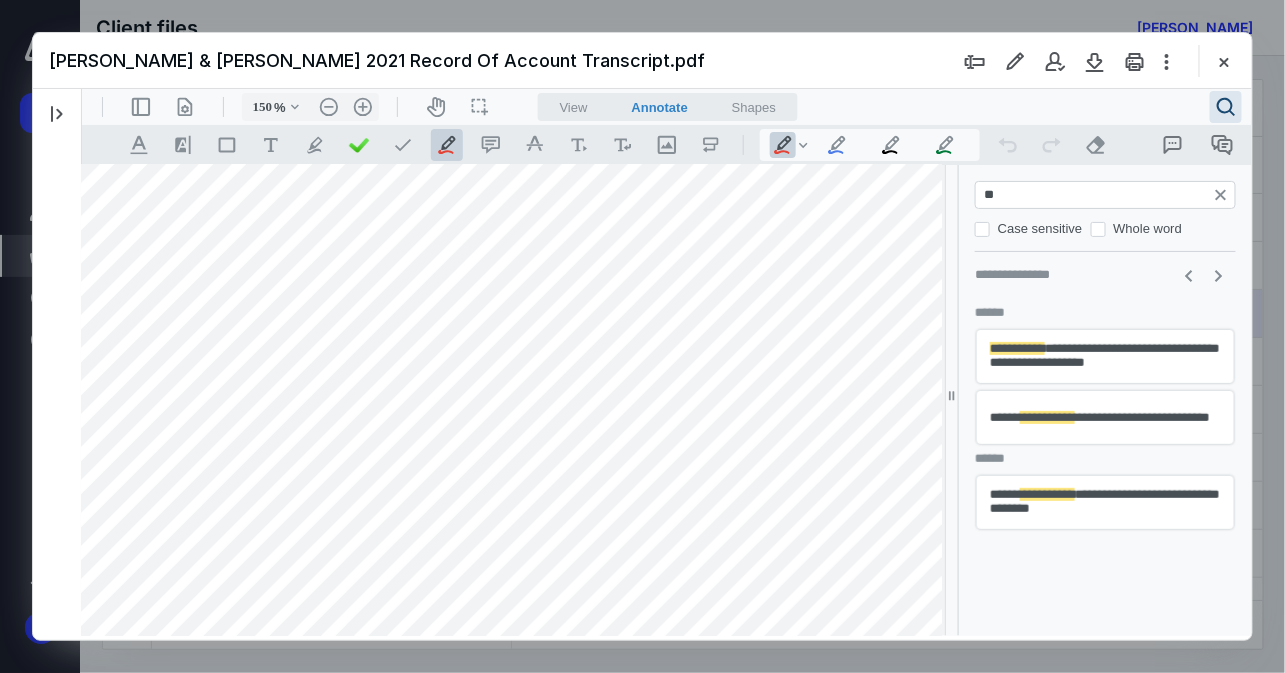 type on "***" 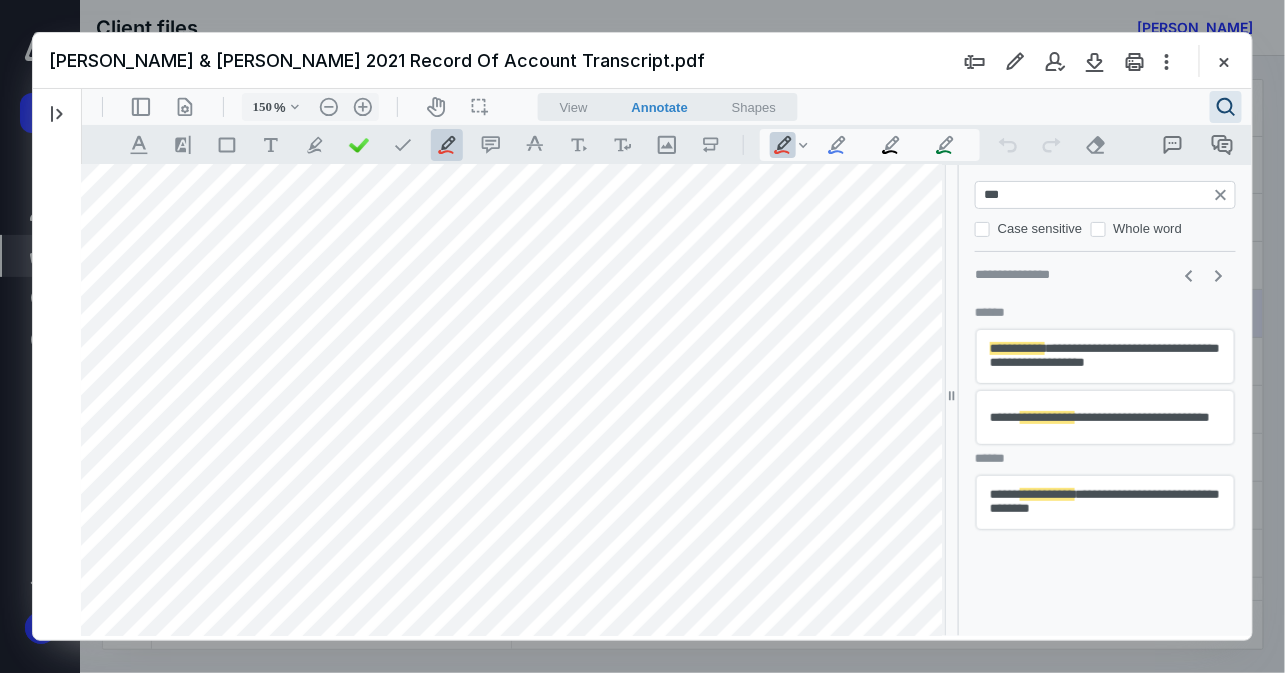 type on "*" 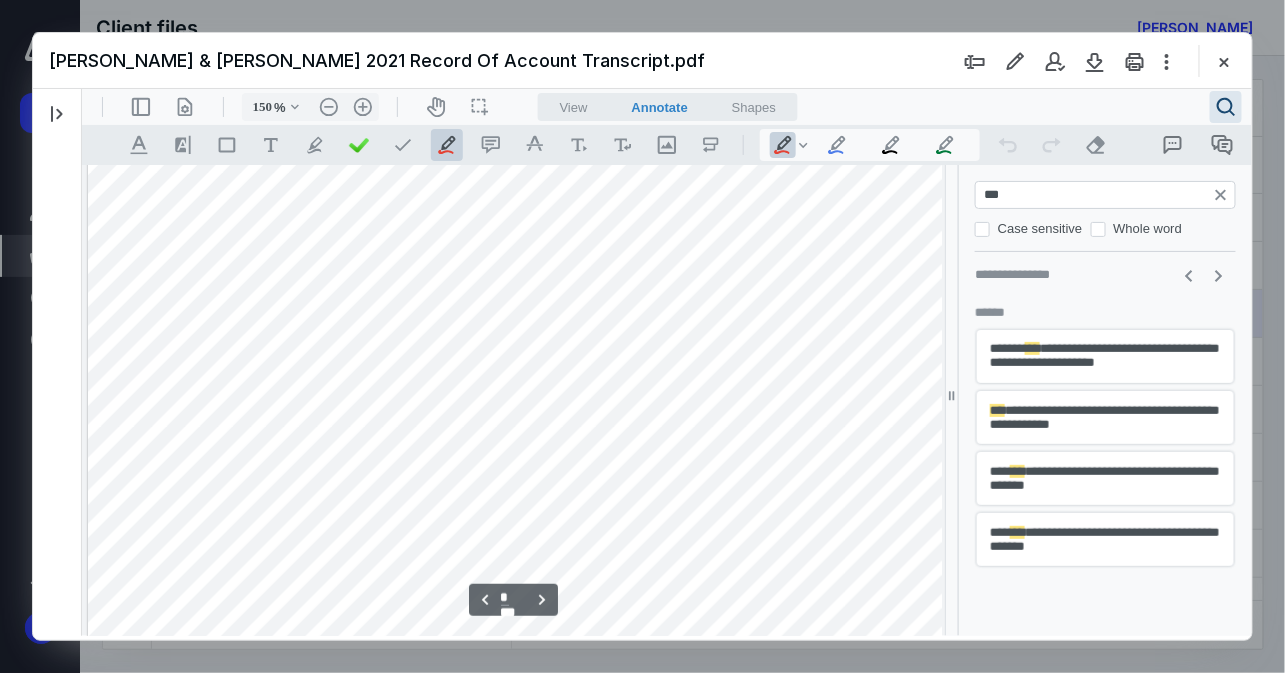 scroll, scrollTop: 5326, scrollLeft: 0, axis: vertical 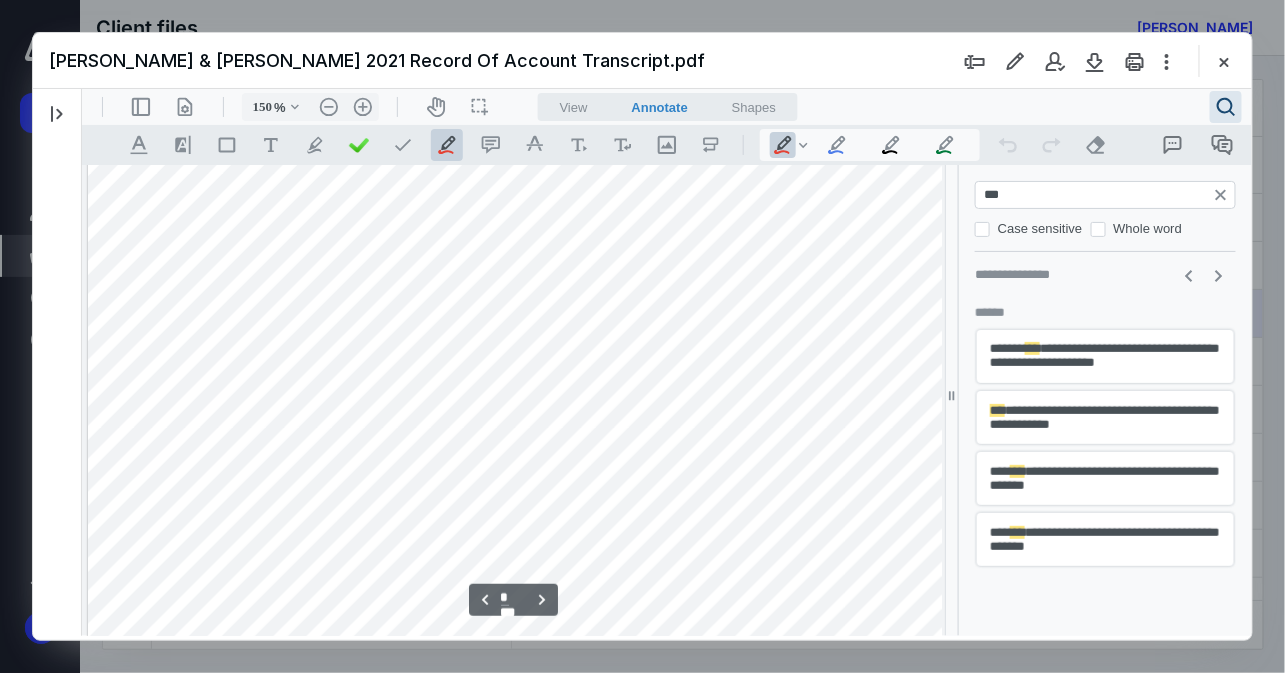 type on "***" 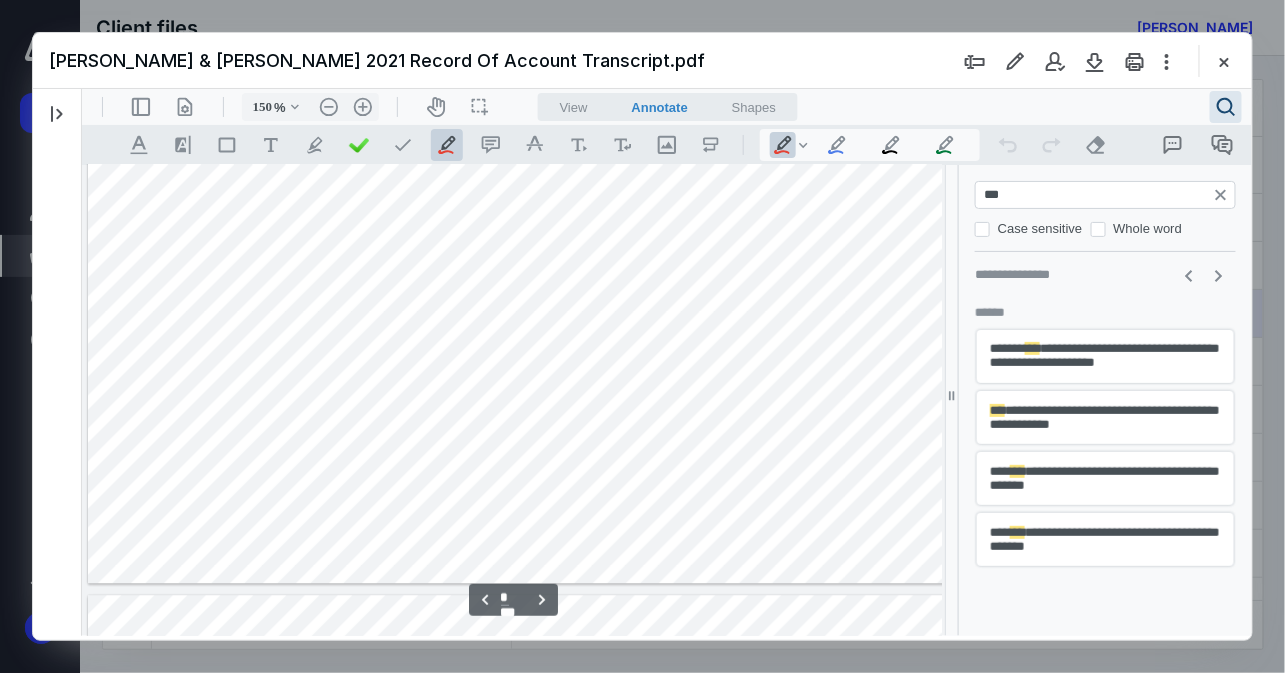 scroll, scrollTop: 5957, scrollLeft: 0, axis: vertical 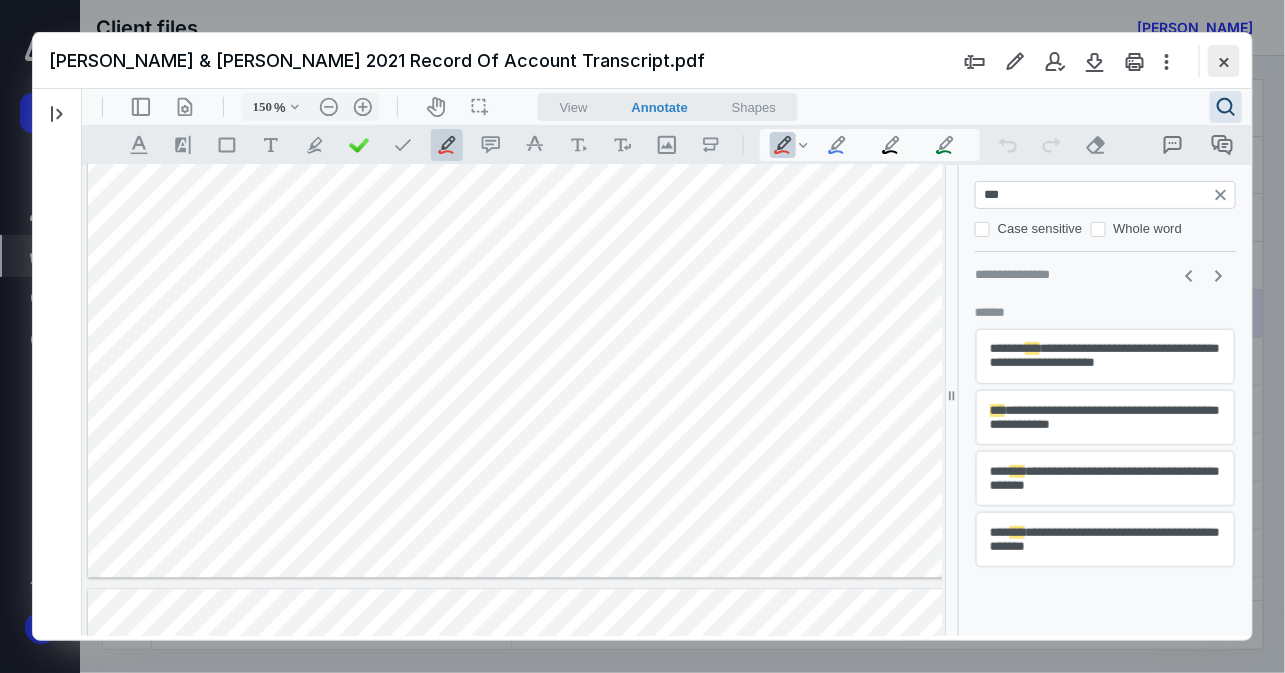 click at bounding box center (1224, 61) 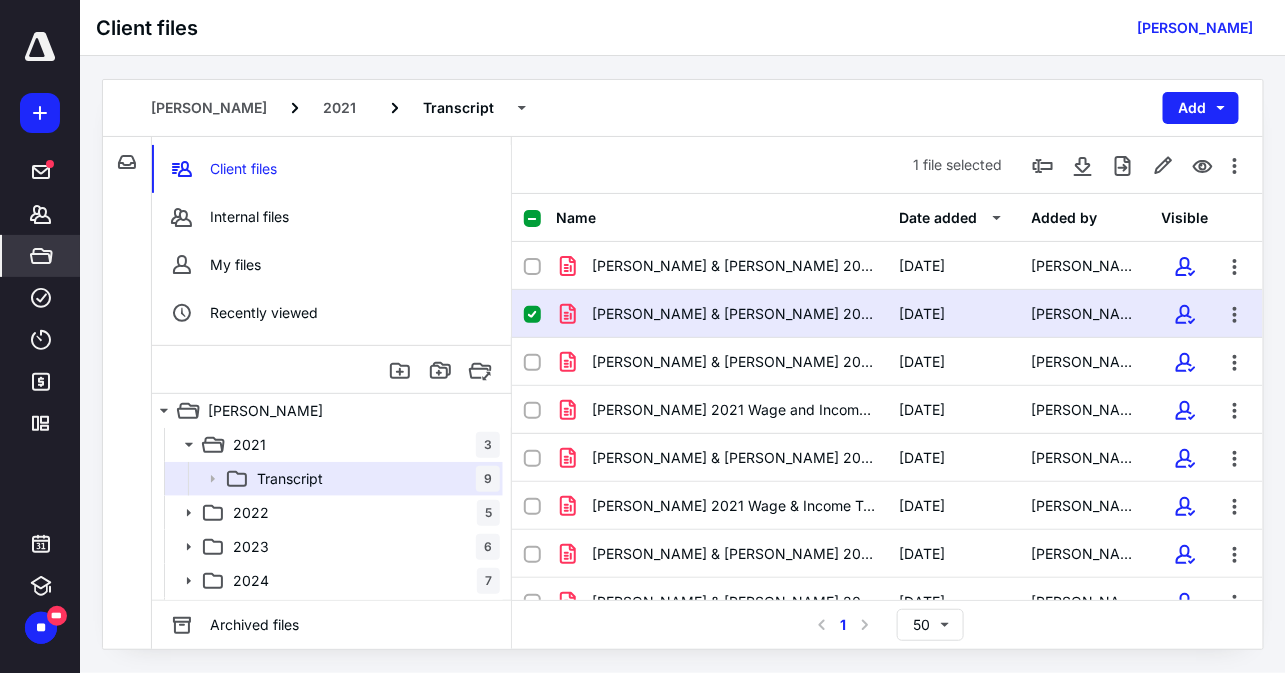 click on "[PERSON_NAME] 2021 Wage and Income Transcript.pdf" at bounding box center (721, 410) 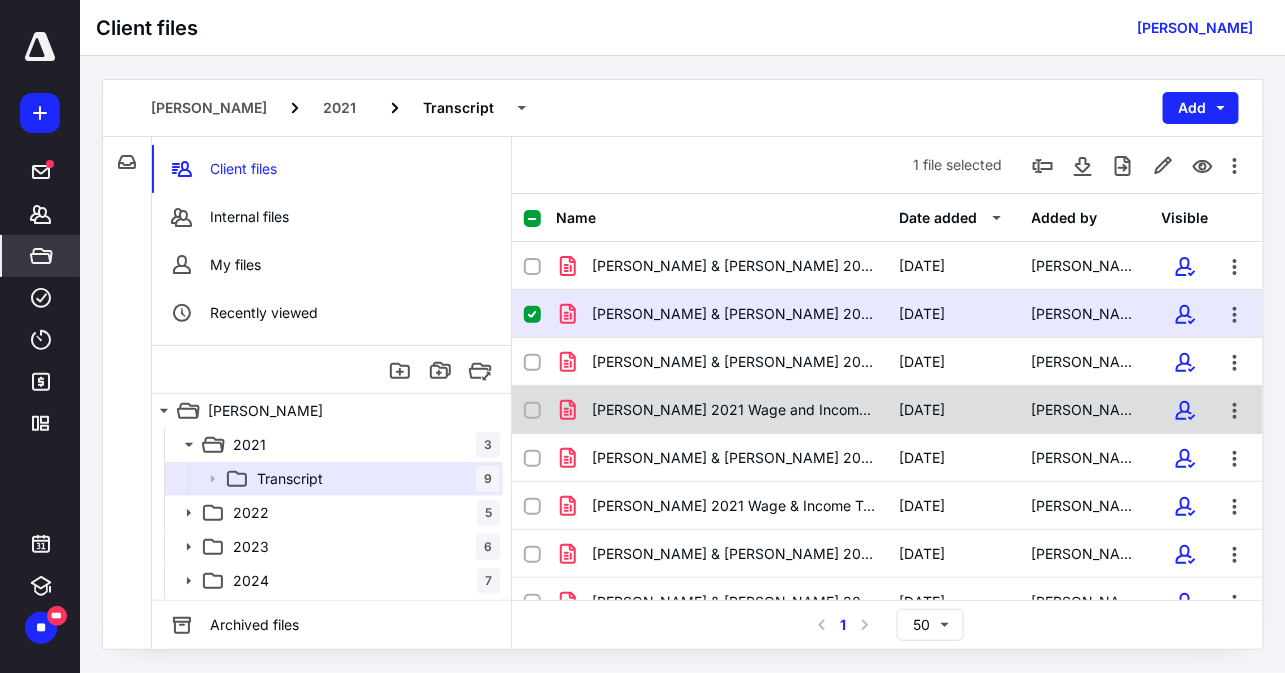checkbox on "false" 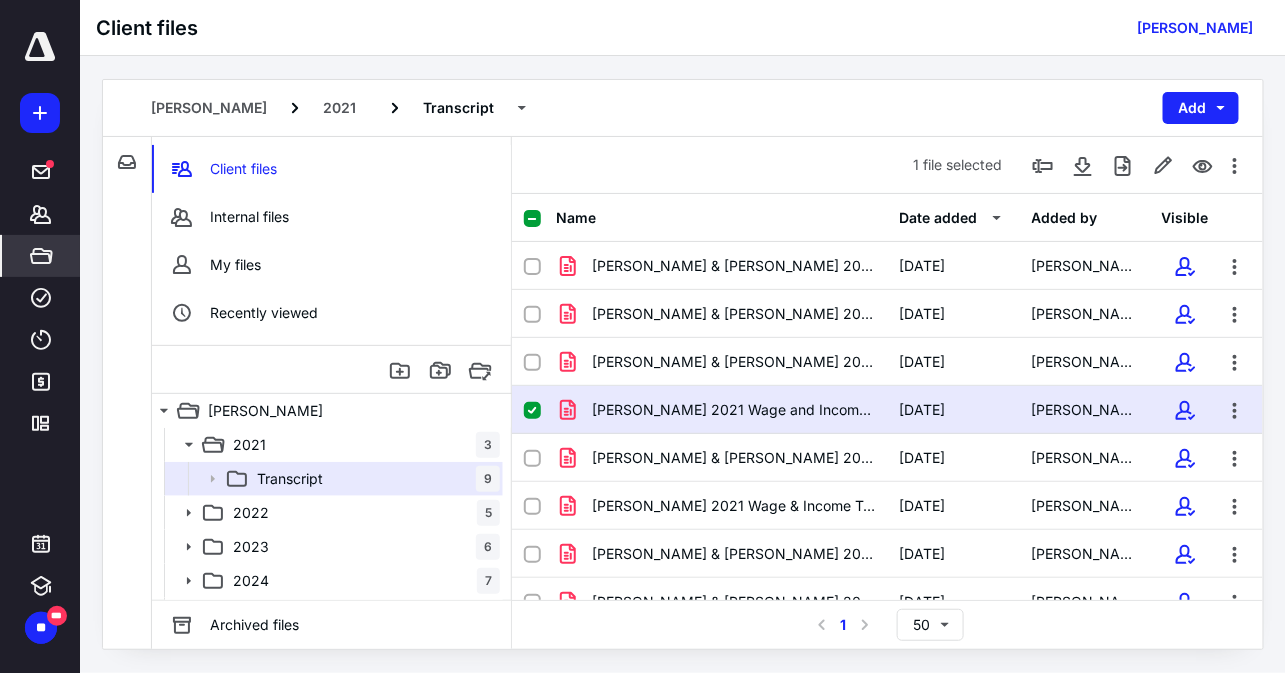 click on "[PERSON_NAME] 2021 Wage and Income Transcript.pdf" at bounding box center (721, 410) 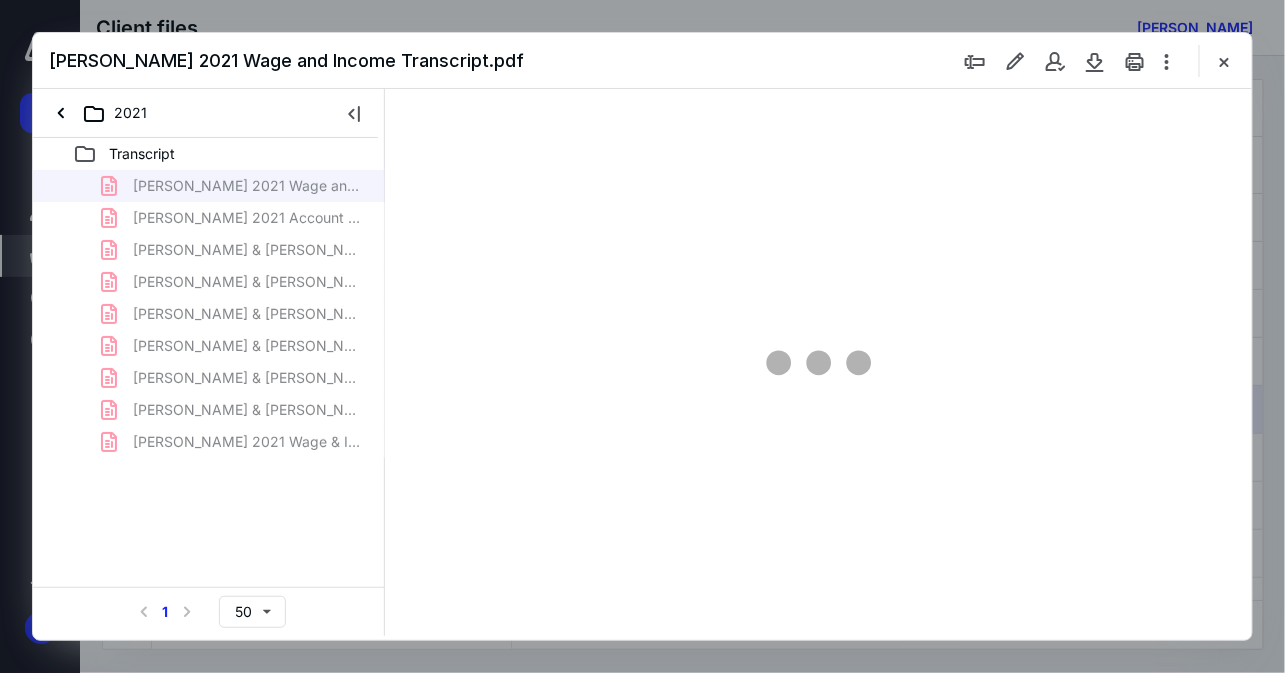 scroll, scrollTop: 0, scrollLeft: 0, axis: both 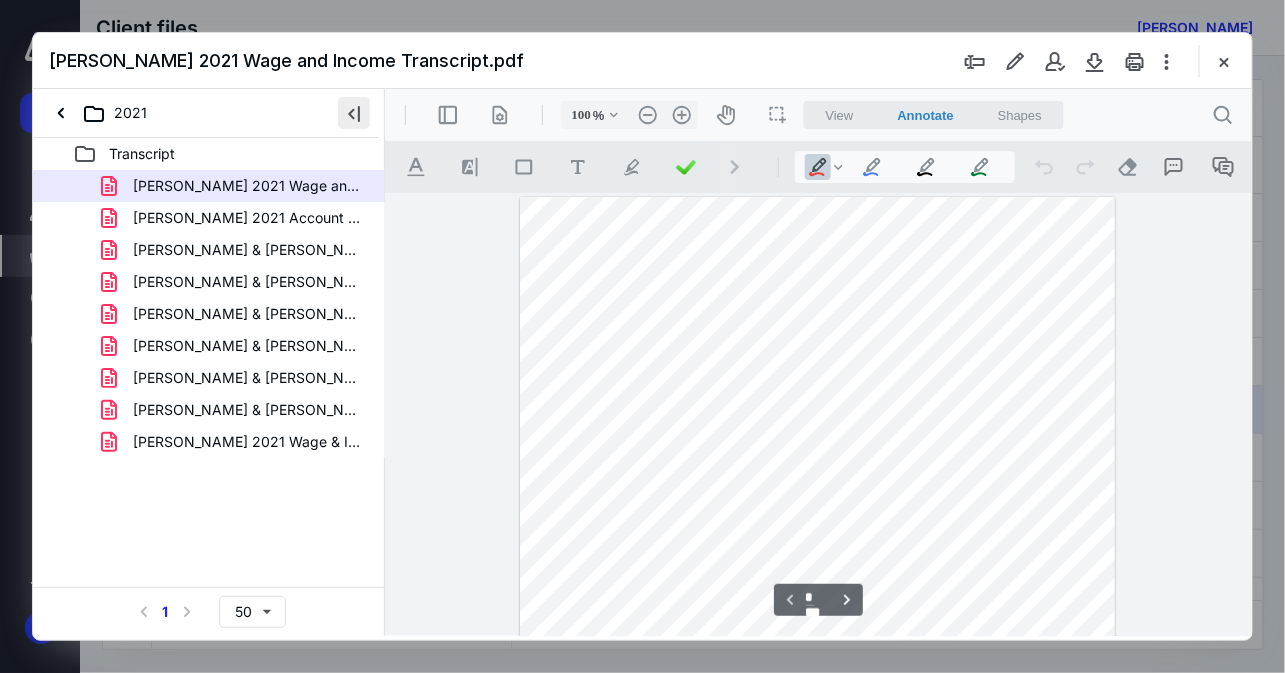 click at bounding box center (354, 113) 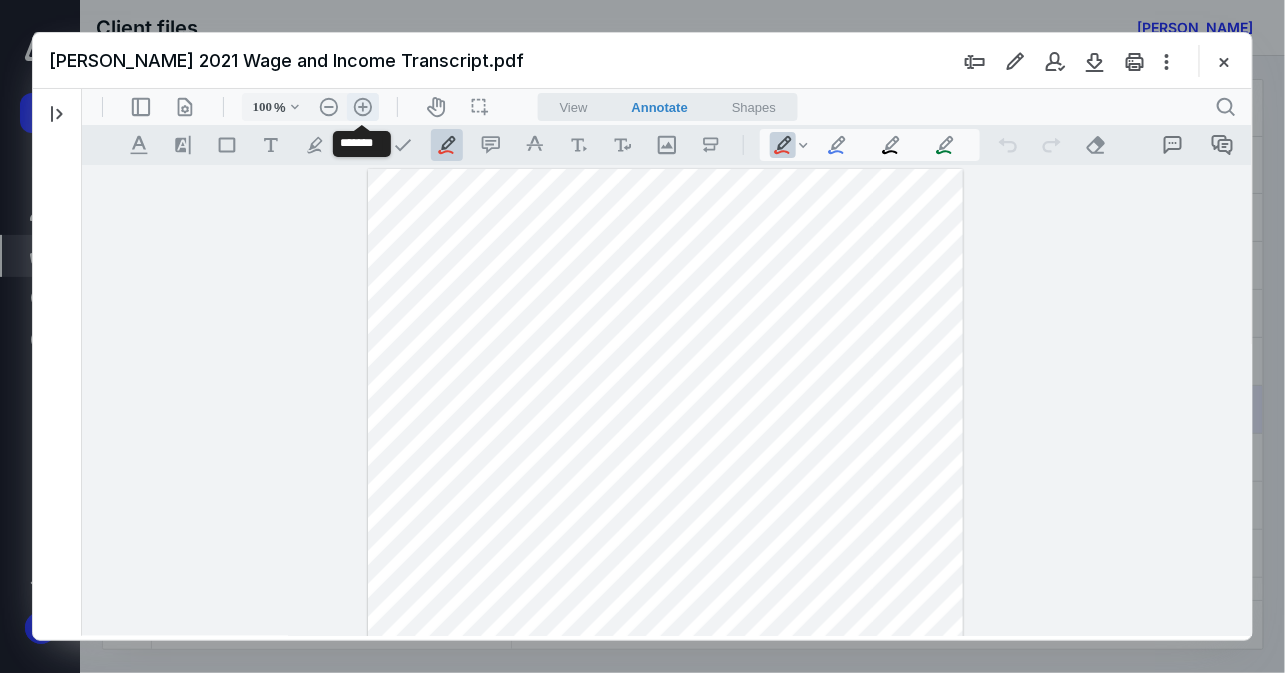 click on ".cls-1{fill:#abb0c4;} icon - header - zoom - in - line" at bounding box center [362, 106] 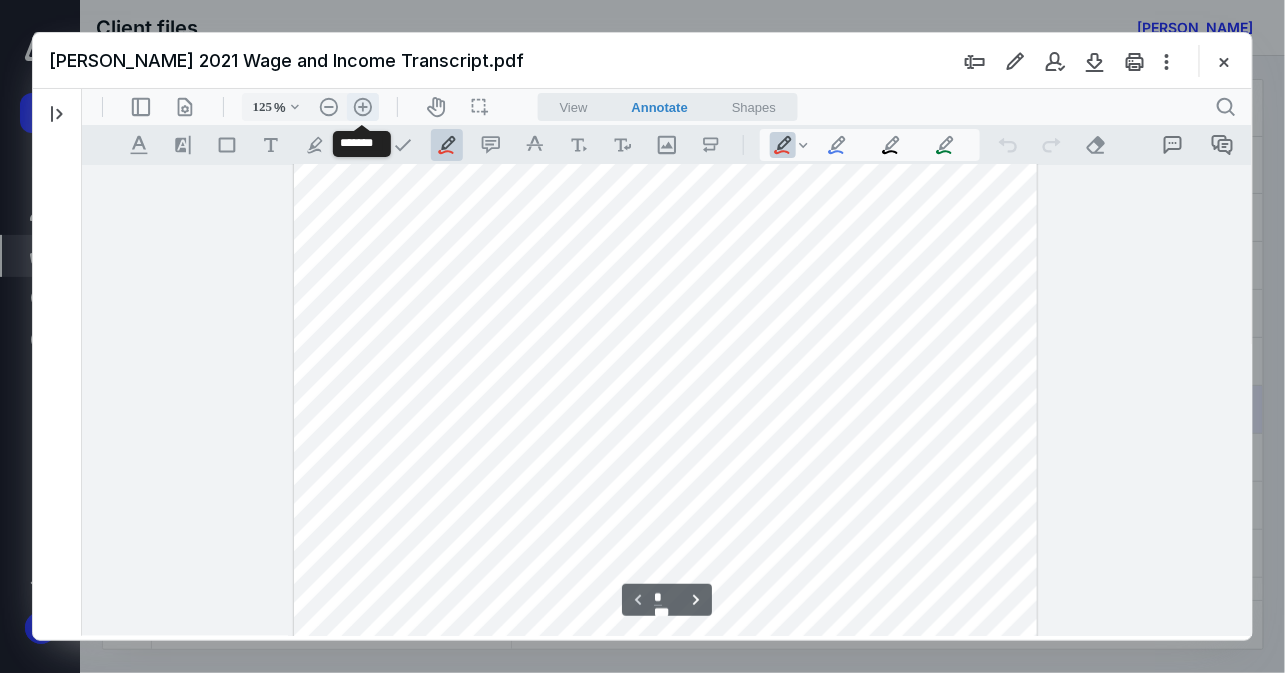 click on ".cls-1{fill:#abb0c4;} icon - header - zoom - in - line" at bounding box center [362, 106] 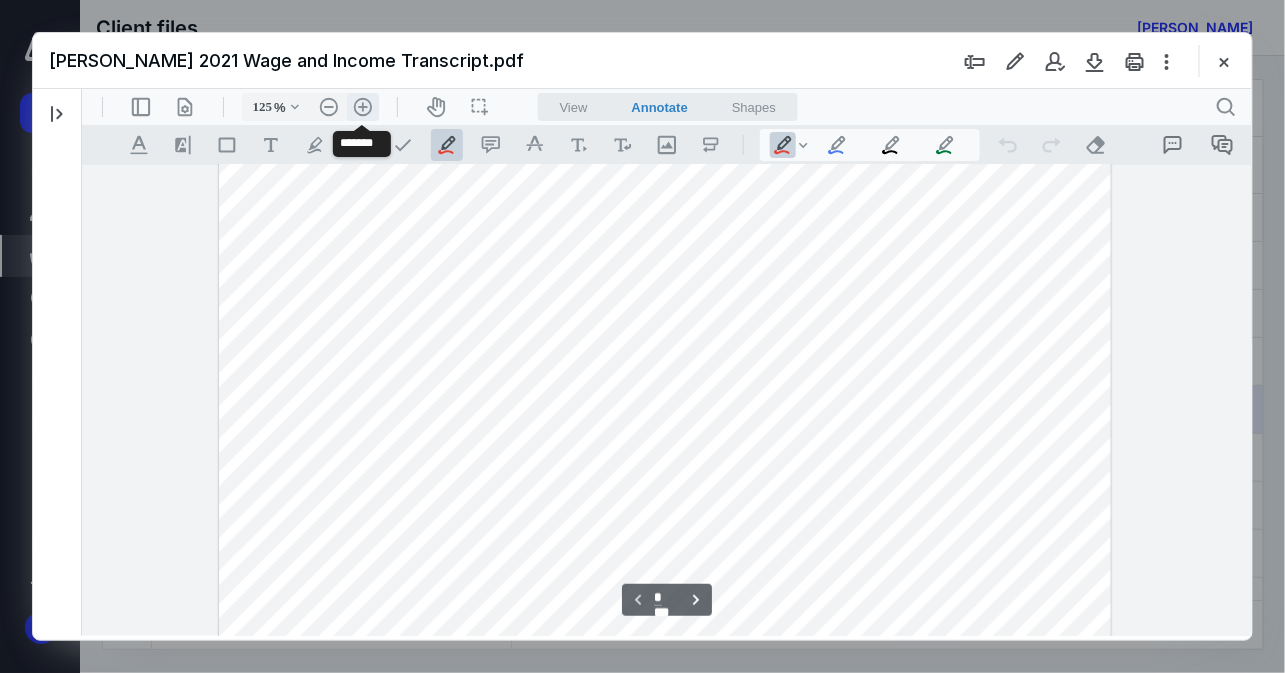 type on "150" 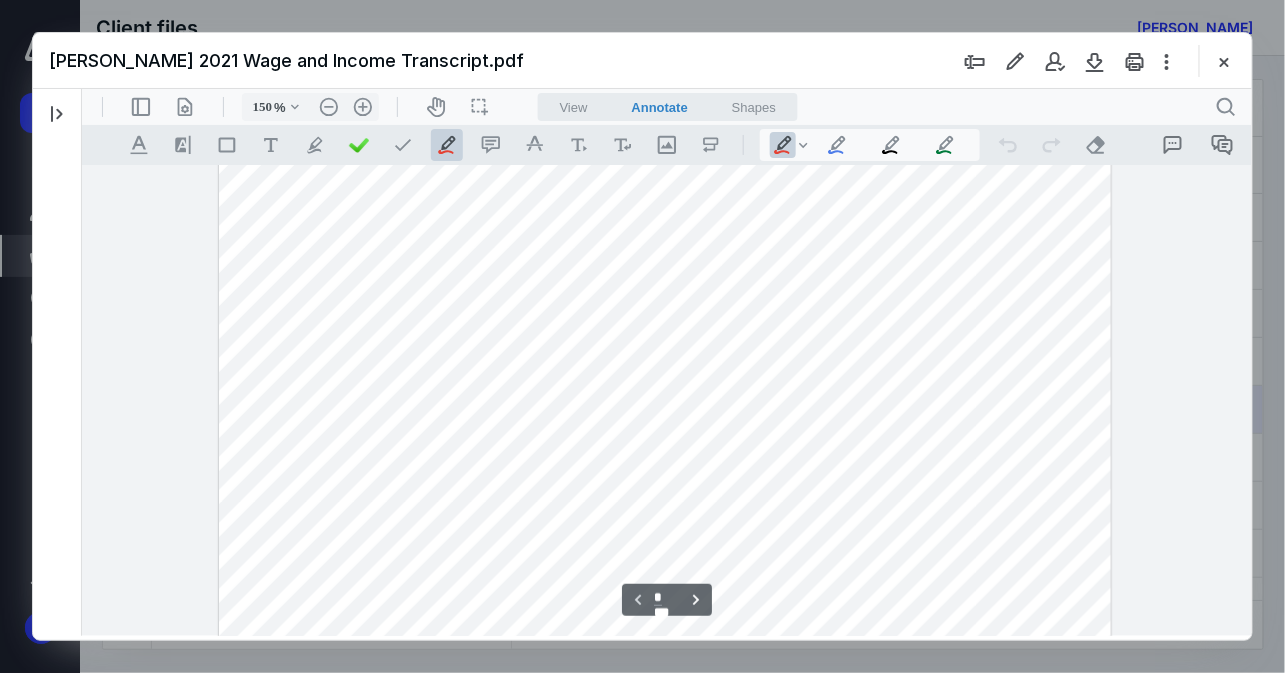 scroll, scrollTop: 428, scrollLeft: 0, axis: vertical 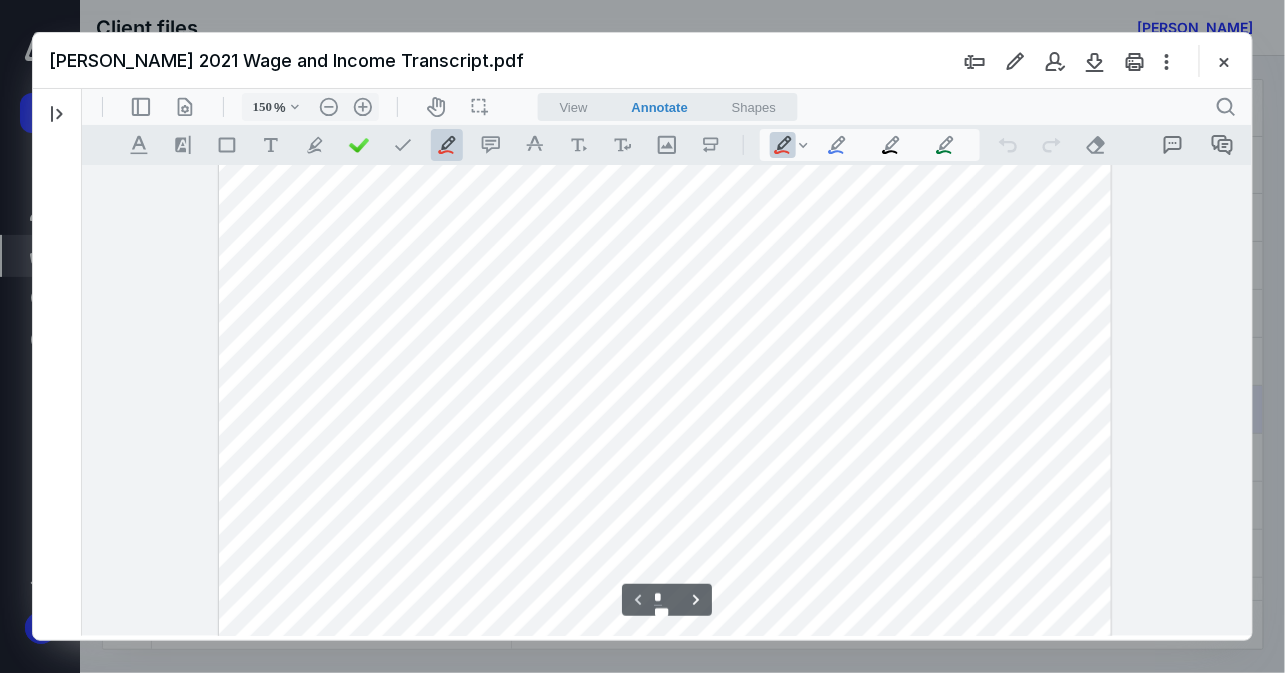 type 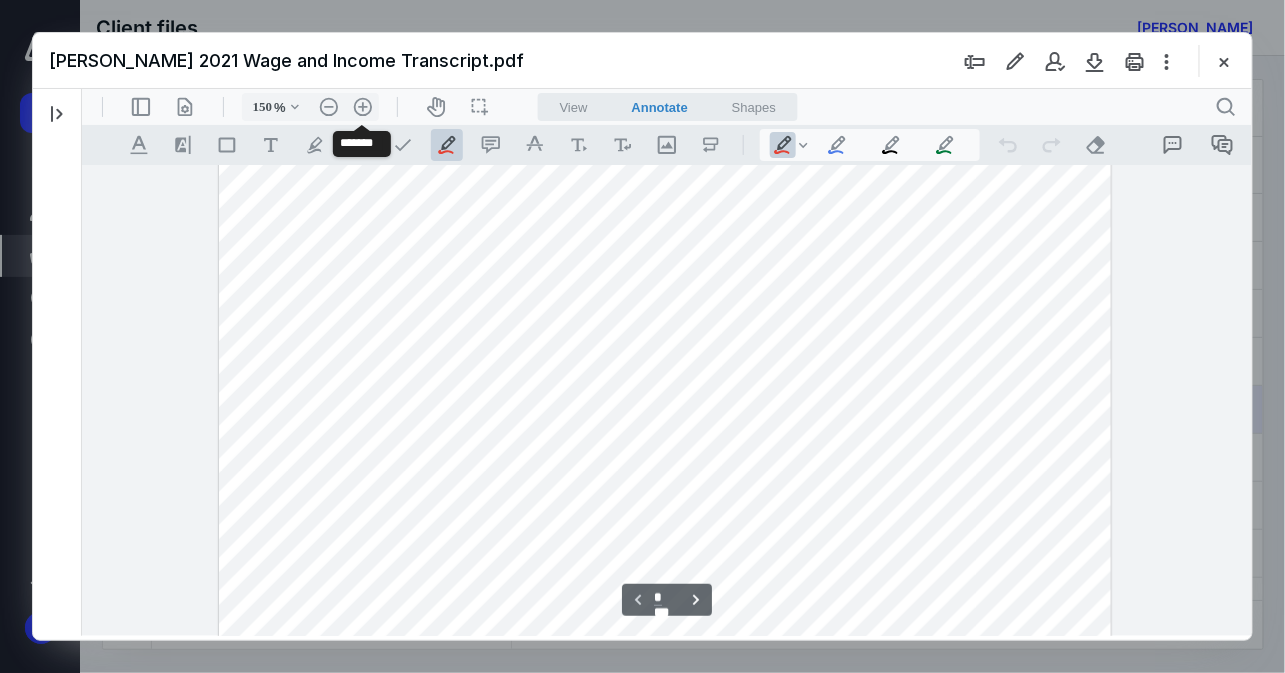 scroll, scrollTop: 0, scrollLeft: 0, axis: both 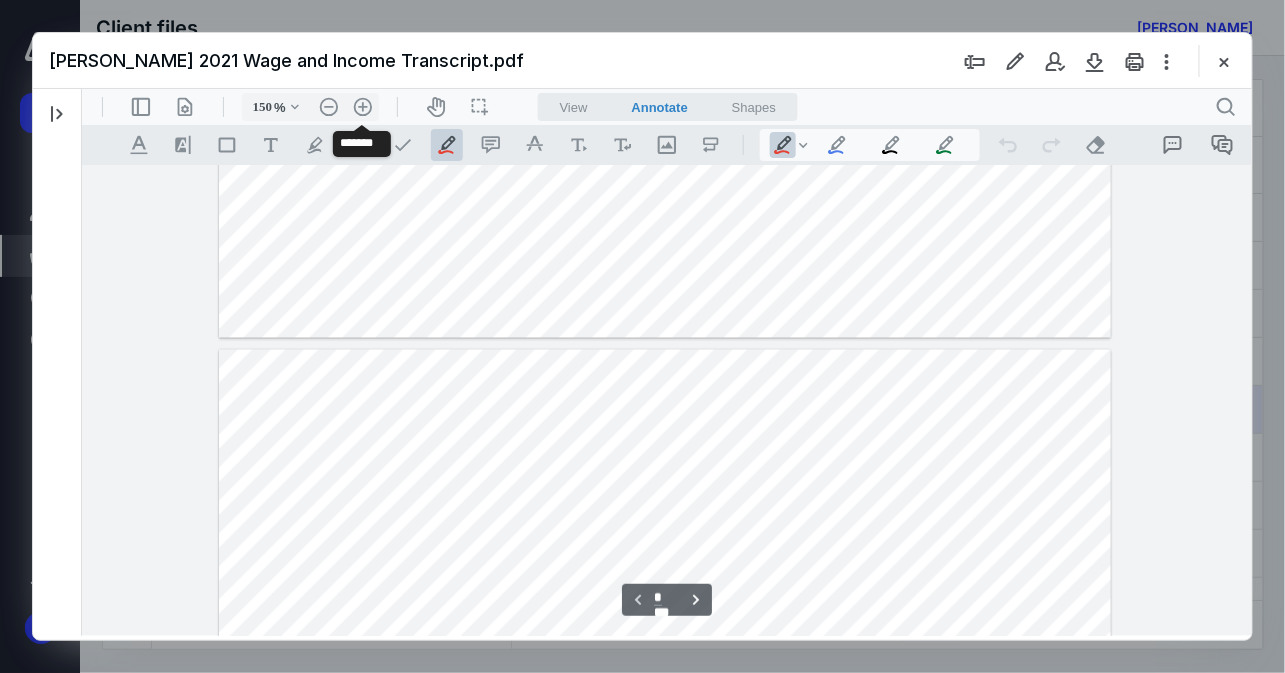type on "*" 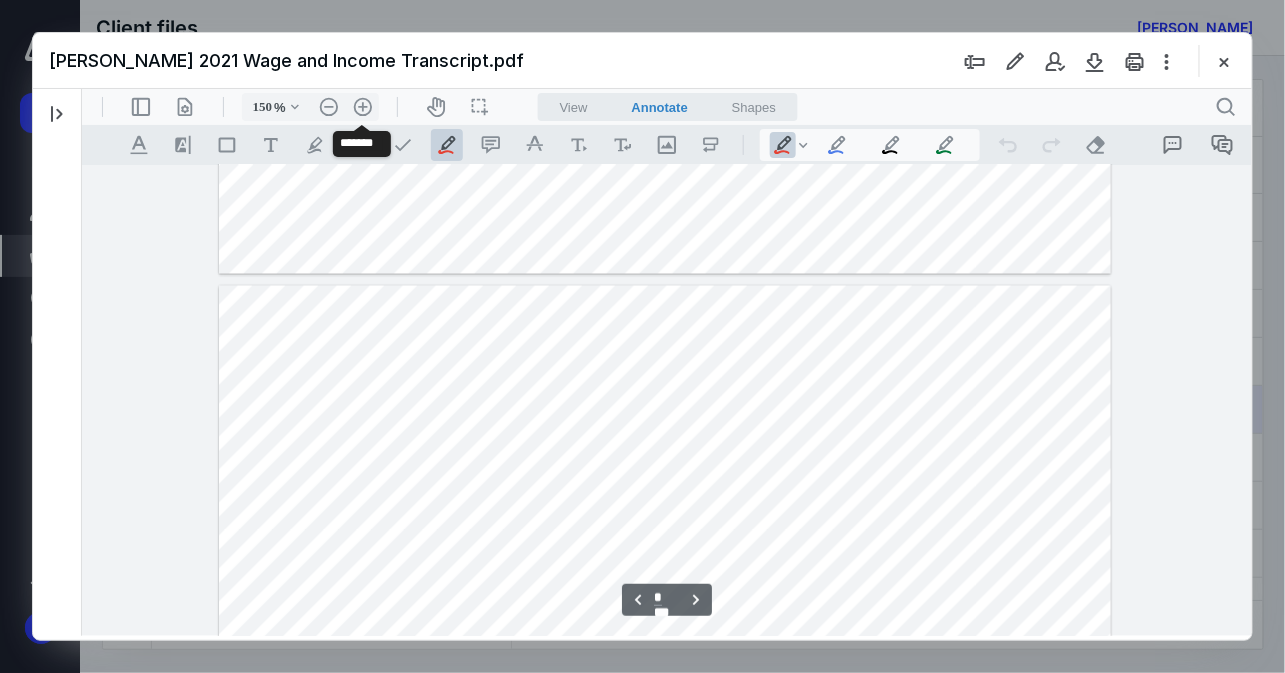 scroll, scrollTop: 1286, scrollLeft: 0, axis: vertical 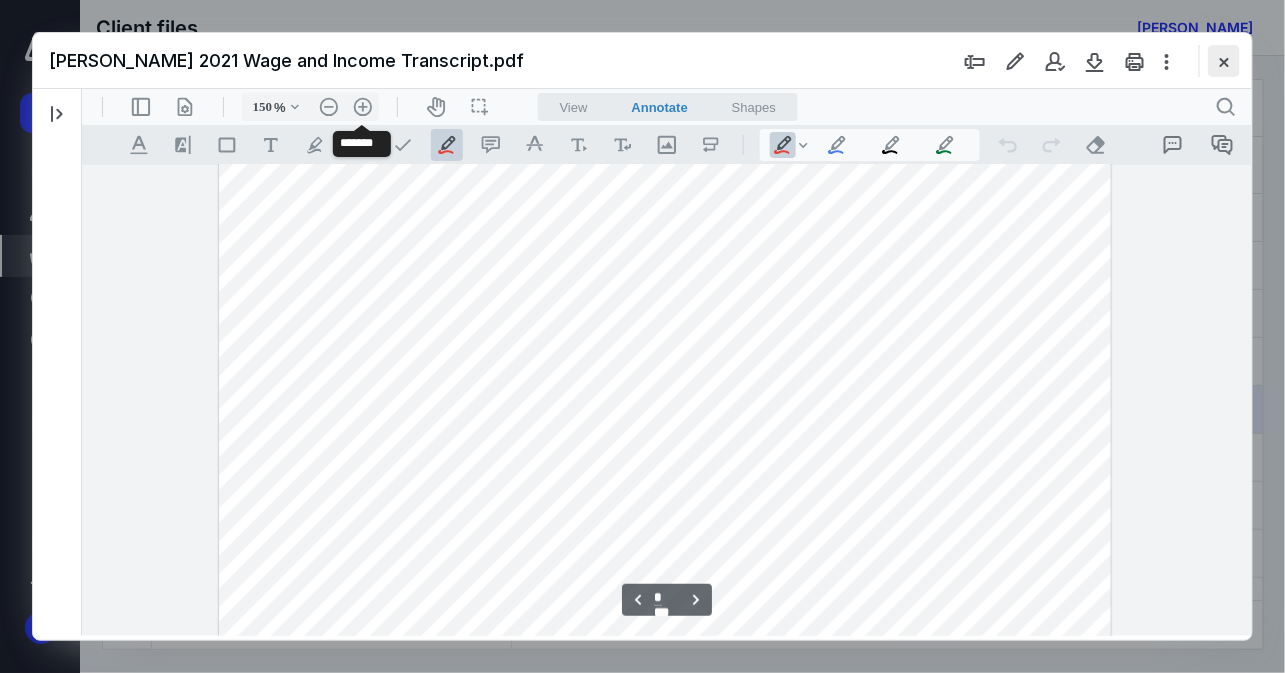 click at bounding box center (1224, 61) 